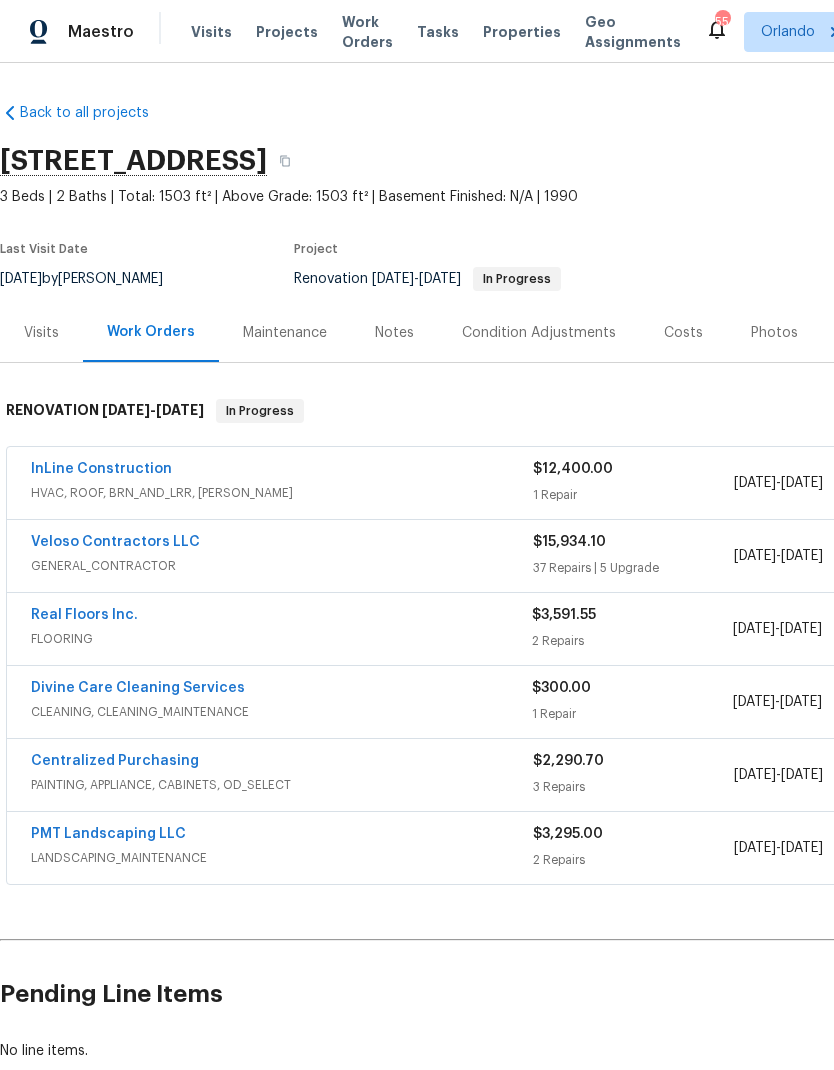 scroll, scrollTop: 0, scrollLeft: 0, axis: both 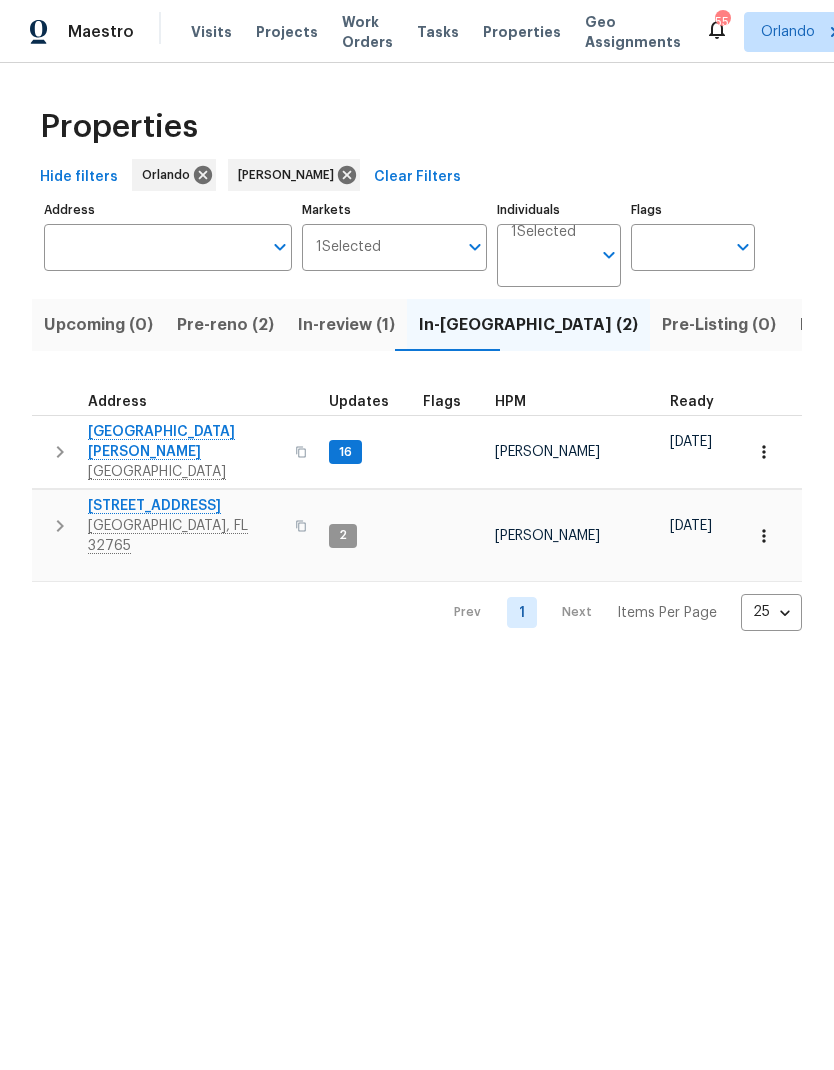 click on "322 Moffat Loop" at bounding box center [185, 506] 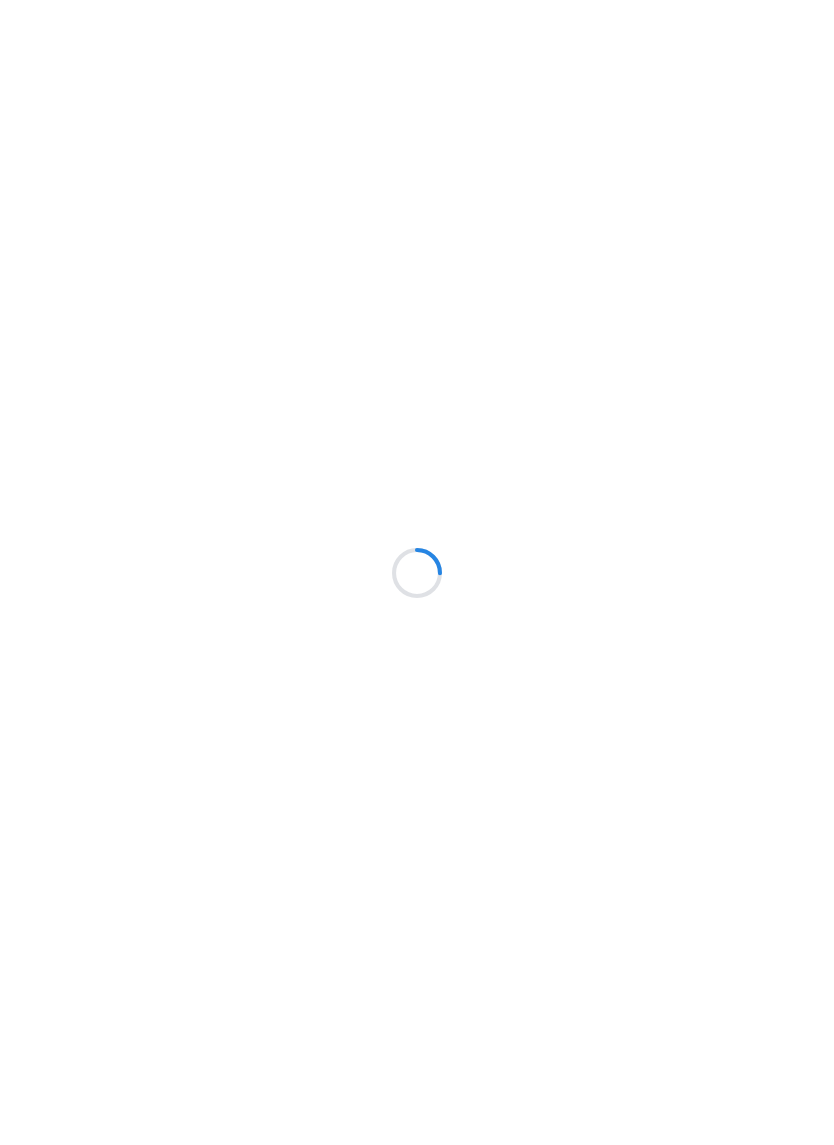 scroll, scrollTop: 0, scrollLeft: 0, axis: both 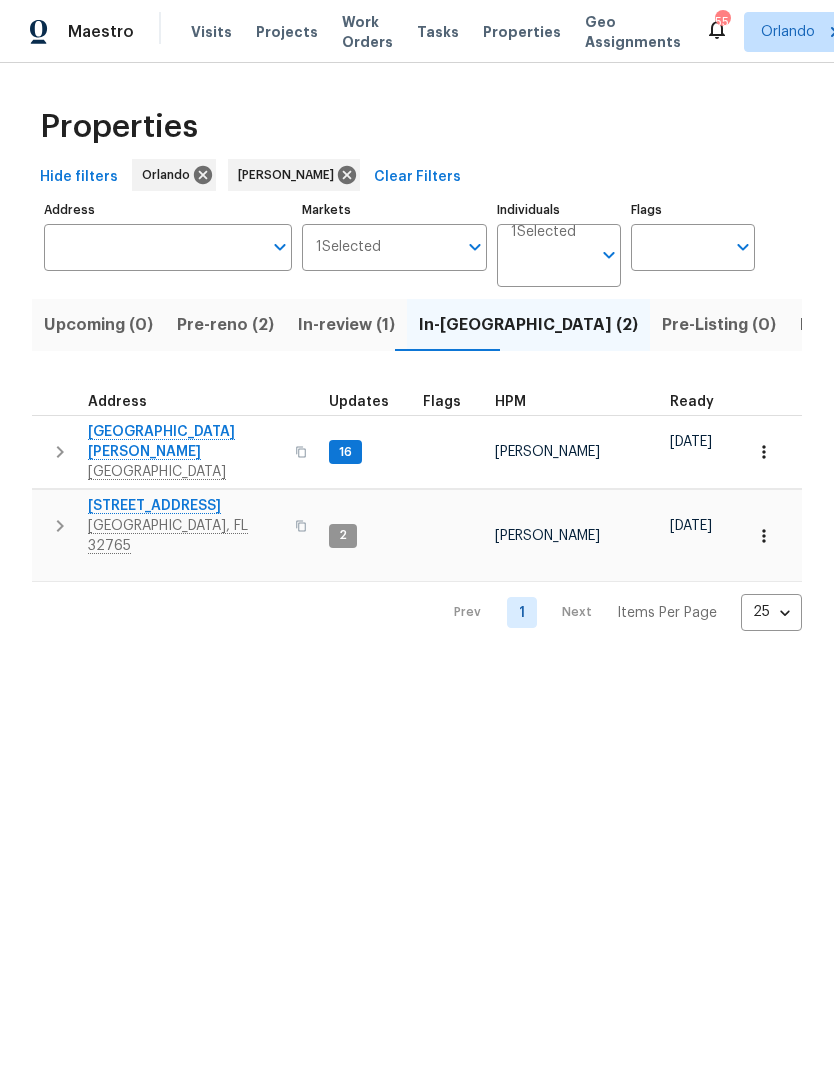 click on "In-review (1)" at bounding box center (346, 325) 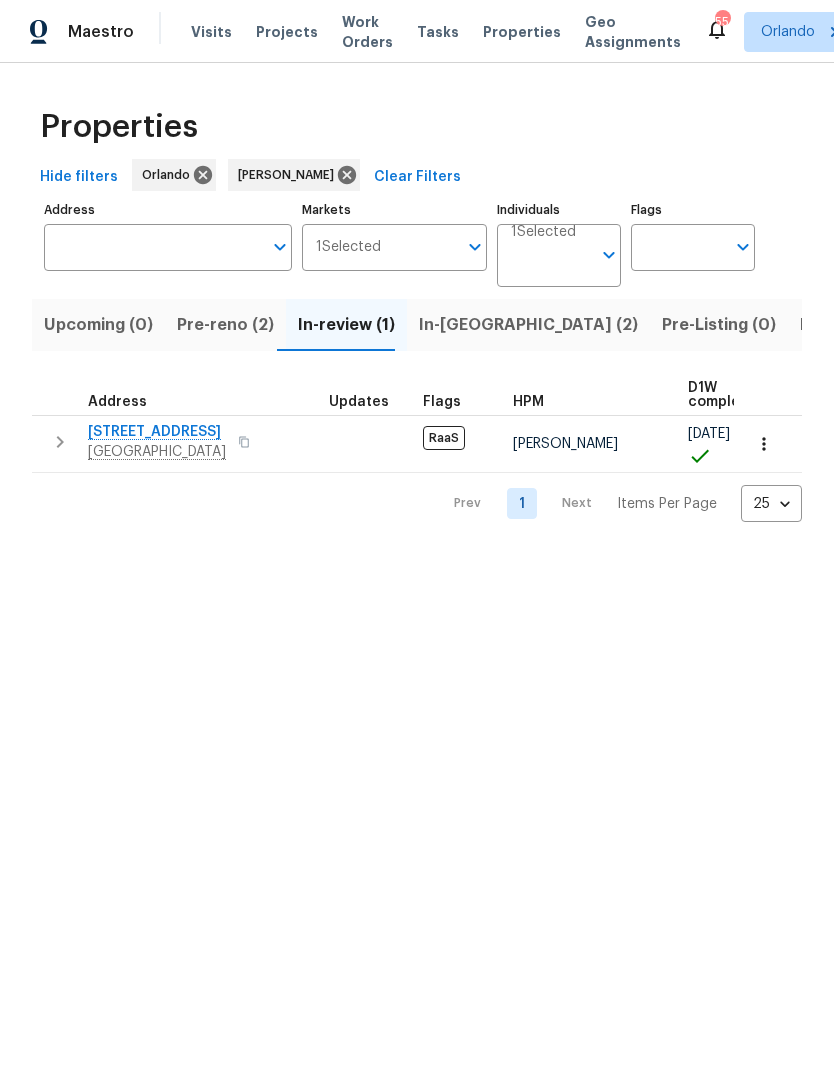 click on "Pre-reno (2)" at bounding box center (225, 325) 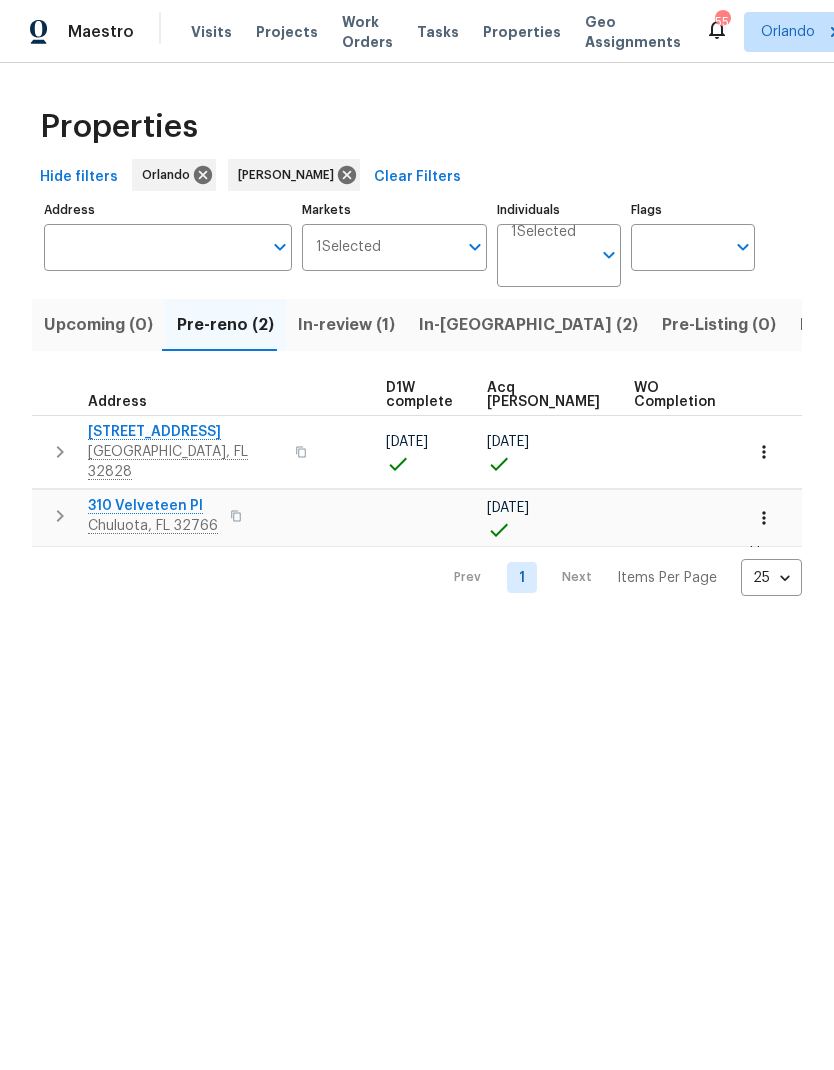 scroll, scrollTop: 0, scrollLeft: 301, axis: horizontal 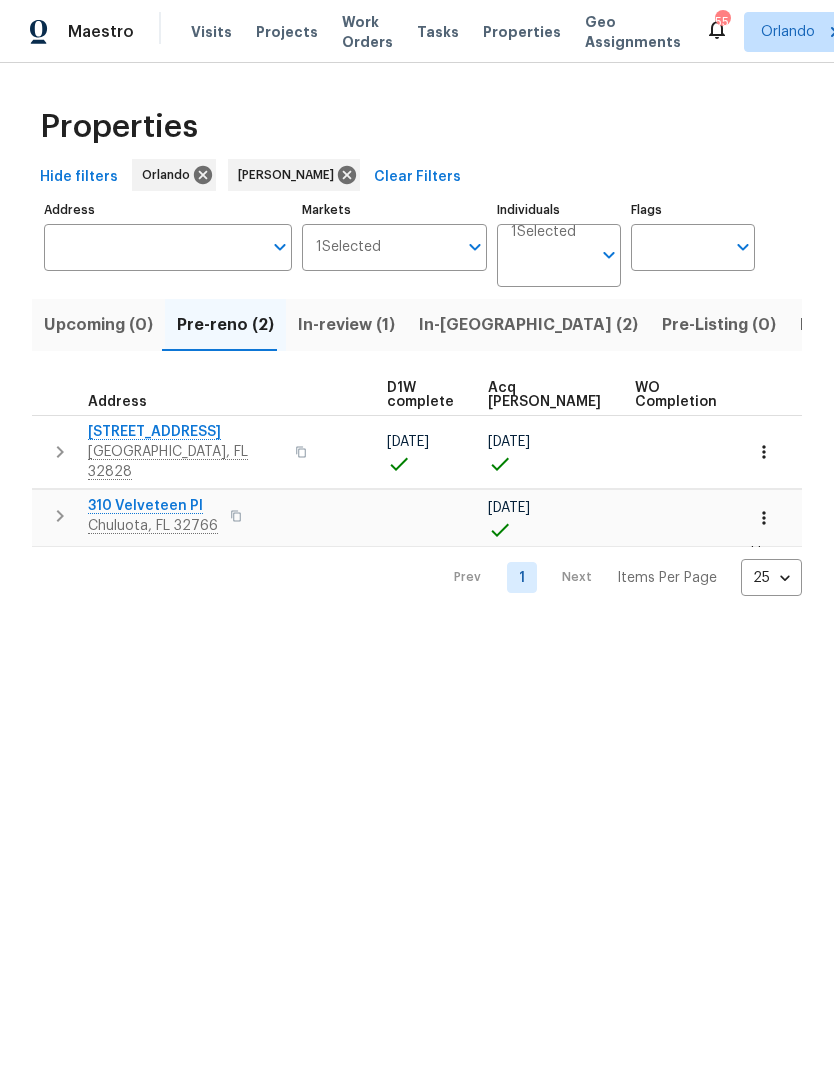 click on "In-review (1)" at bounding box center (346, 325) 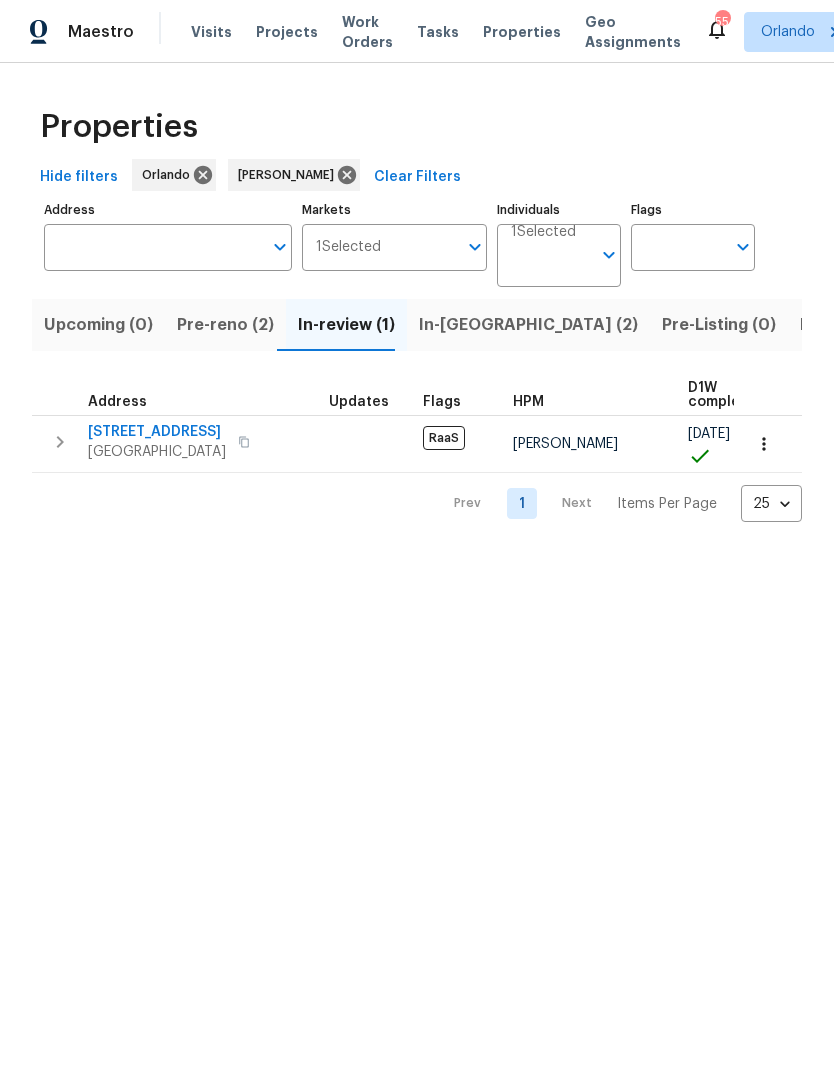 click on "In-reno (2)" at bounding box center [528, 325] 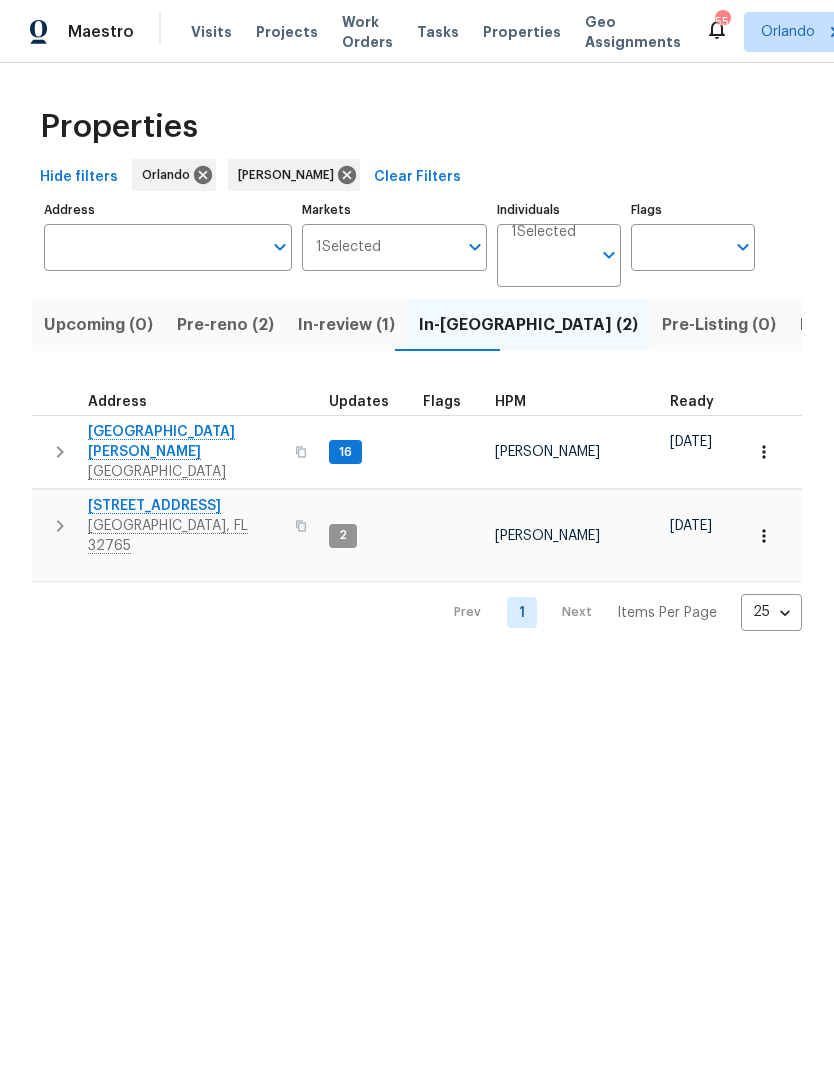 scroll, scrollTop: 4, scrollLeft: 0, axis: vertical 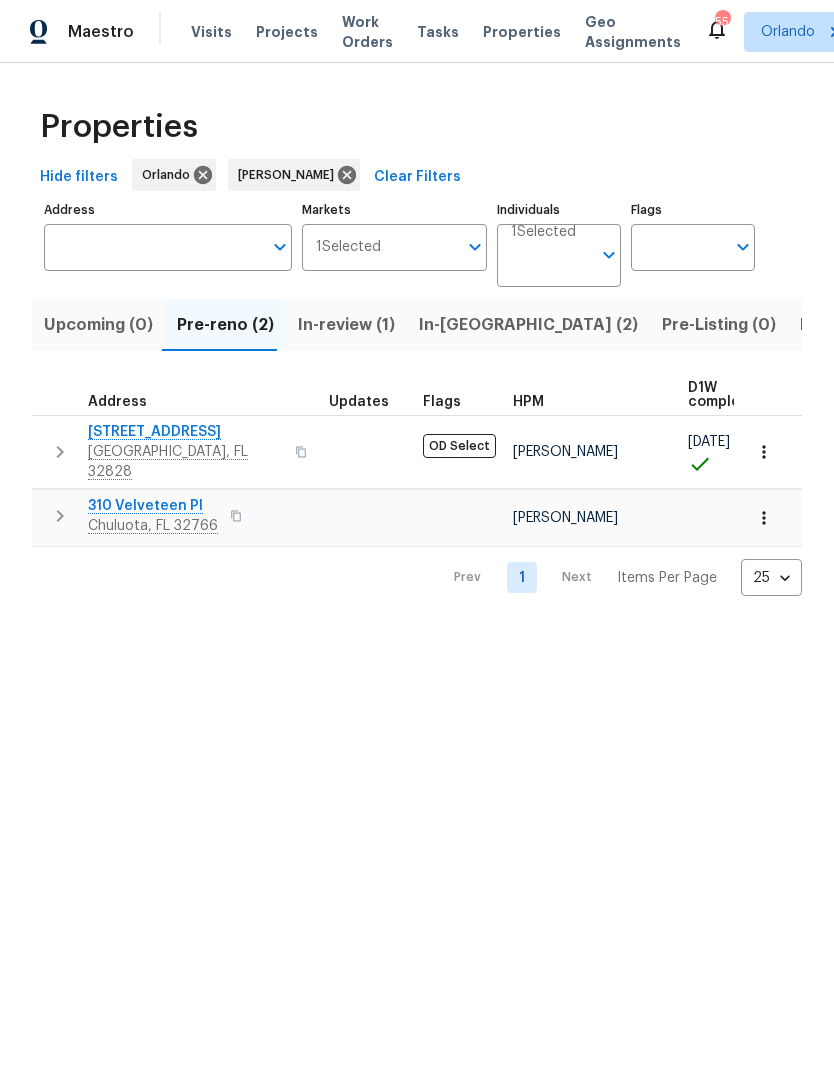 click on "2609 Windsorgate Ln" at bounding box center (185, 432) 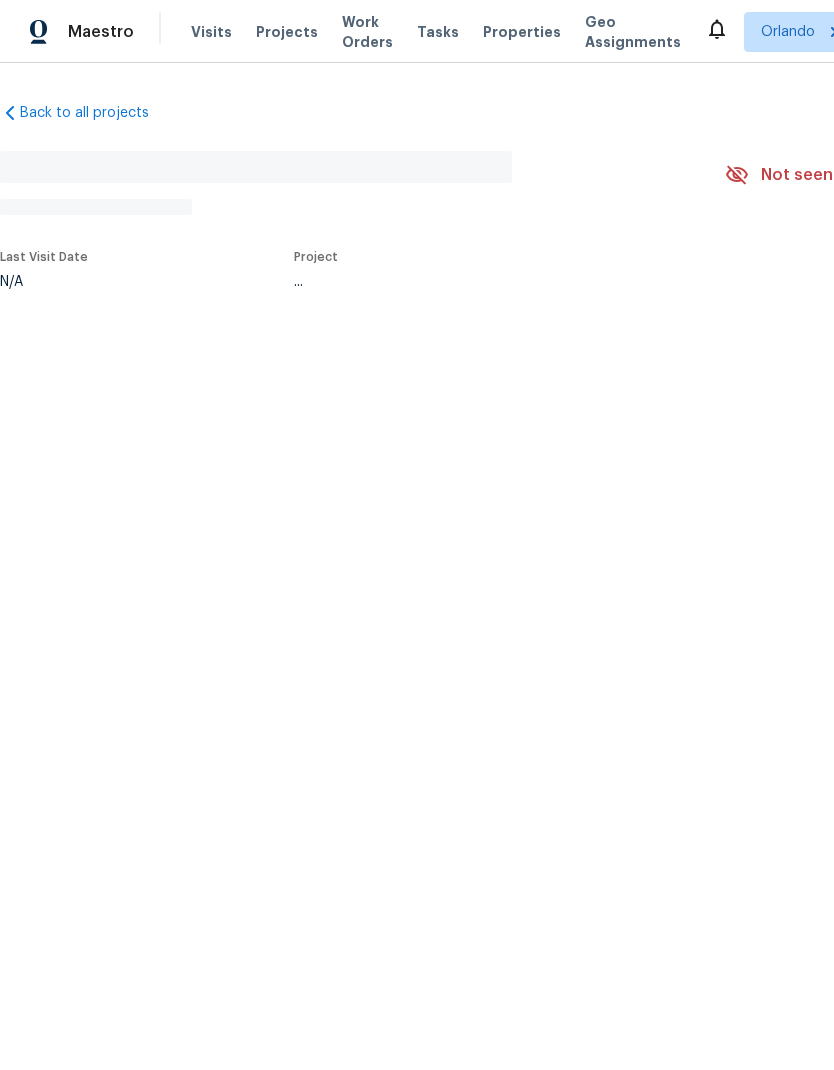 scroll, scrollTop: 0, scrollLeft: 0, axis: both 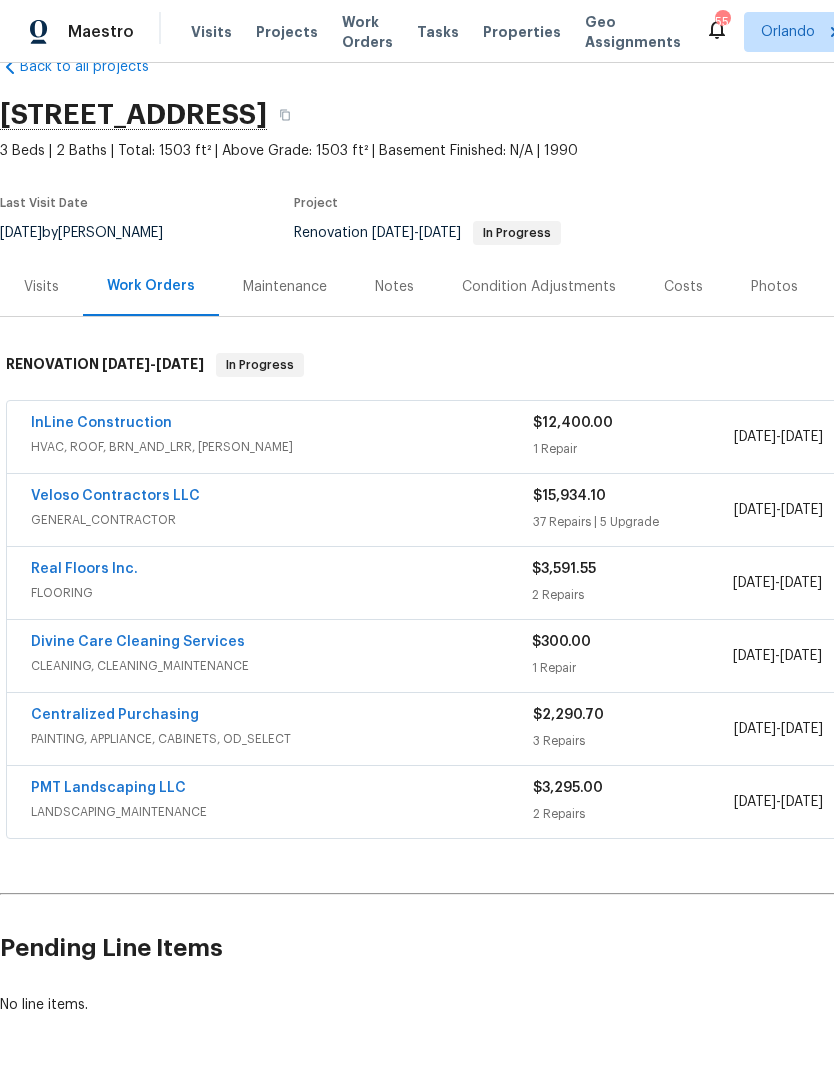 click on "Real Floors Inc." at bounding box center (84, 569) 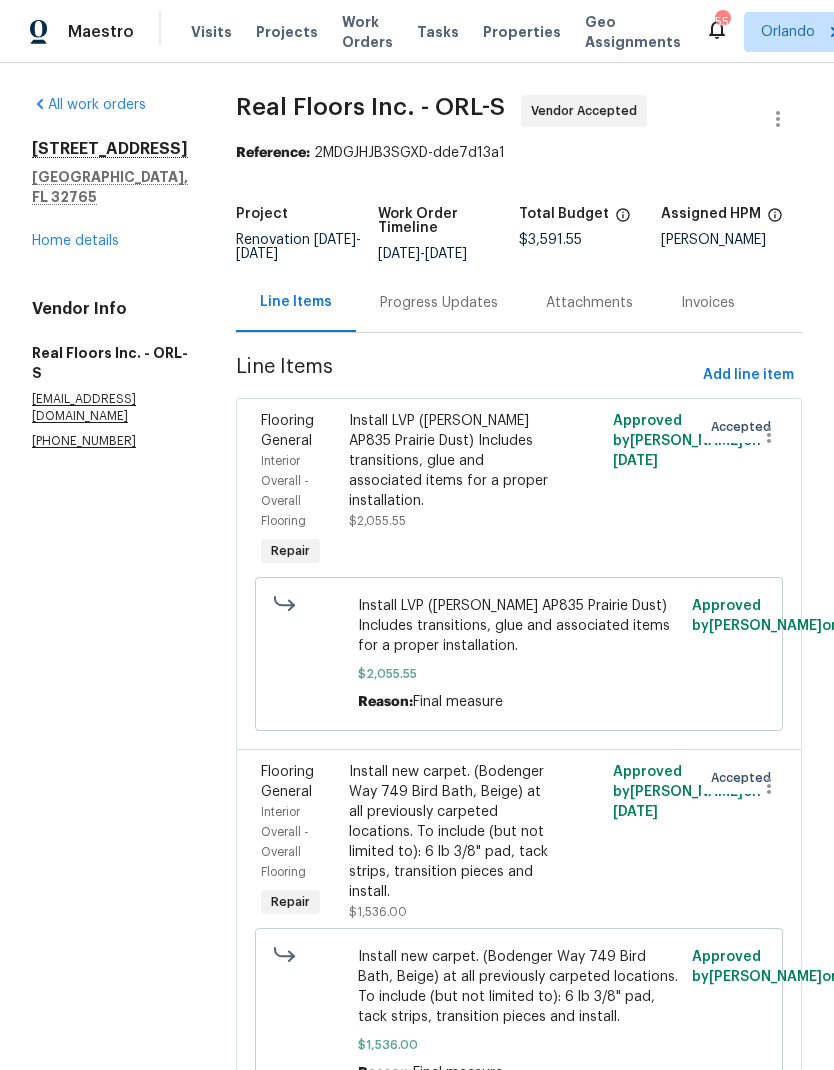 scroll, scrollTop: 0, scrollLeft: 0, axis: both 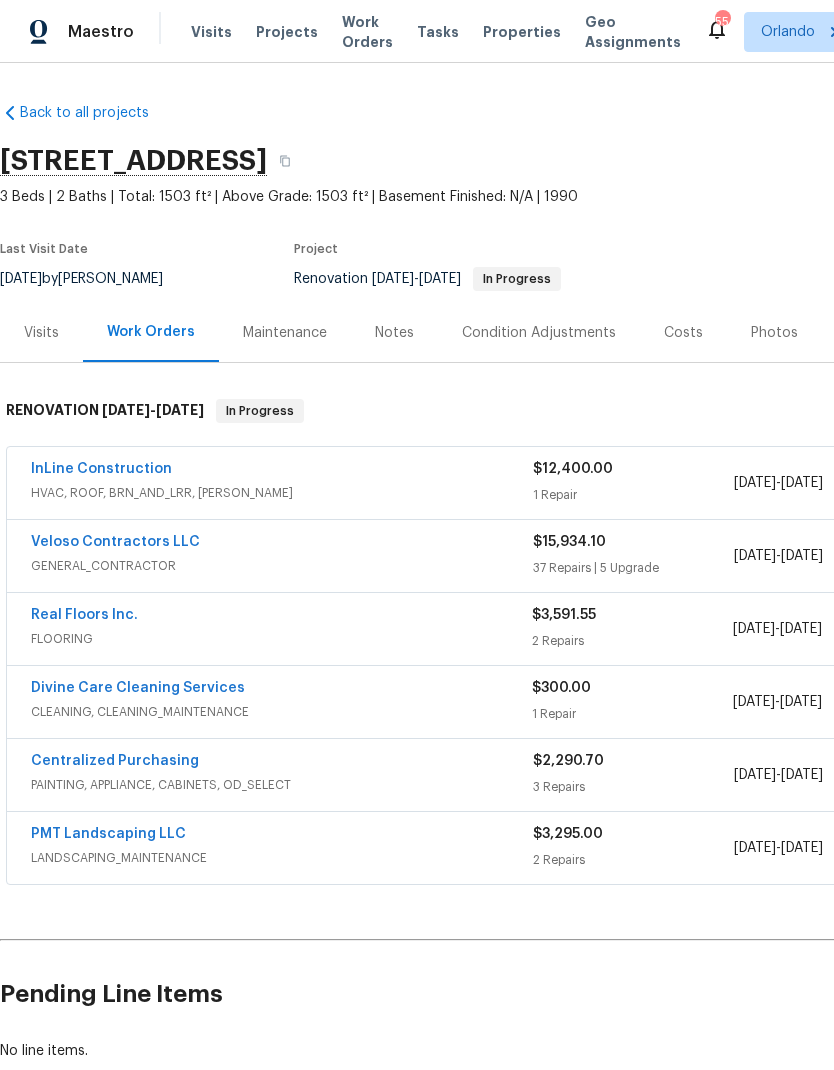 click on "Divine Care Cleaning Services" at bounding box center (138, 688) 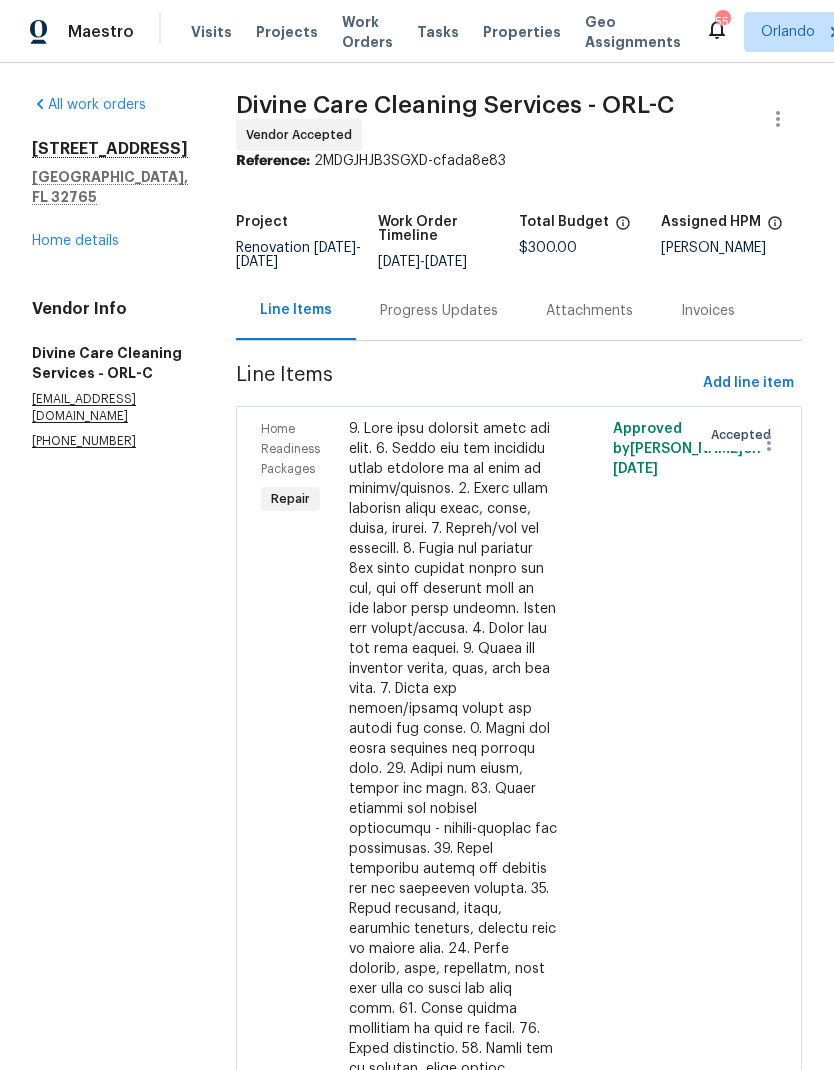 click on "Progress Updates" at bounding box center [439, 311] 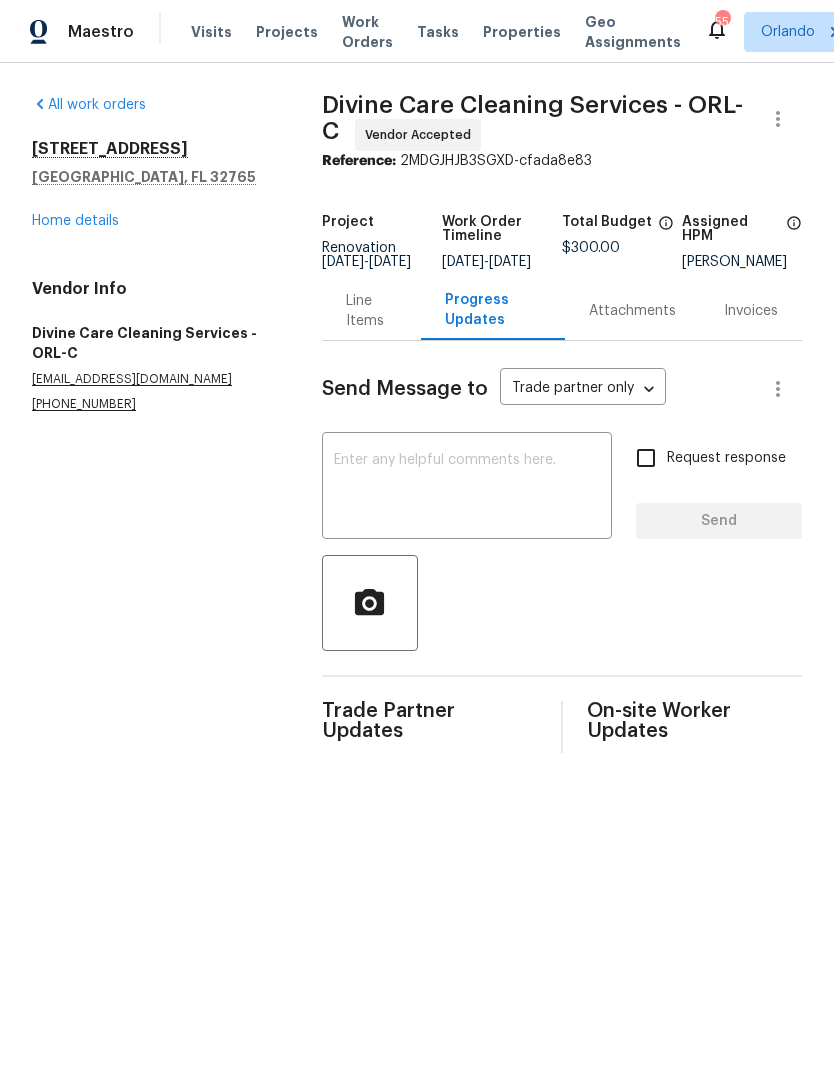 click at bounding box center (467, 488) 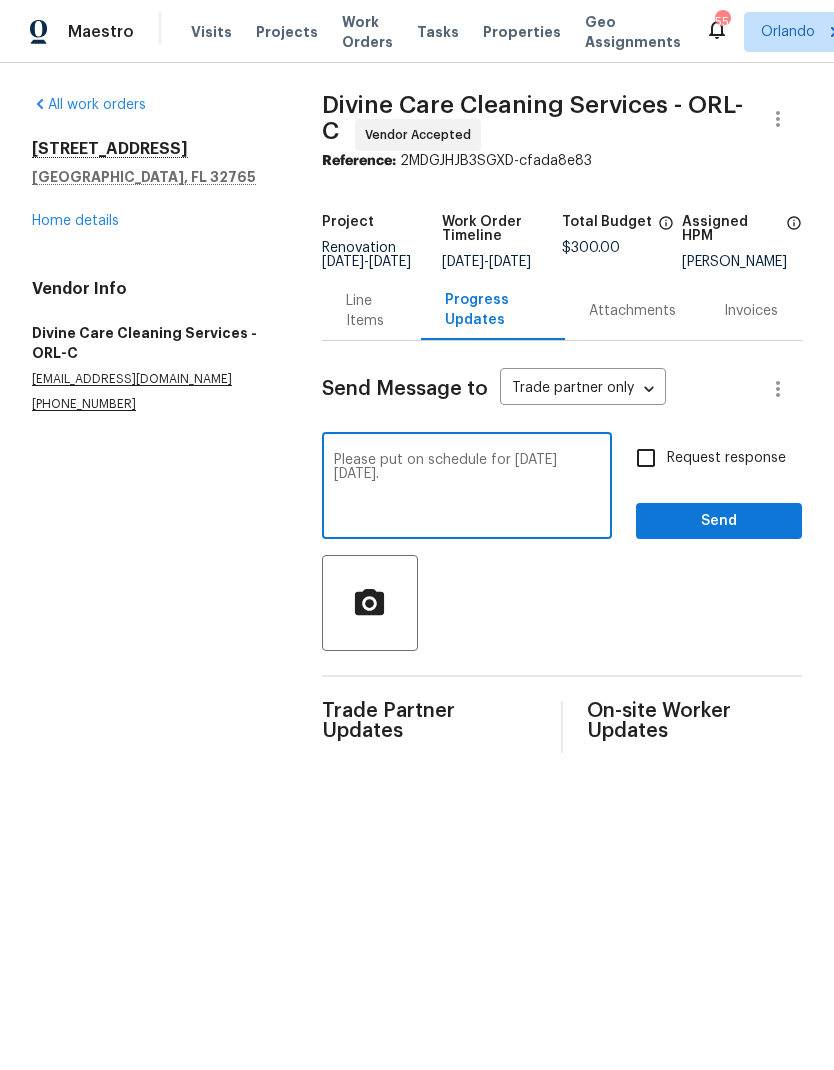 type on "Please put on schedule for this Thursday 7/17." 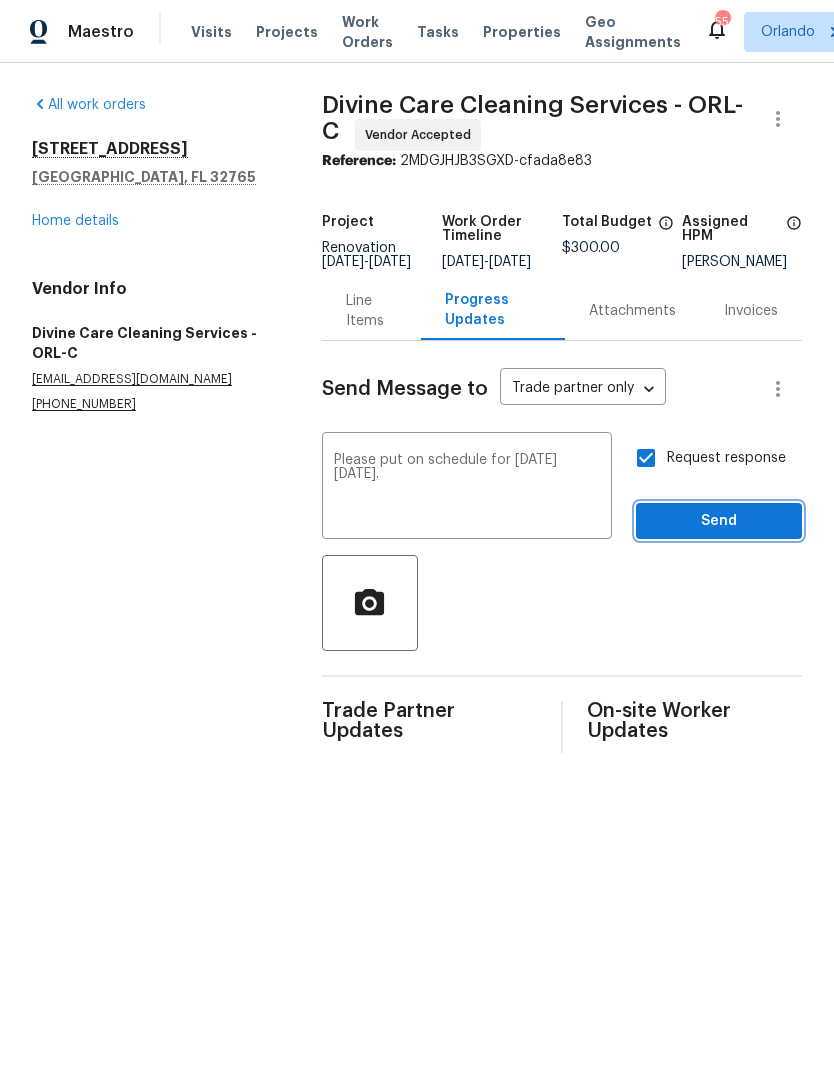 click on "Send" at bounding box center [719, 521] 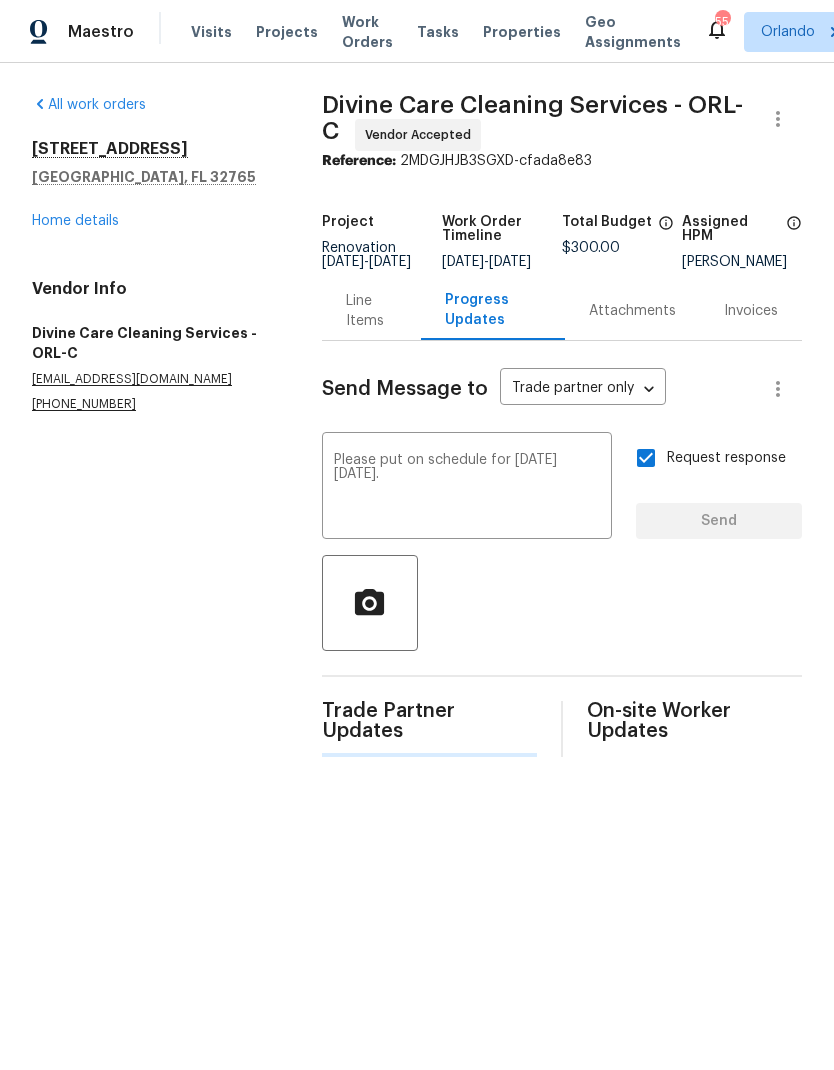 type 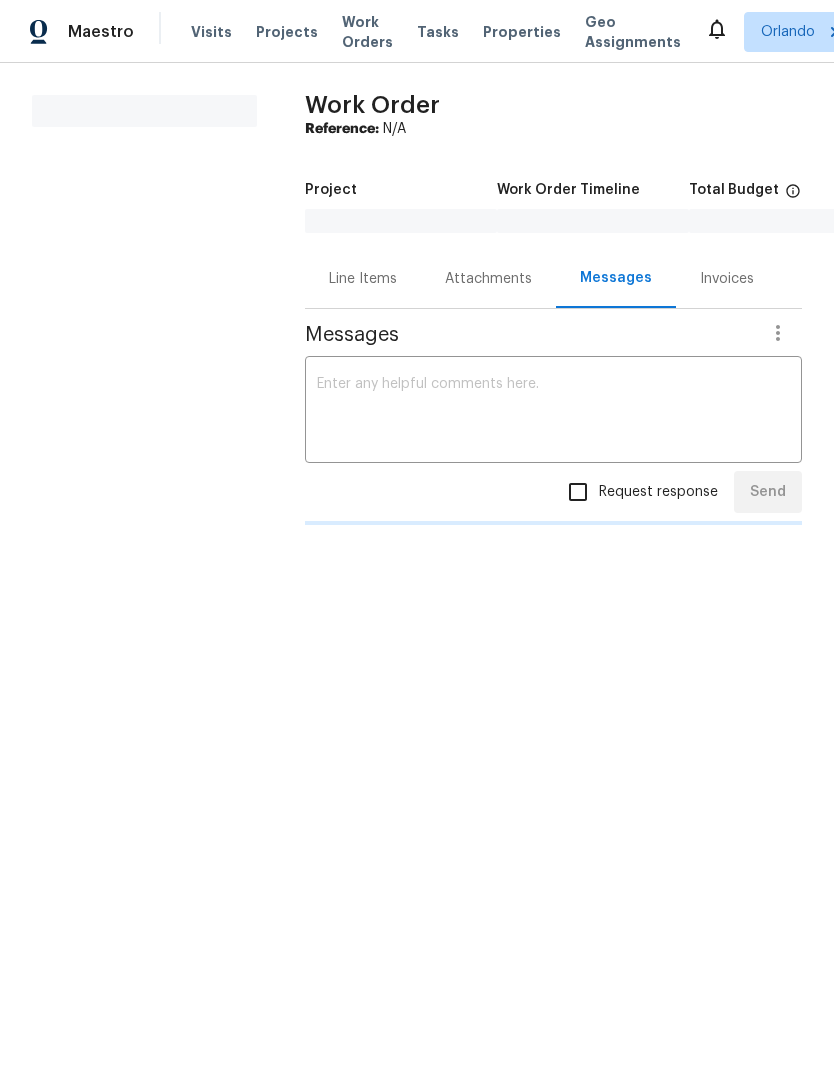 scroll, scrollTop: 0, scrollLeft: 0, axis: both 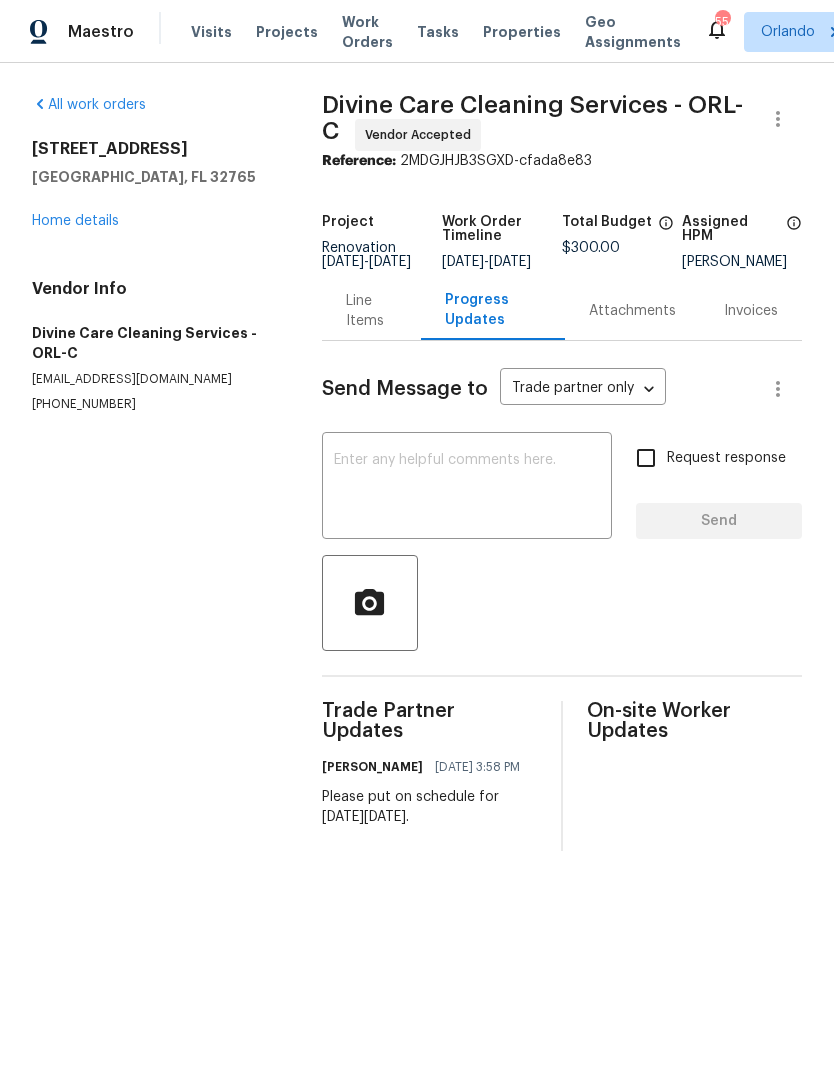 click on "Line Items" at bounding box center [371, 311] 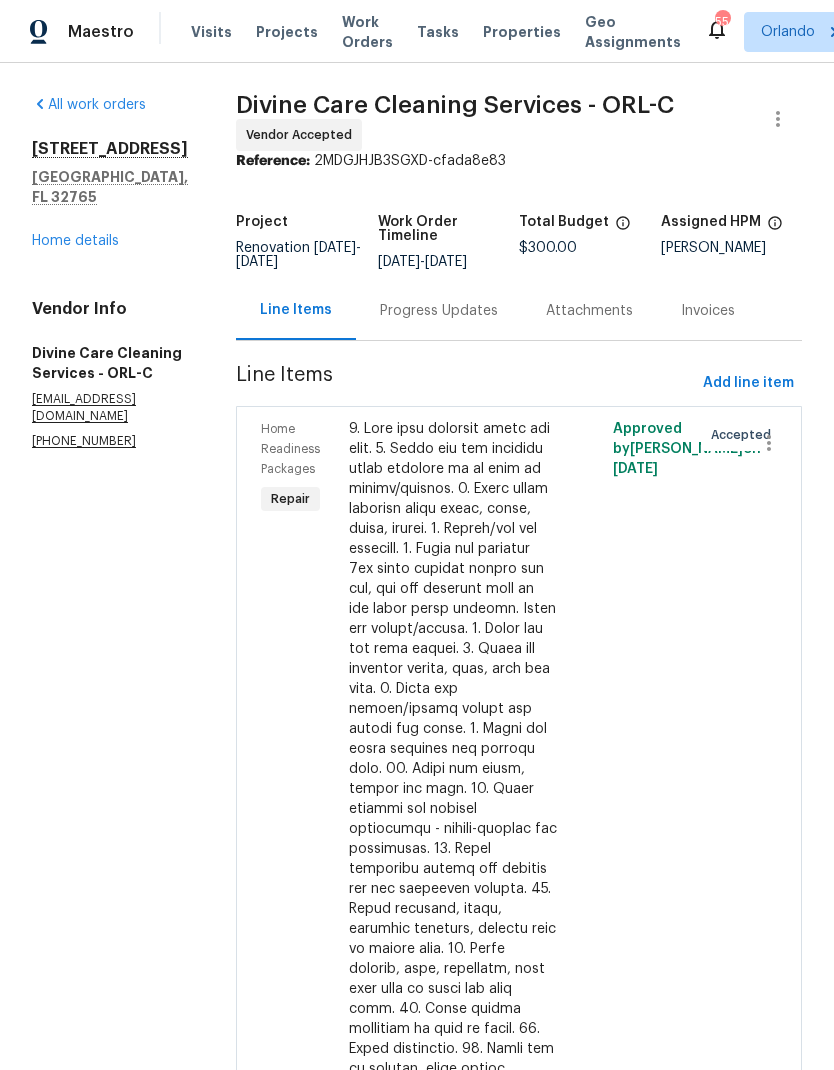 click on "Progress Updates" at bounding box center [439, 311] 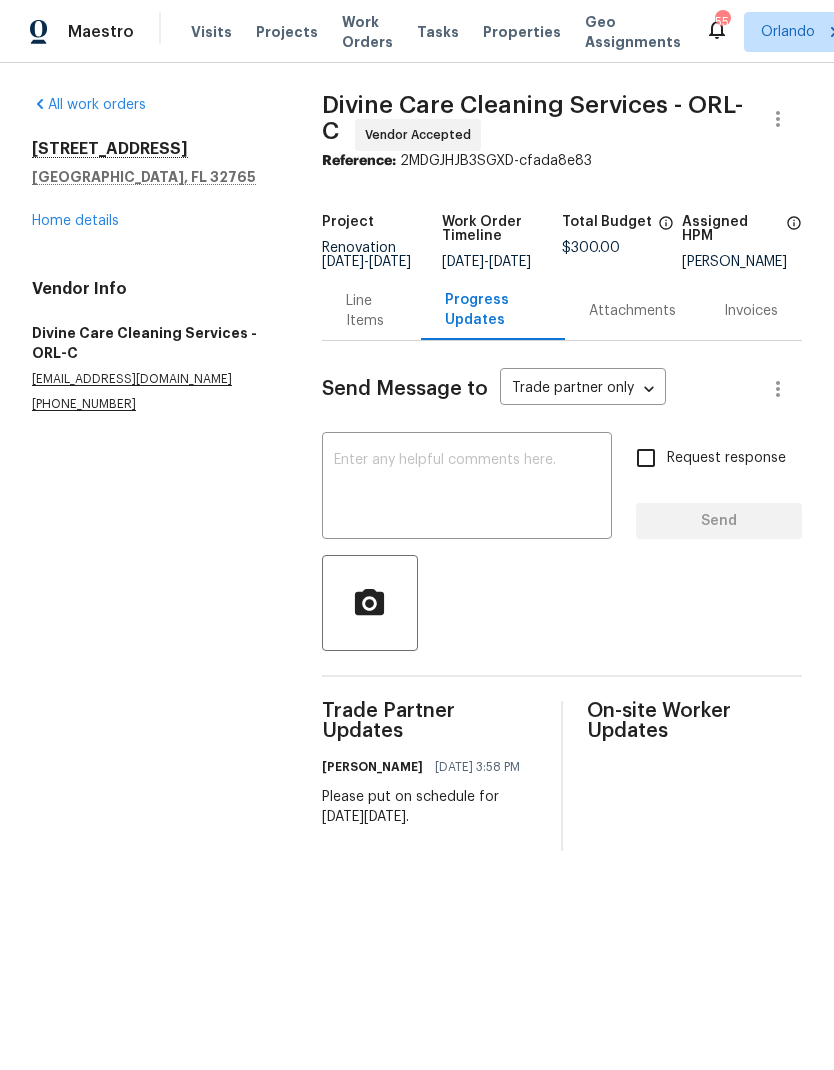 click on "Home details" at bounding box center [75, 221] 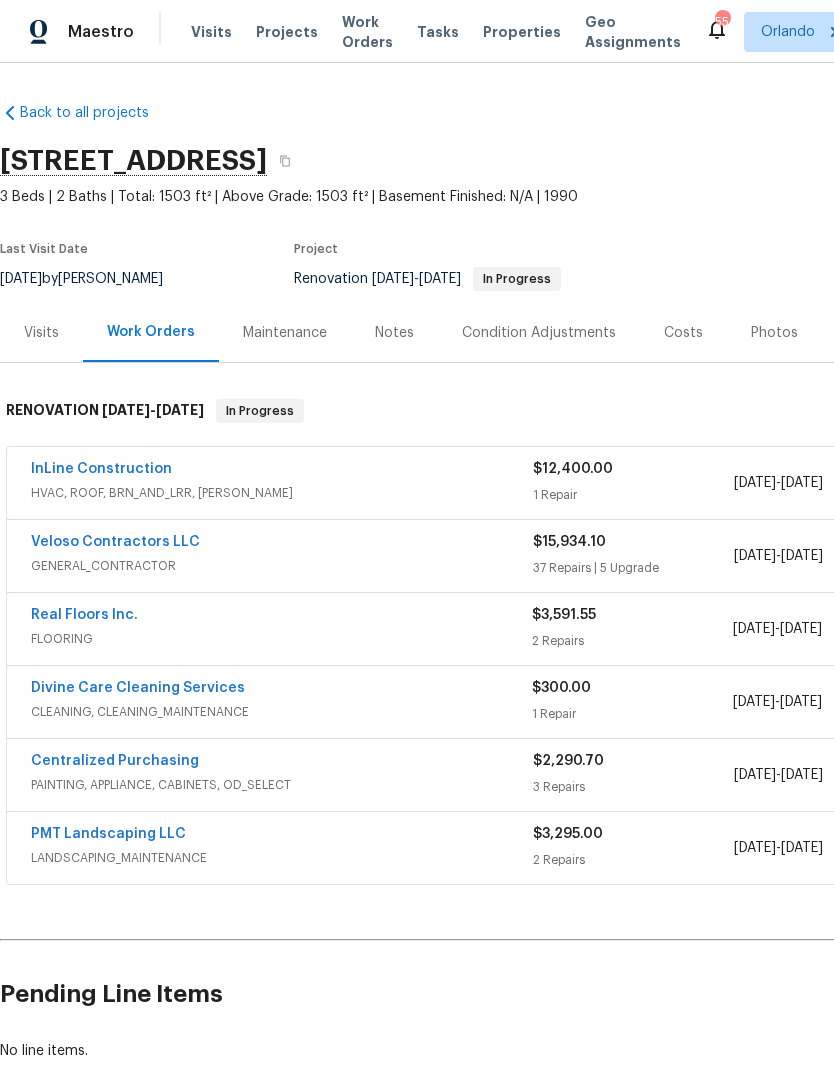 click on "Notes" at bounding box center (394, 333) 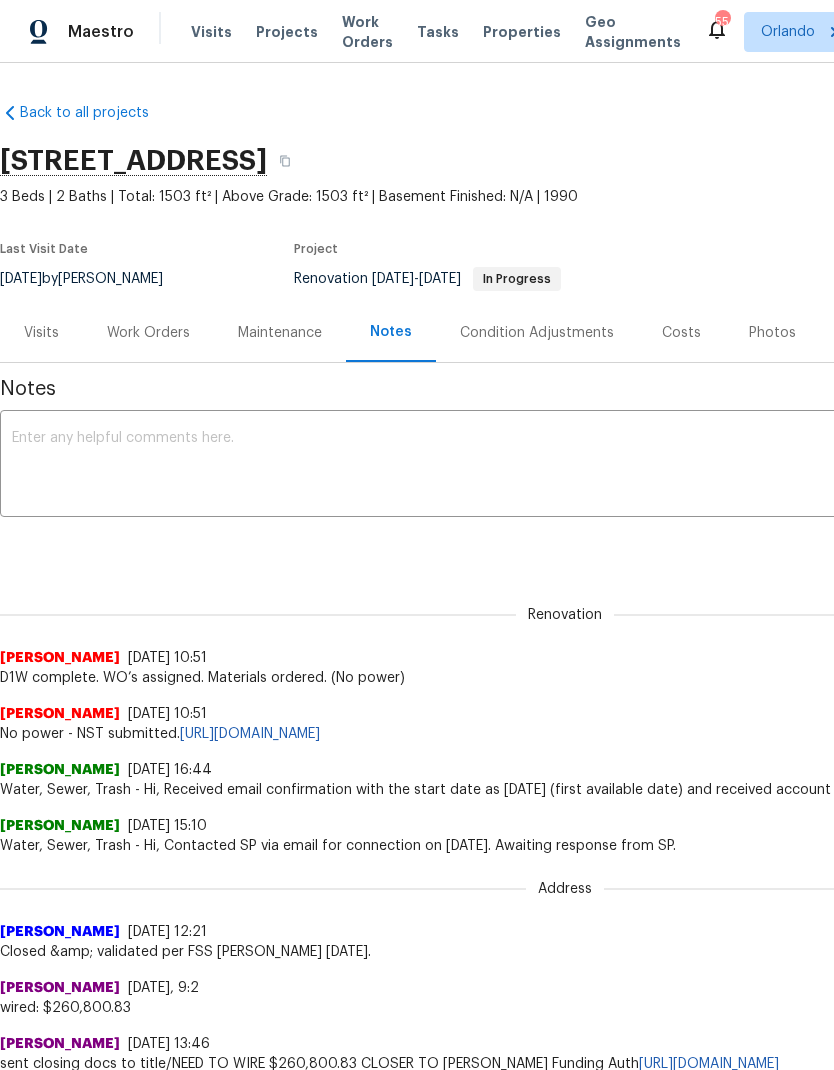 click at bounding box center [565, 466] 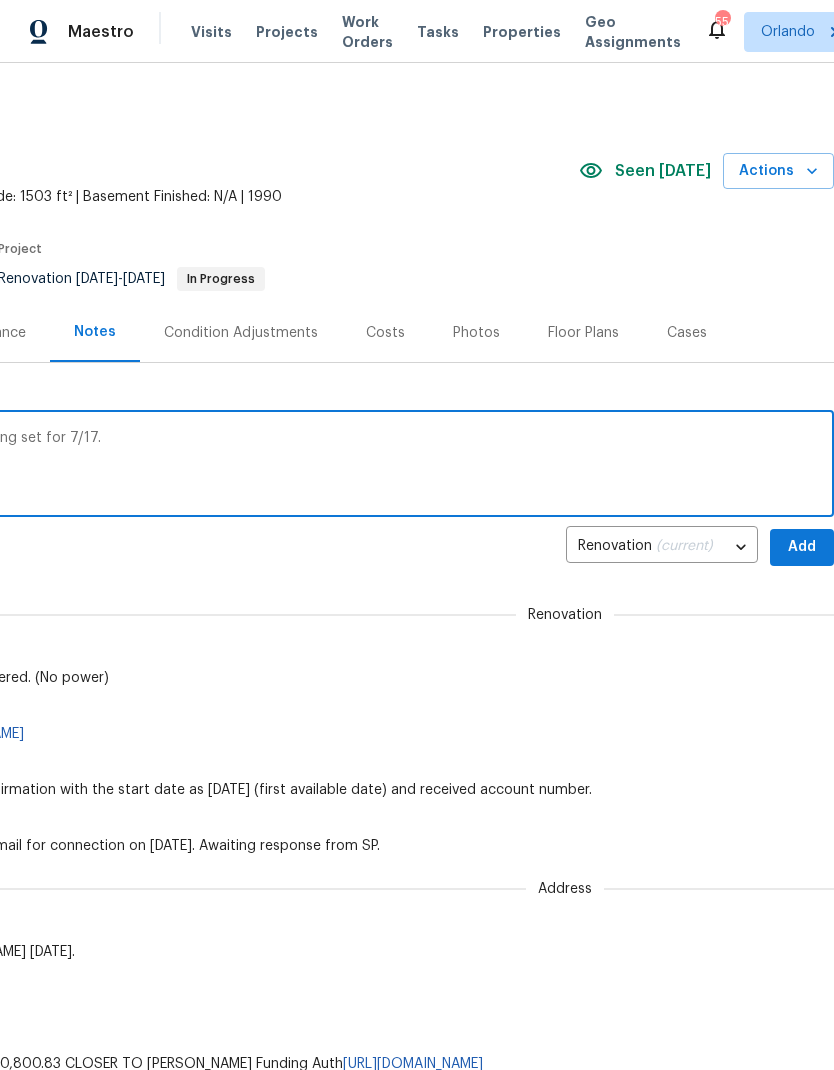 scroll, scrollTop: 0, scrollLeft: 296, axis: horizontal 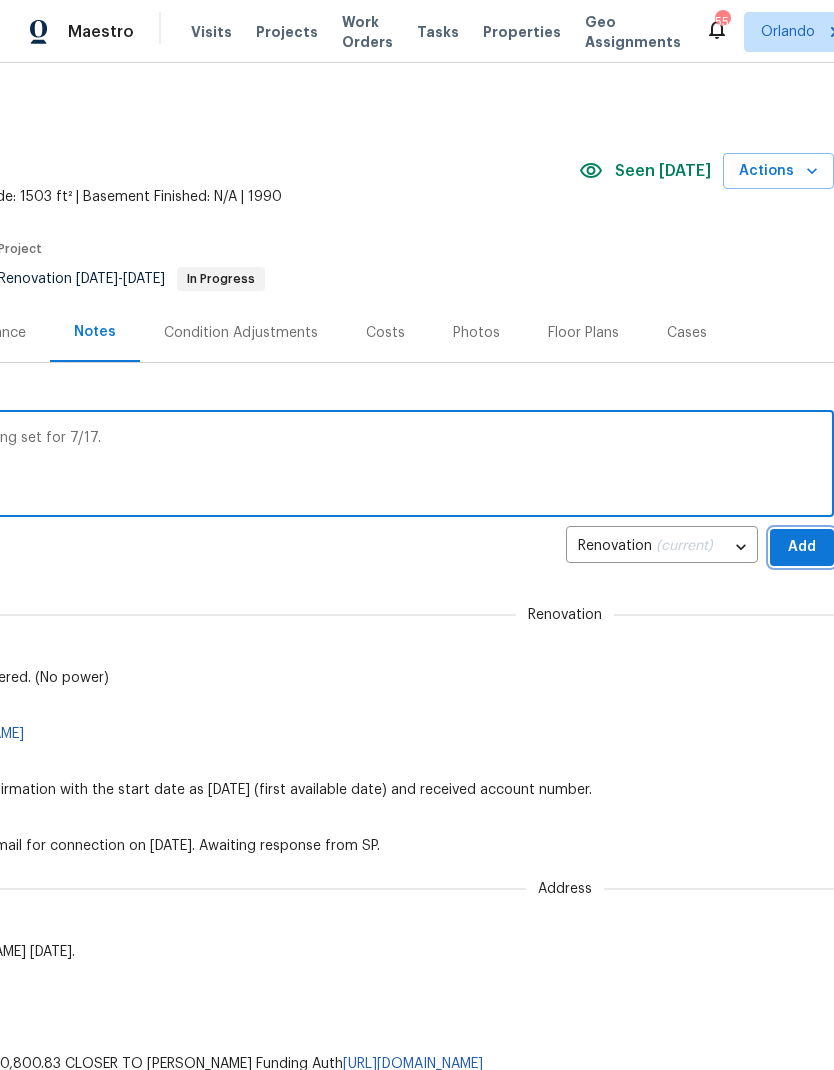 click on "Add" at bounding box center [802, 547] 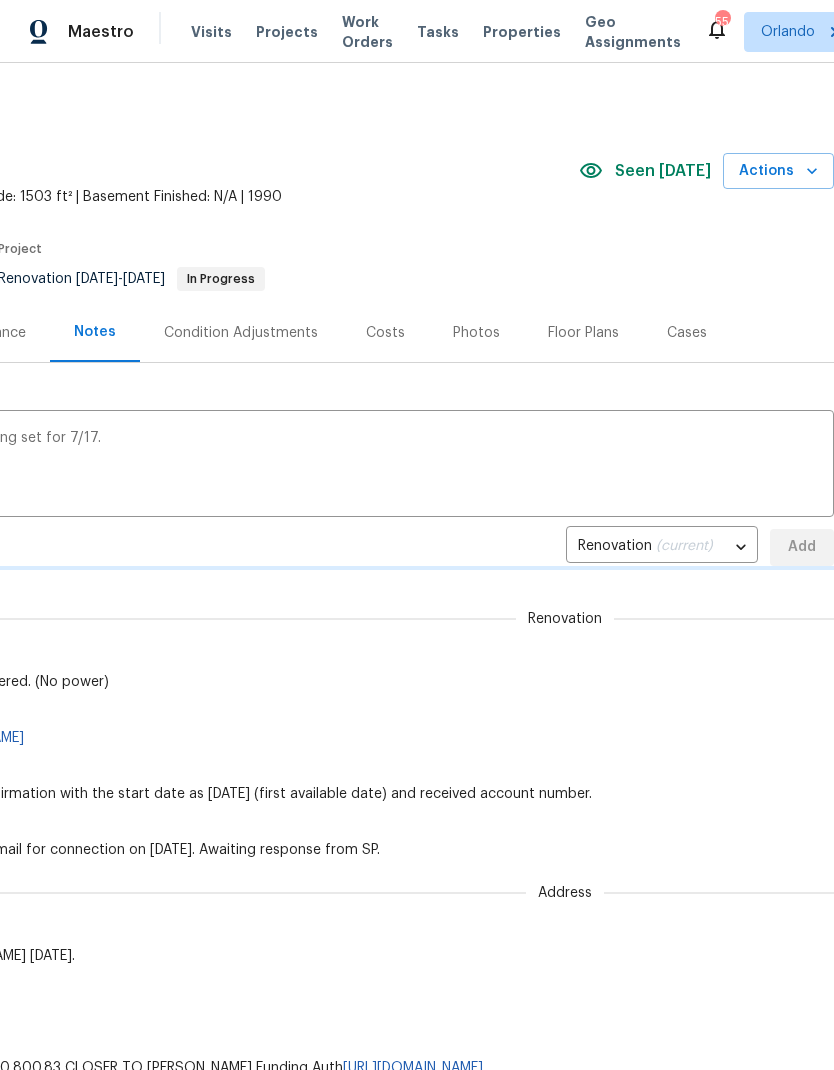 type 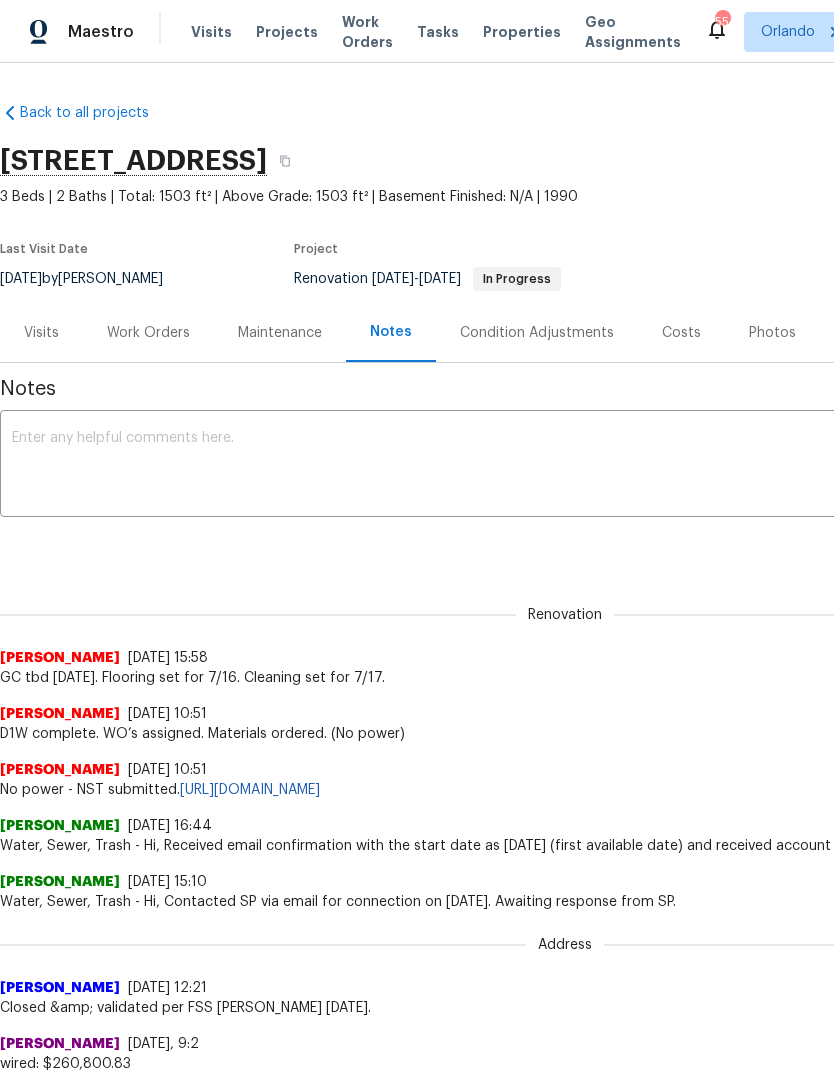 scroll, scrollTop: 0, scrollLeft: 0, axis: both 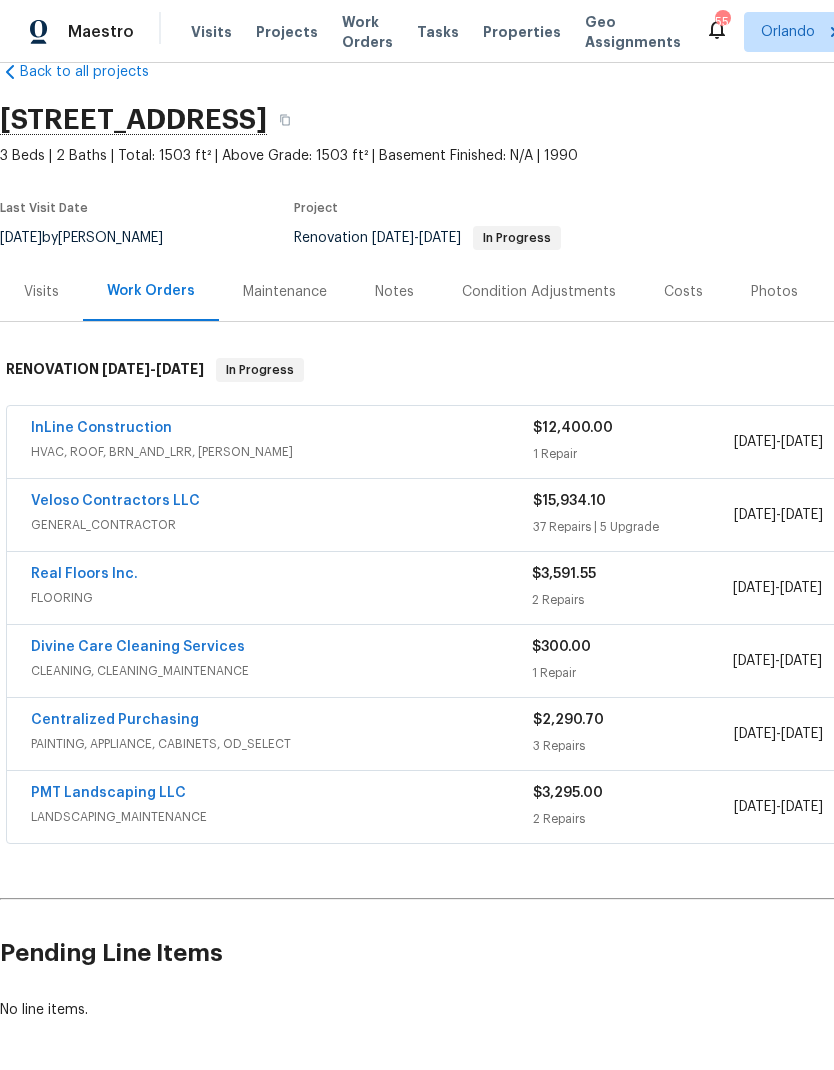 click on "Notes" at bounding box center (394, 291) 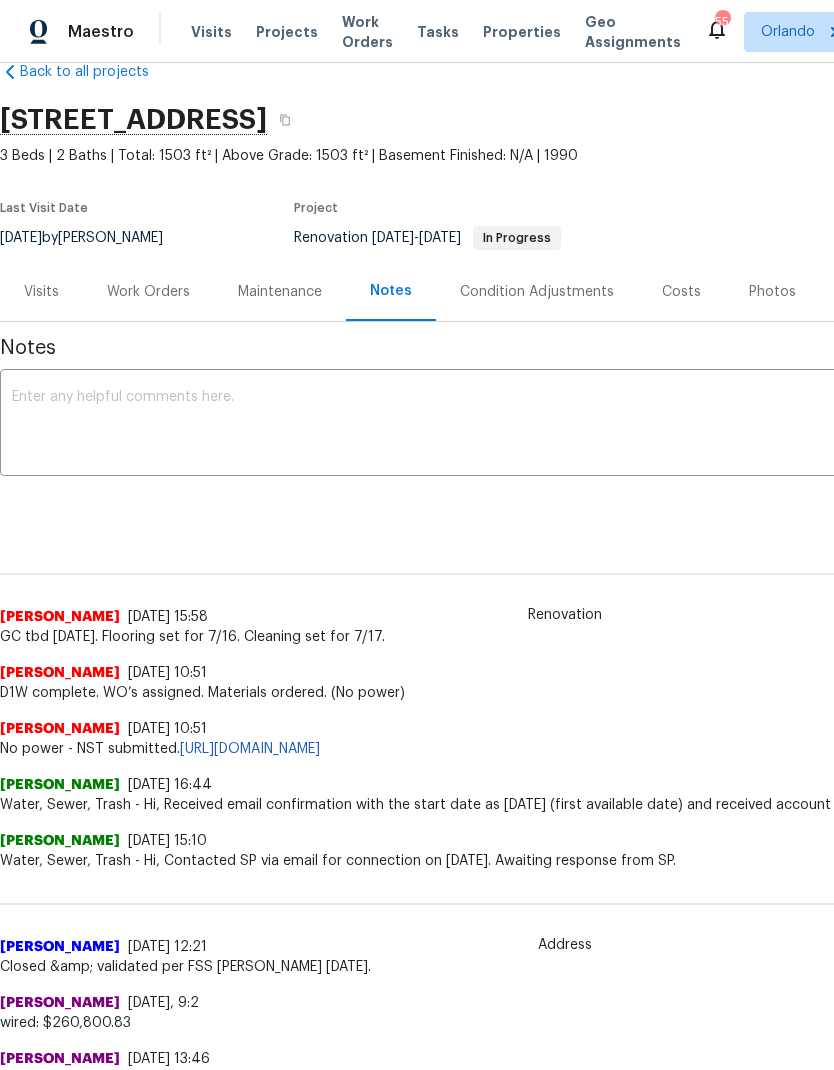 click on "Work Orders" at bounding box center [148, 291] 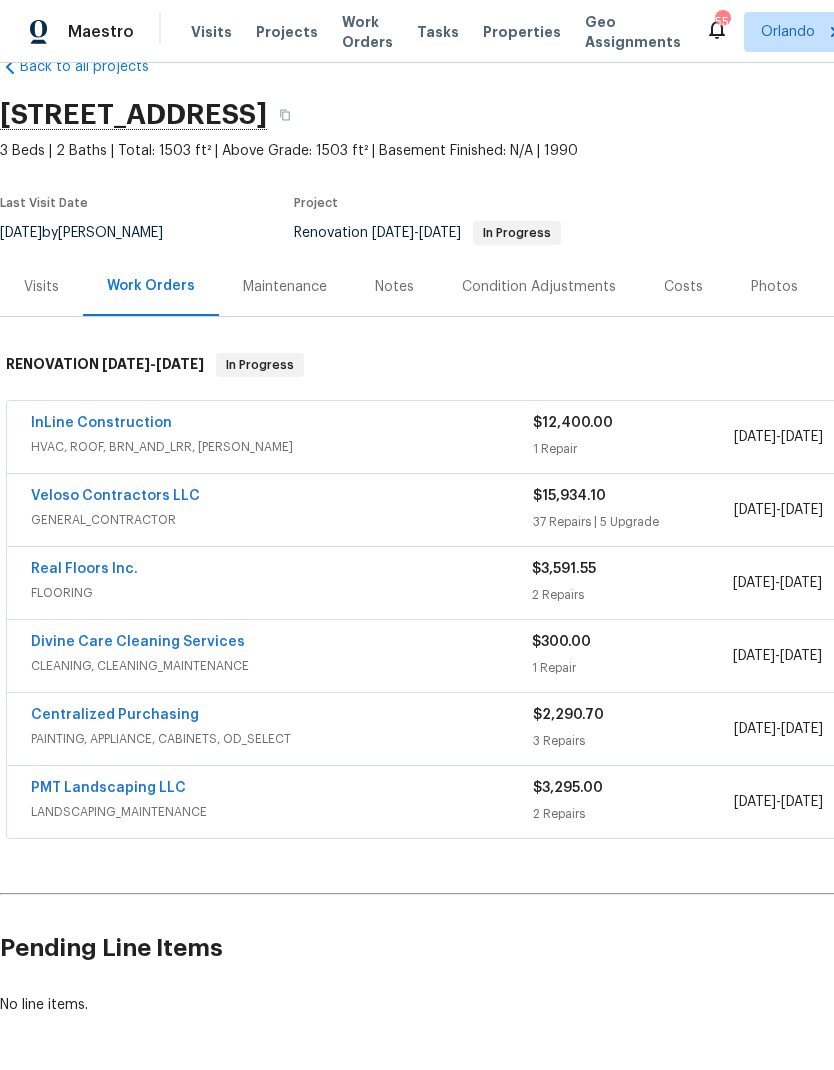 scroll, scrollTop: 46, scrollLeft: 0, axis: vertical 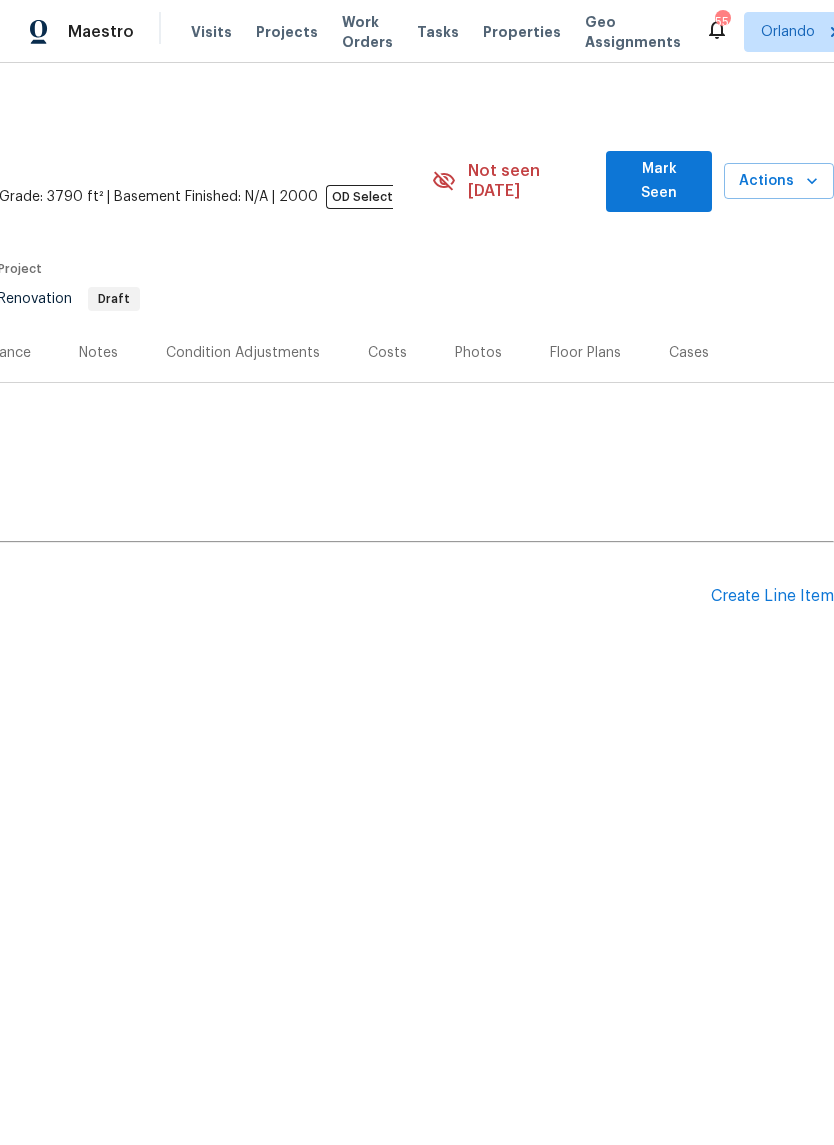 click on "Mark Seen" at bounding box center (658, 181) 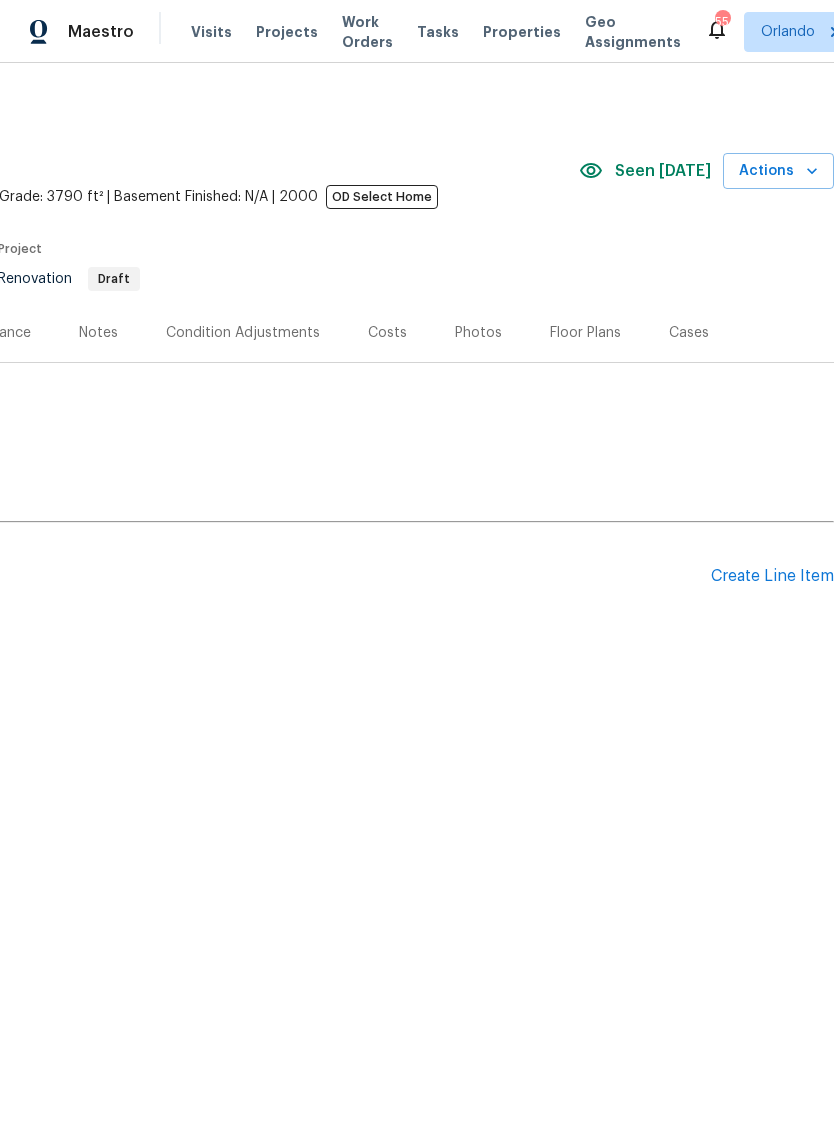 click on "Create Line Item" at bounding box center [772, 576] 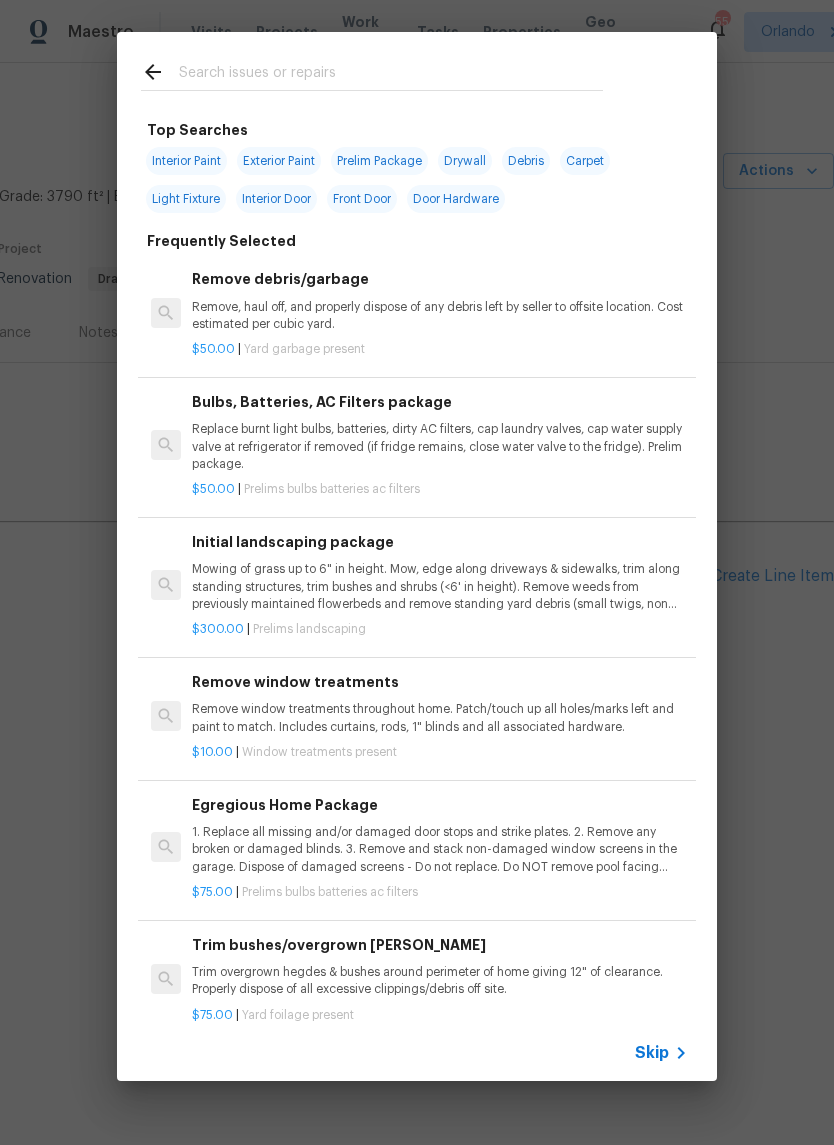 click at bounding box center [391, 75] 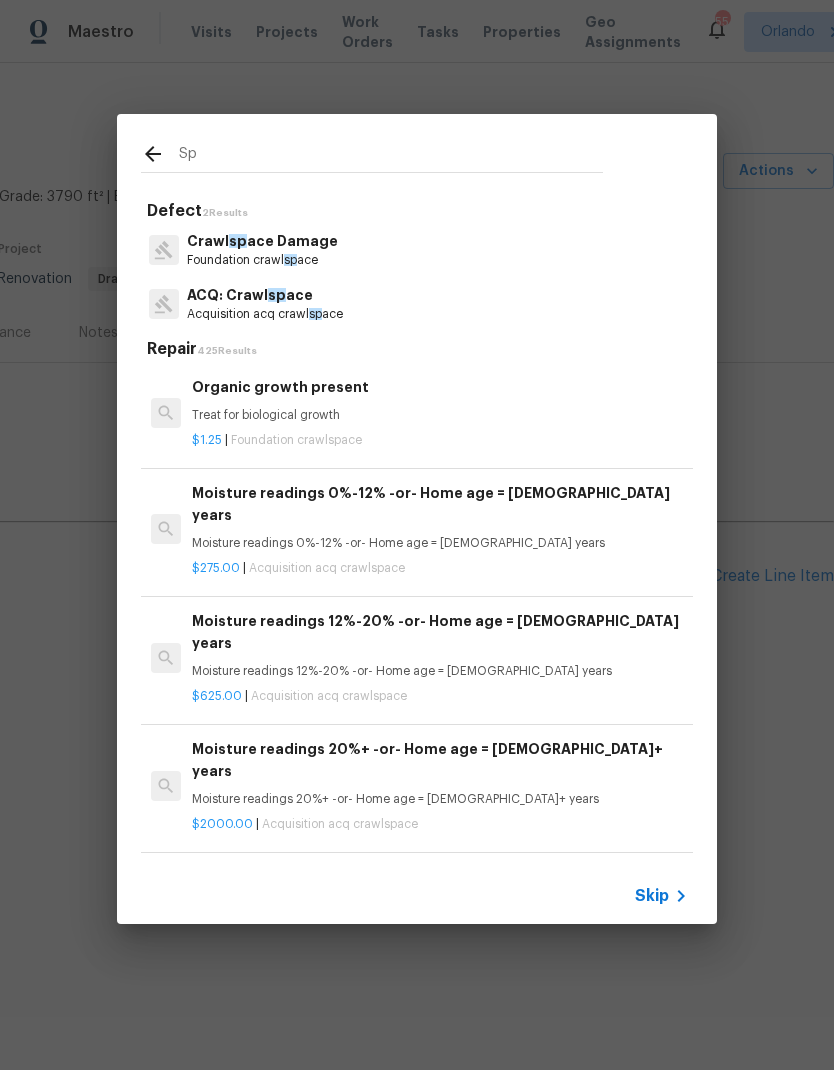 type on "S" 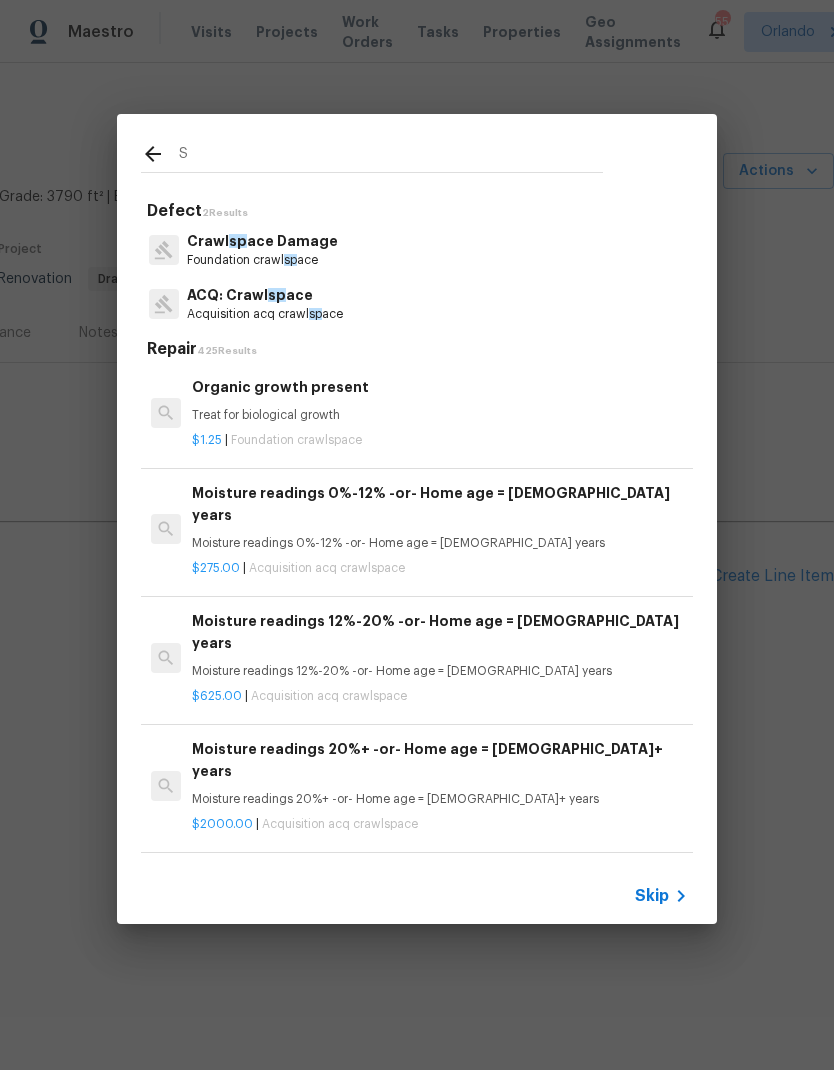 type 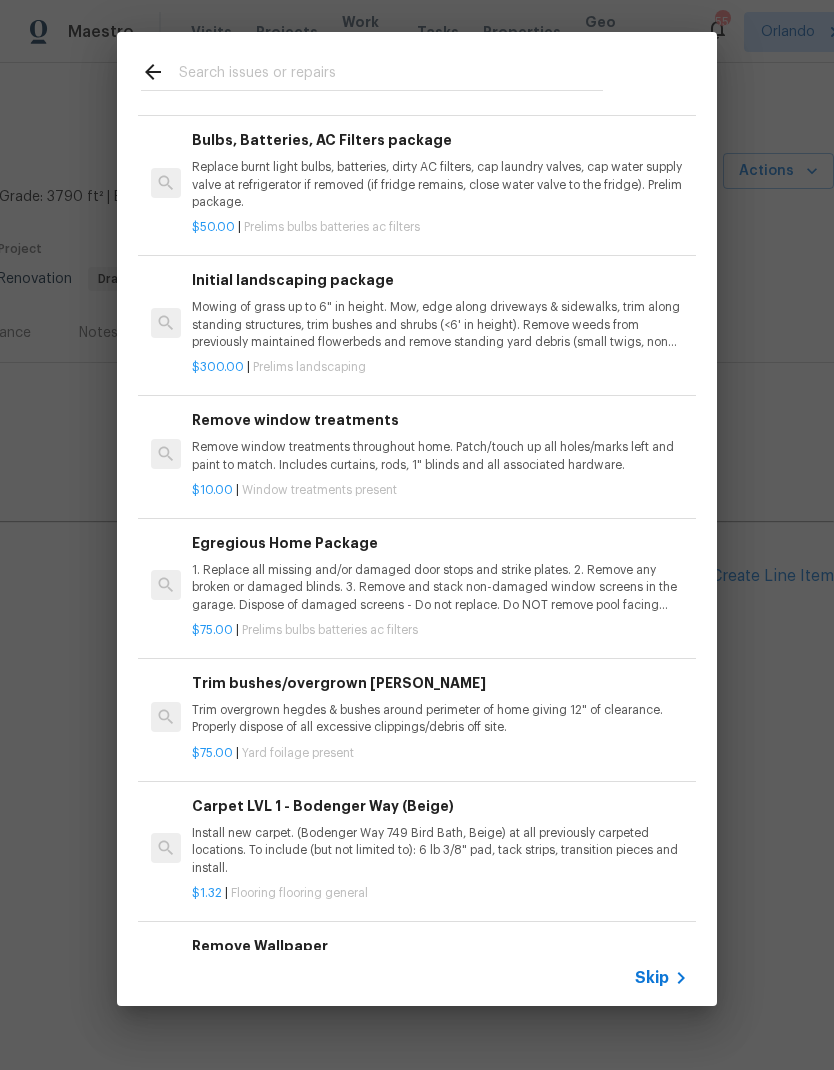 scroll, scrollTop: 305, scrollLeft: 0, axis: vertical 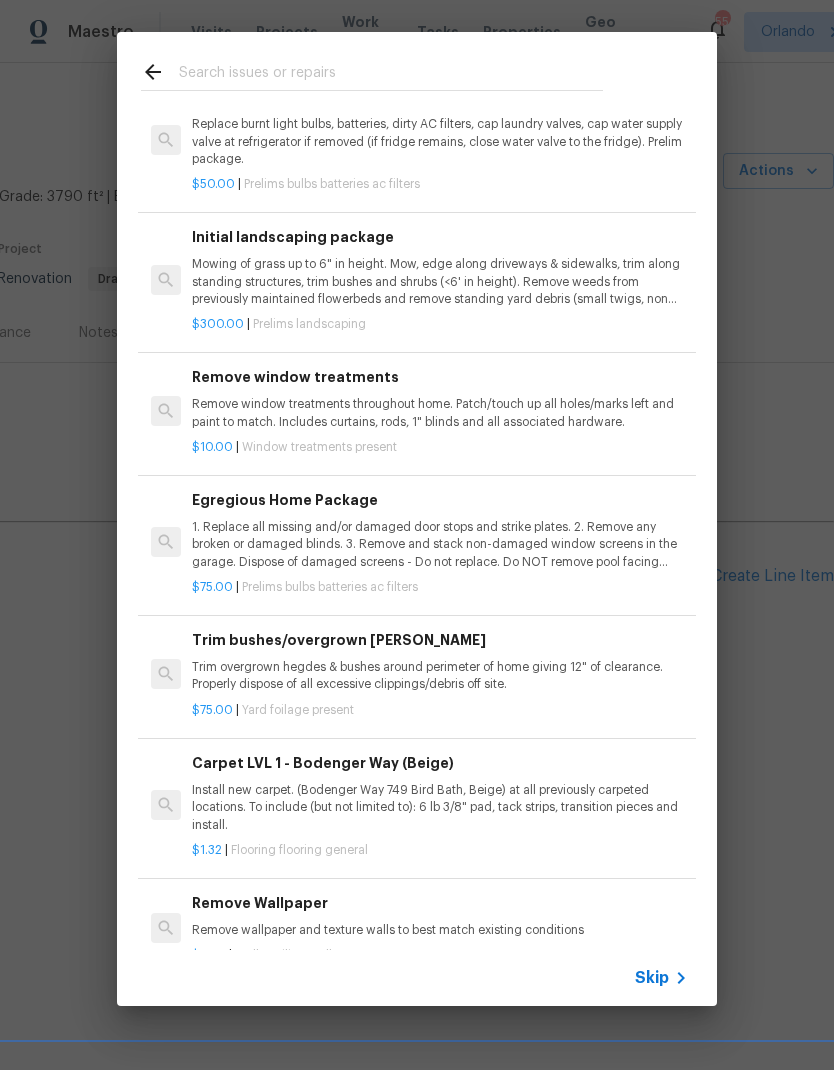 click on "Initial landscaping package Mowing of grass up to 6" in height. Mow, edge along driveways & sidewalks, trim along standing structures, trim bushes and shrubs (<6' in height). Remove weeds from previously maintained flowerbeds and remove standing yard debris (small twigs, non seasonal falling leaves).  Use leaf blower to remove clippings from hard surfaces."" at bounding box center [440, 267] 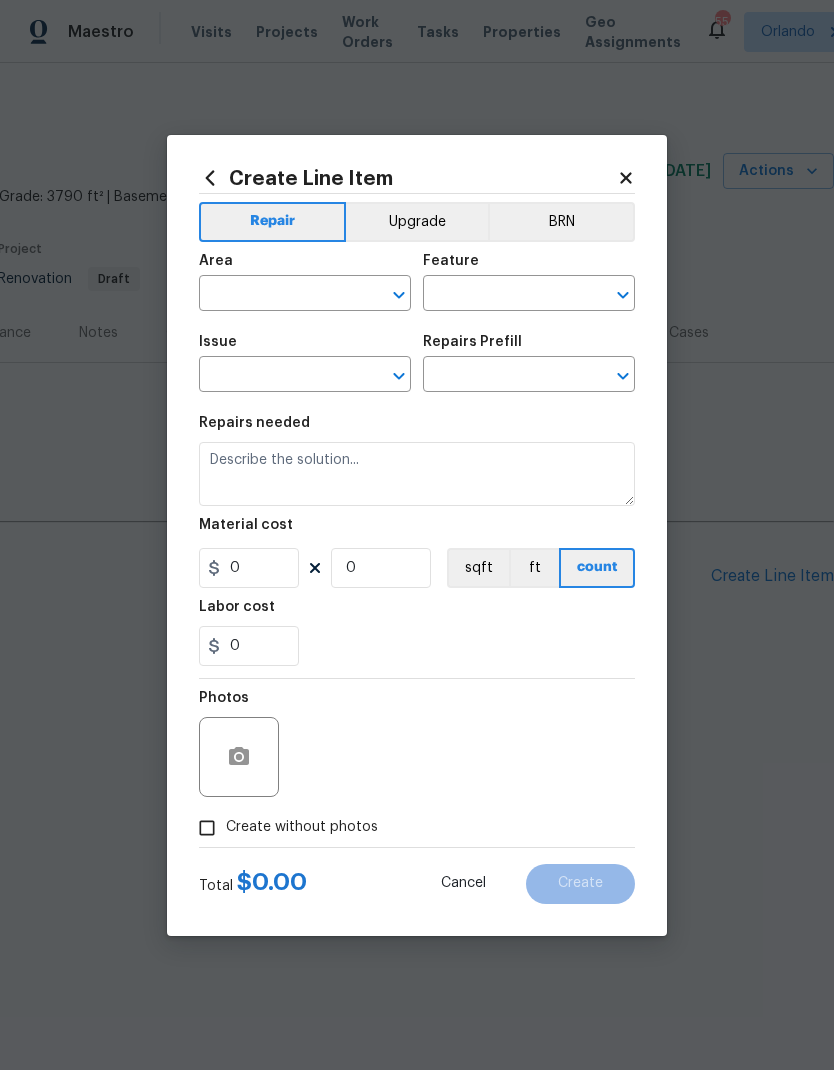 type on "Home Readiness Packages" 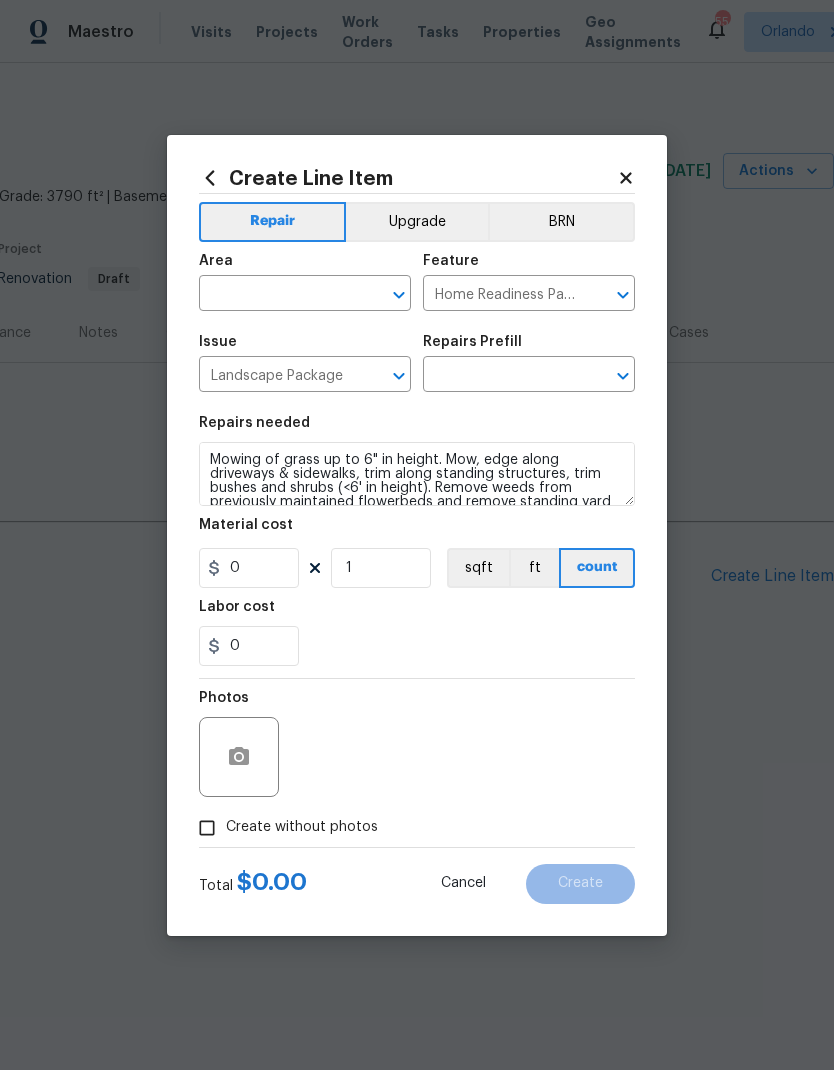 type on "Initial landscaping package $300.00" 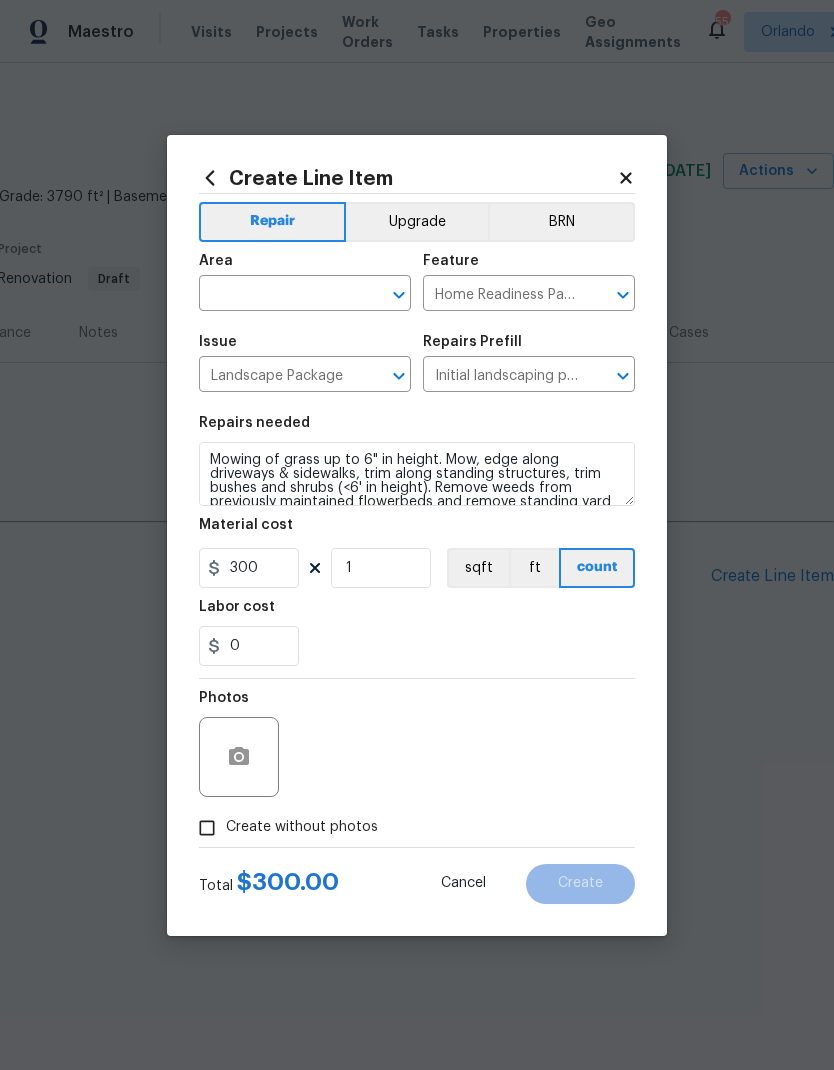 click at bounding box center (277, 295) 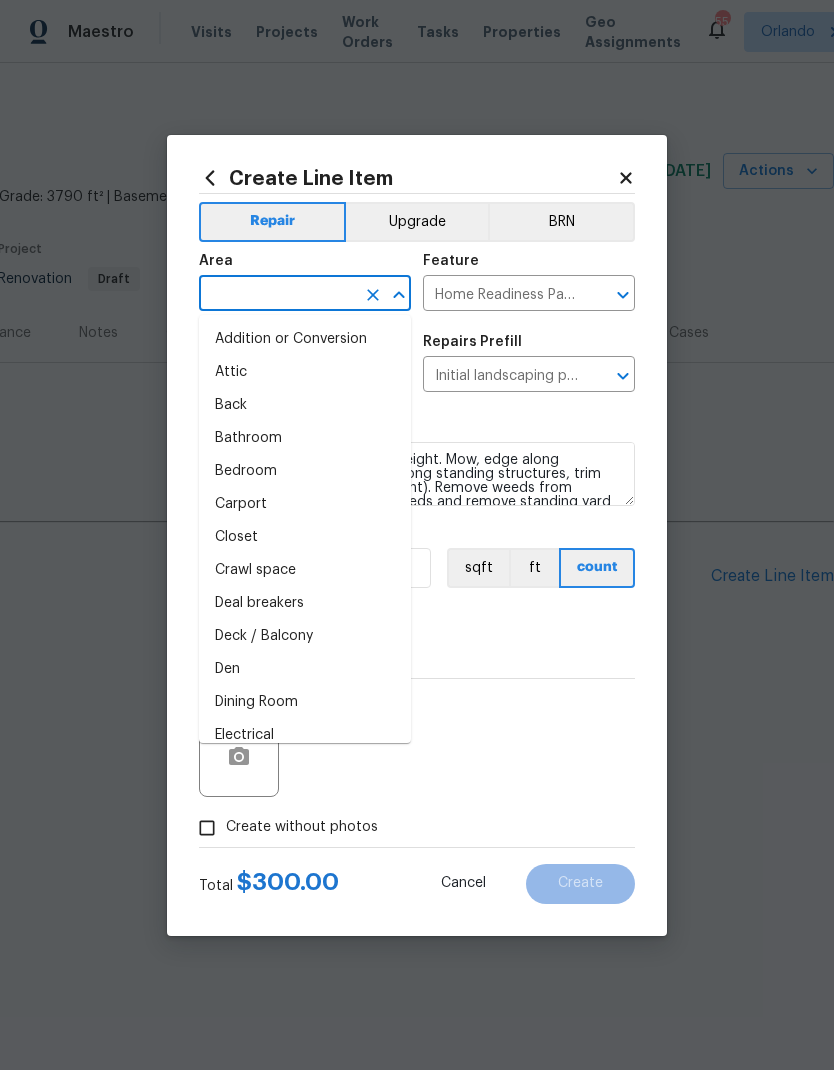 type on "r" 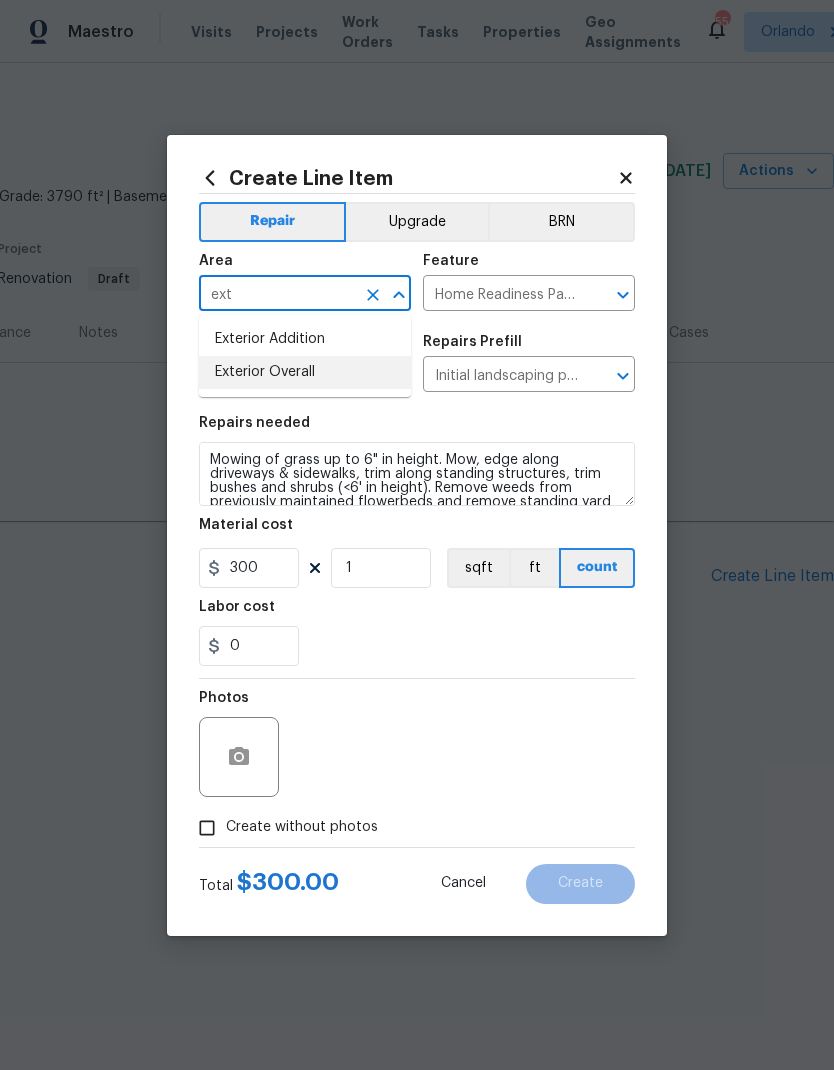 click on "Exterior Overall" at bounding box center (305, 372) 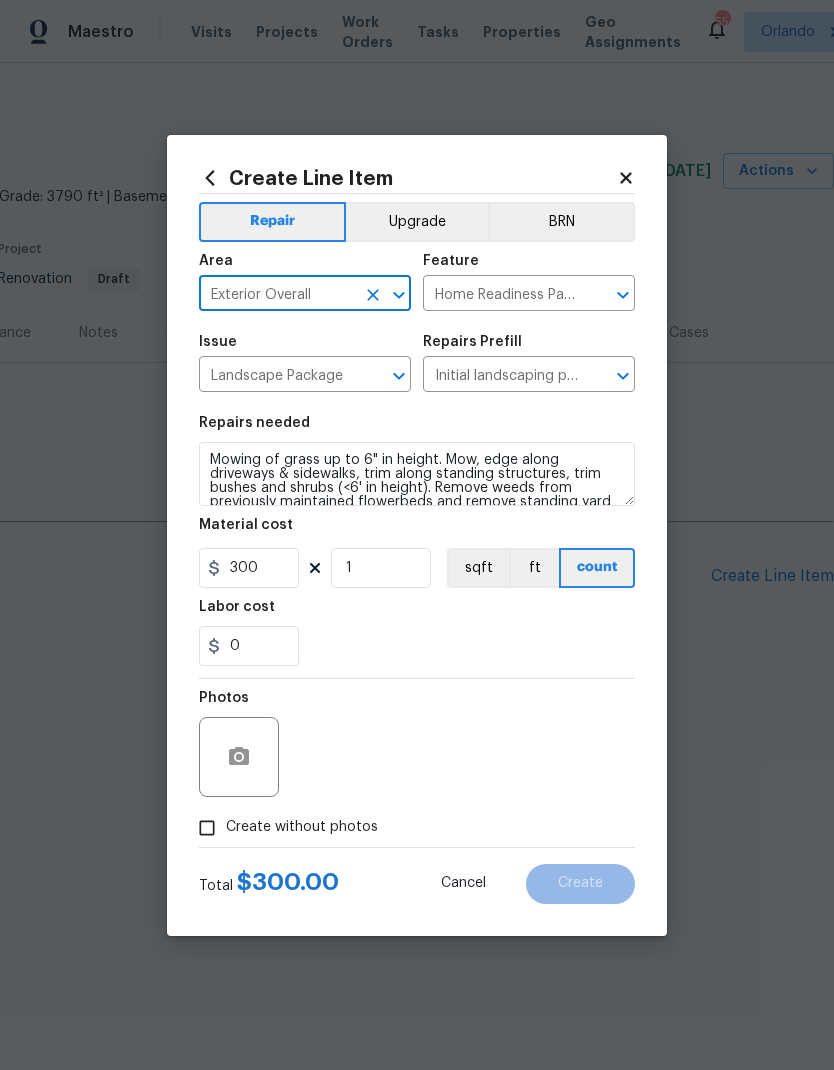 click on "0" at bounding box center (417, 646) 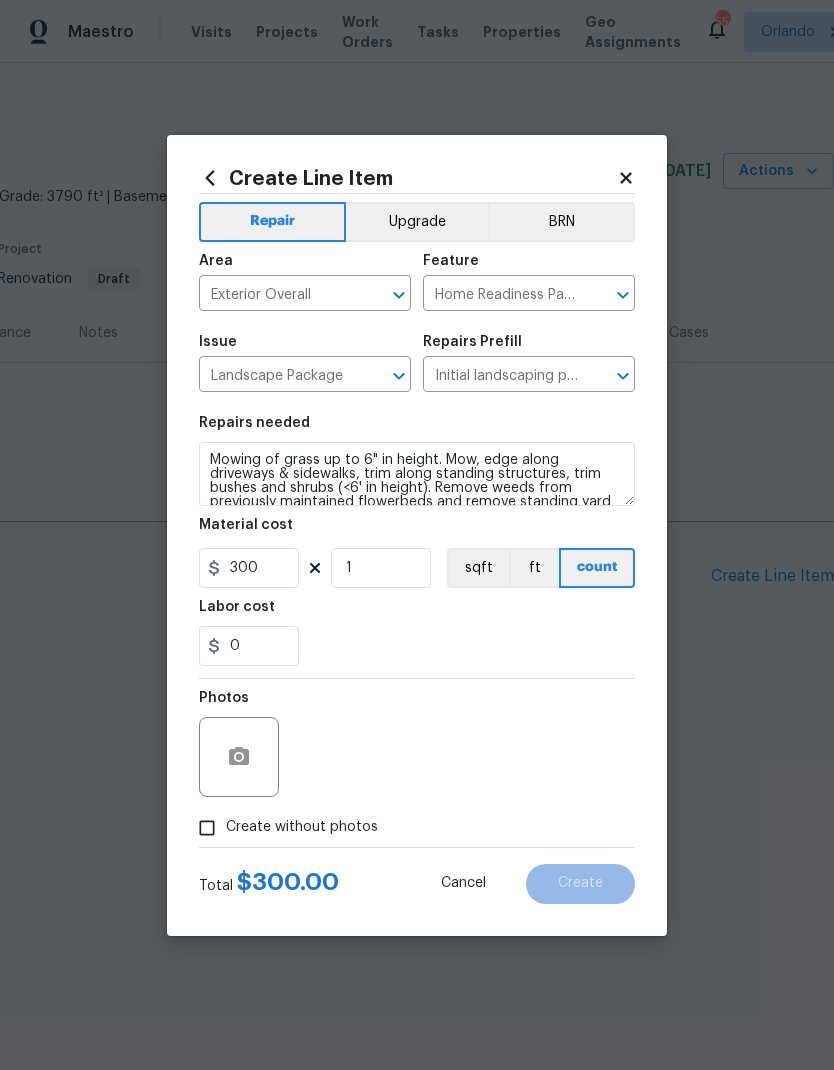 click on "Create without photos" at bounding box center (302, 827) 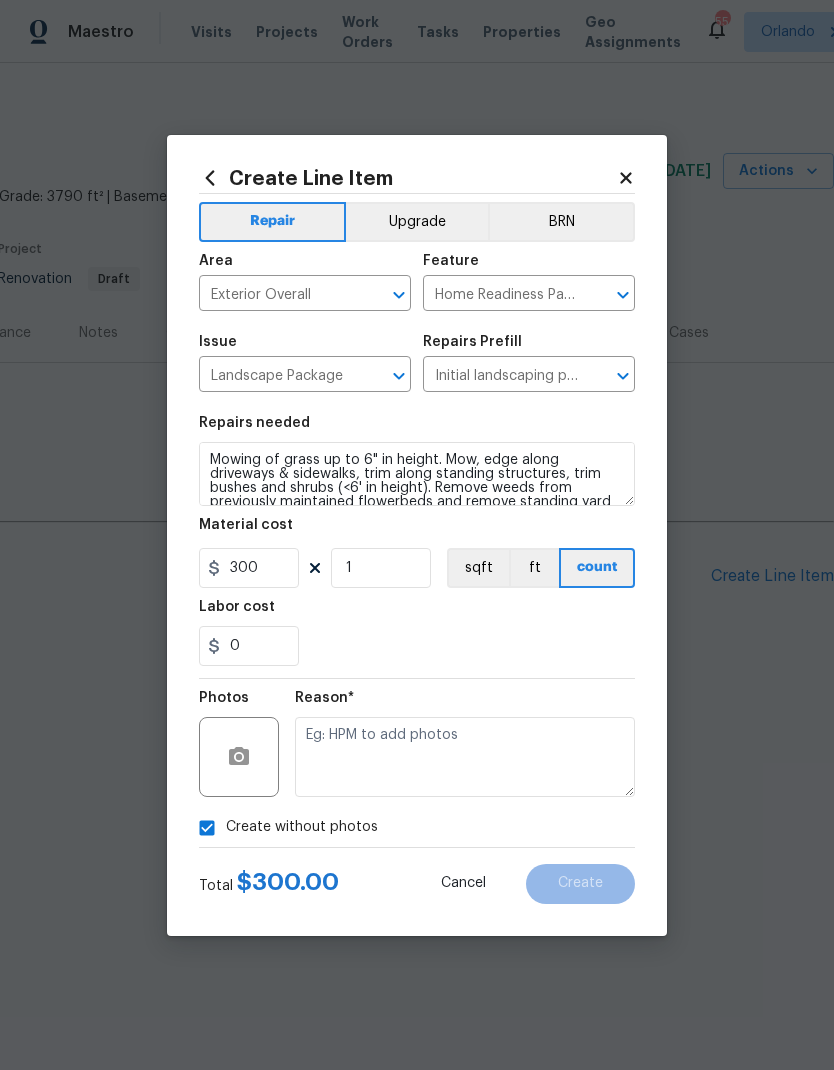 click at bounding box center [465, 757] 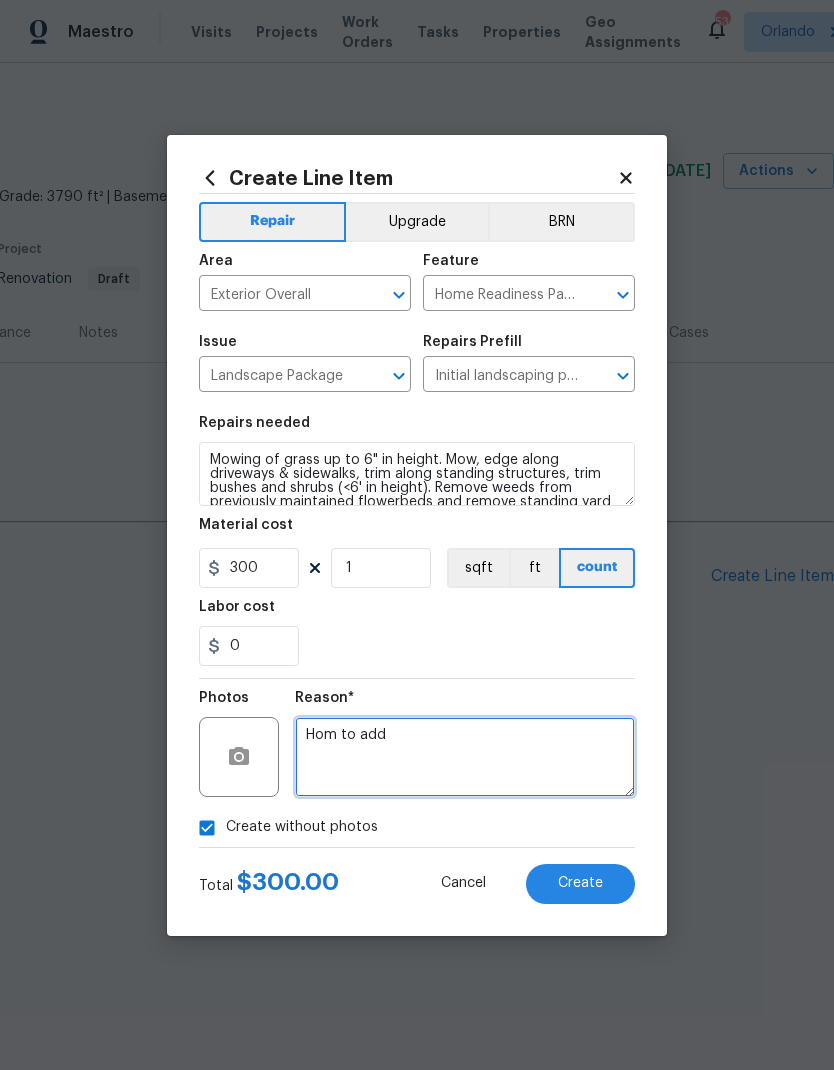 click on "Hom to add" at bounding box center (465, 757) 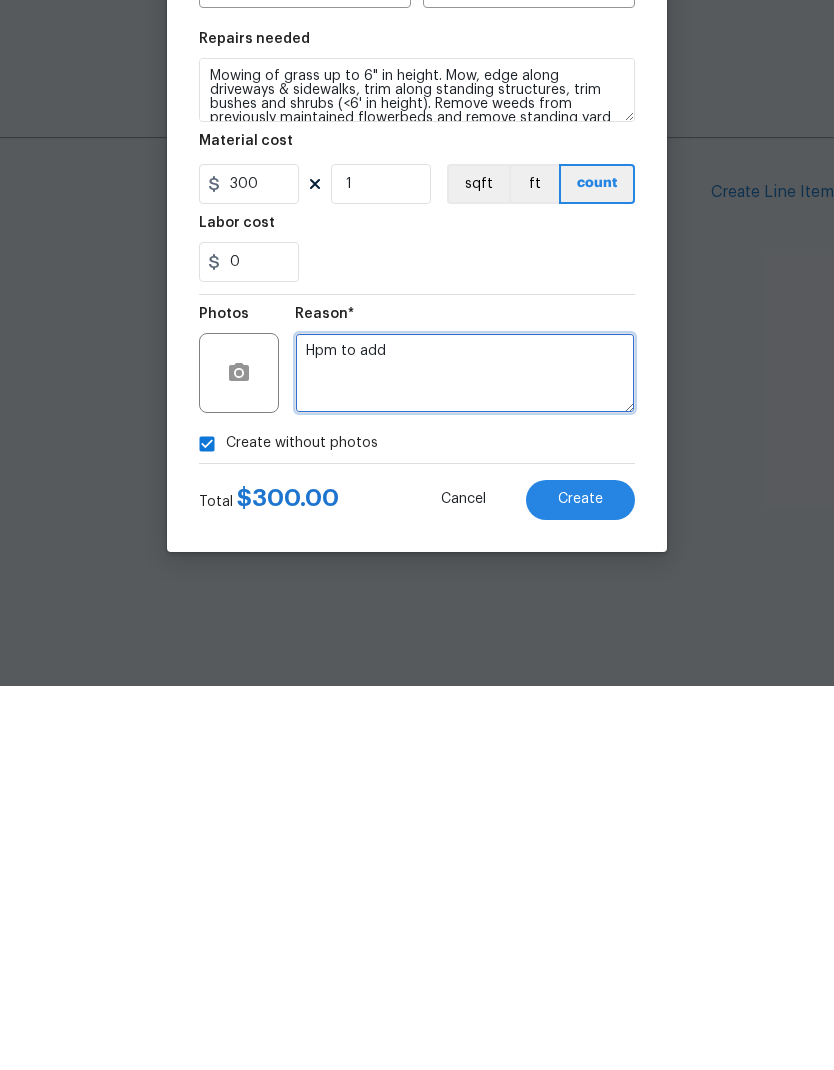 type on "Hpm to add" 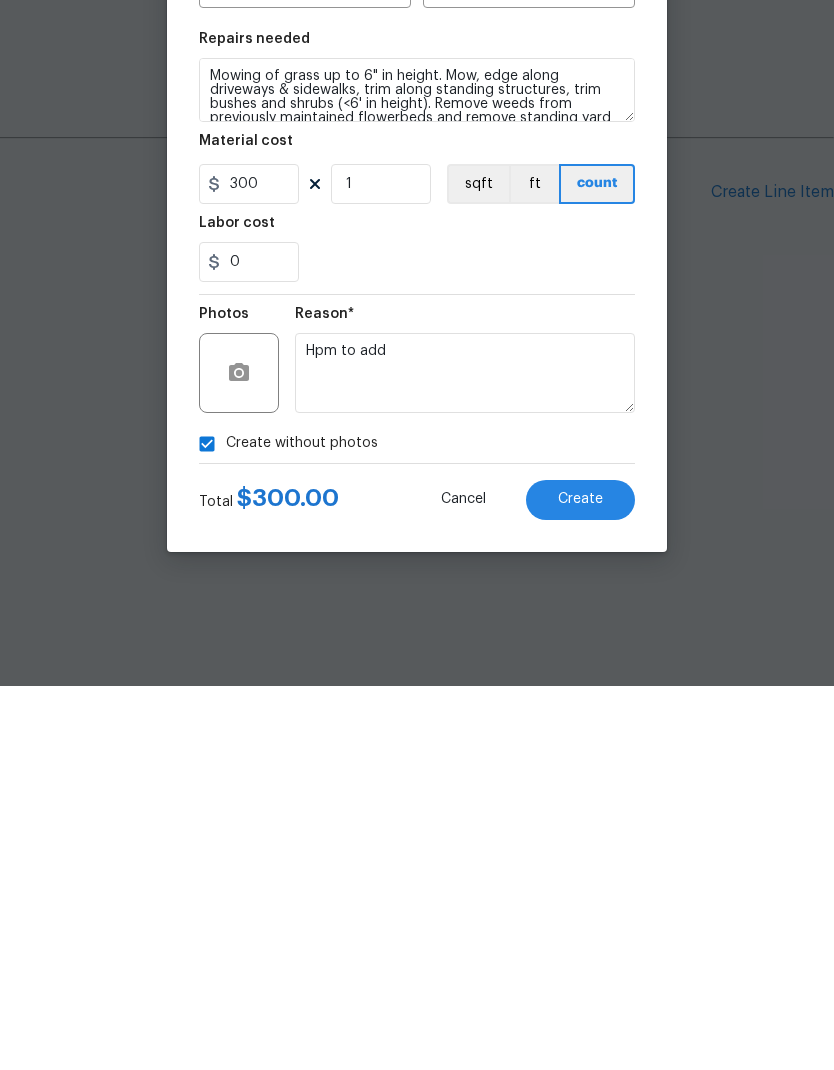 click on "Create" at bounding box center [580, 883] 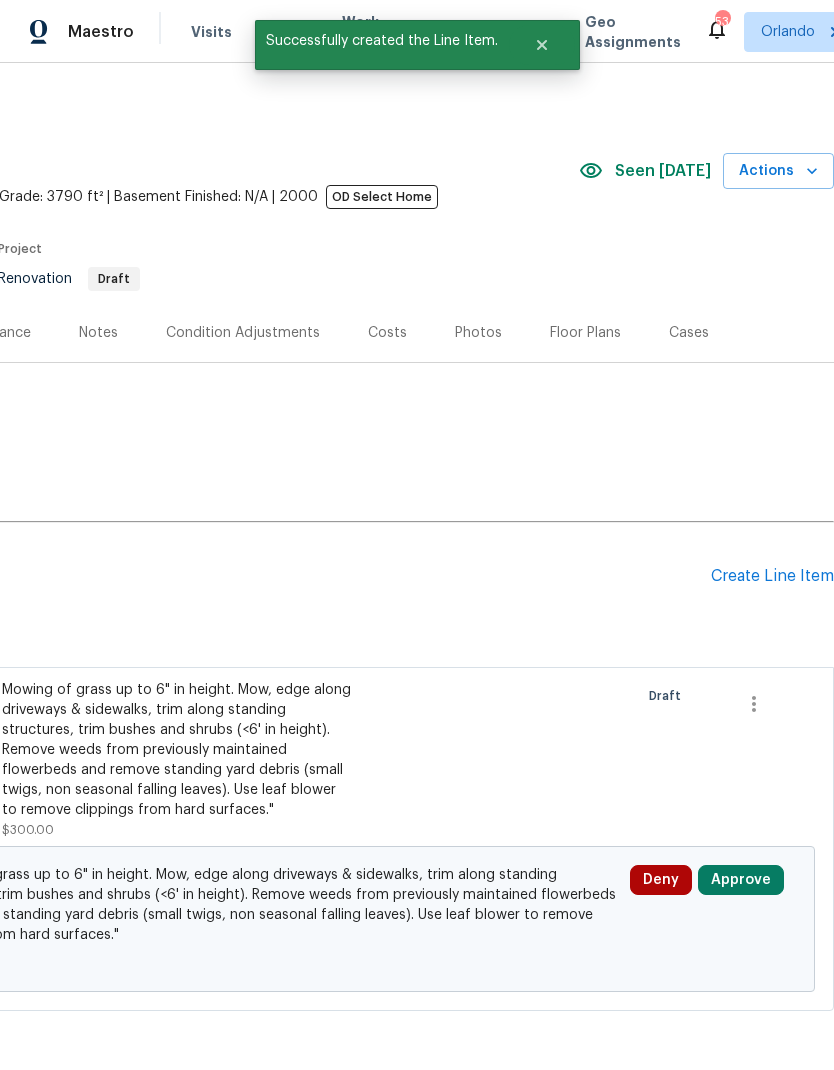 click on "Create Line Item" at bounding box center [772, 576] 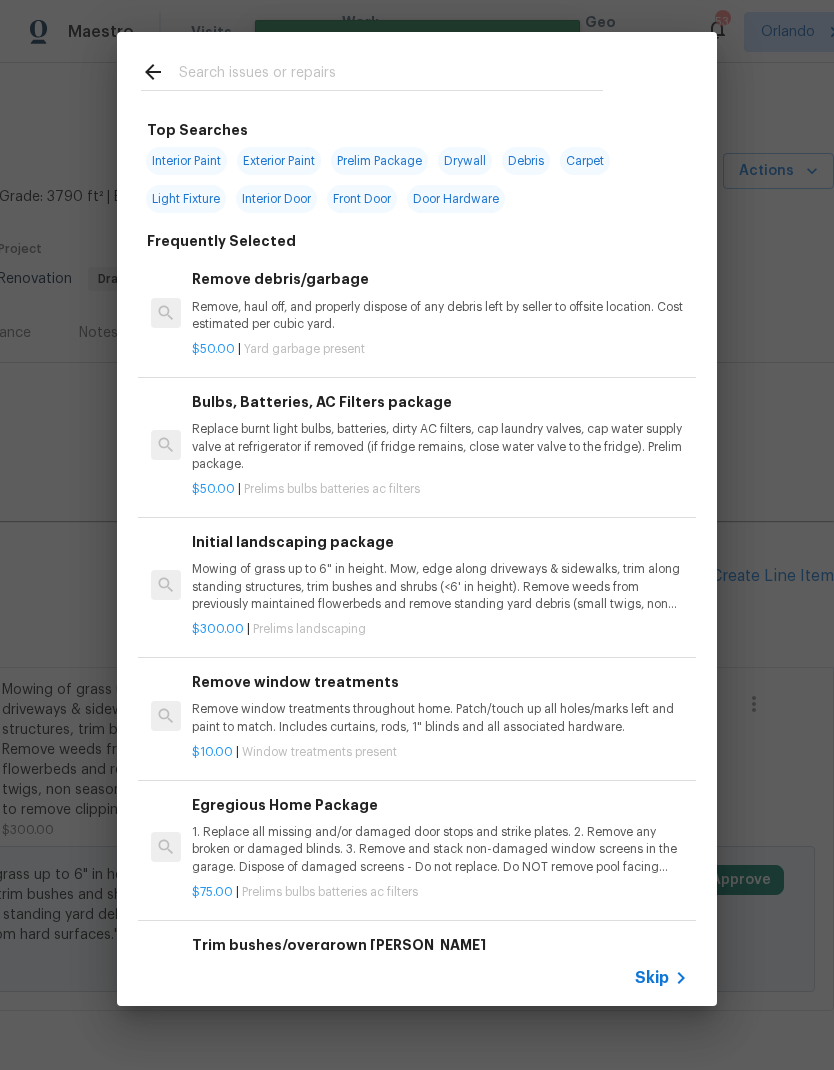 click at bounding box center [391, 75] 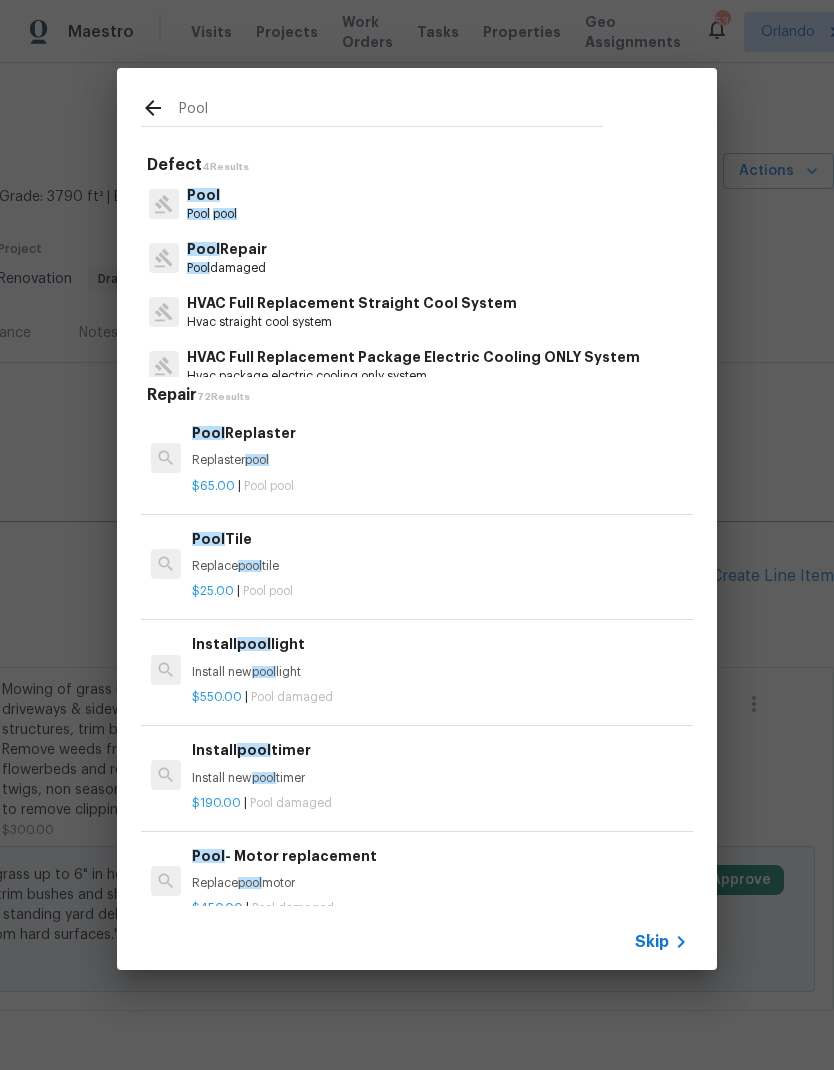 type on "Pool" 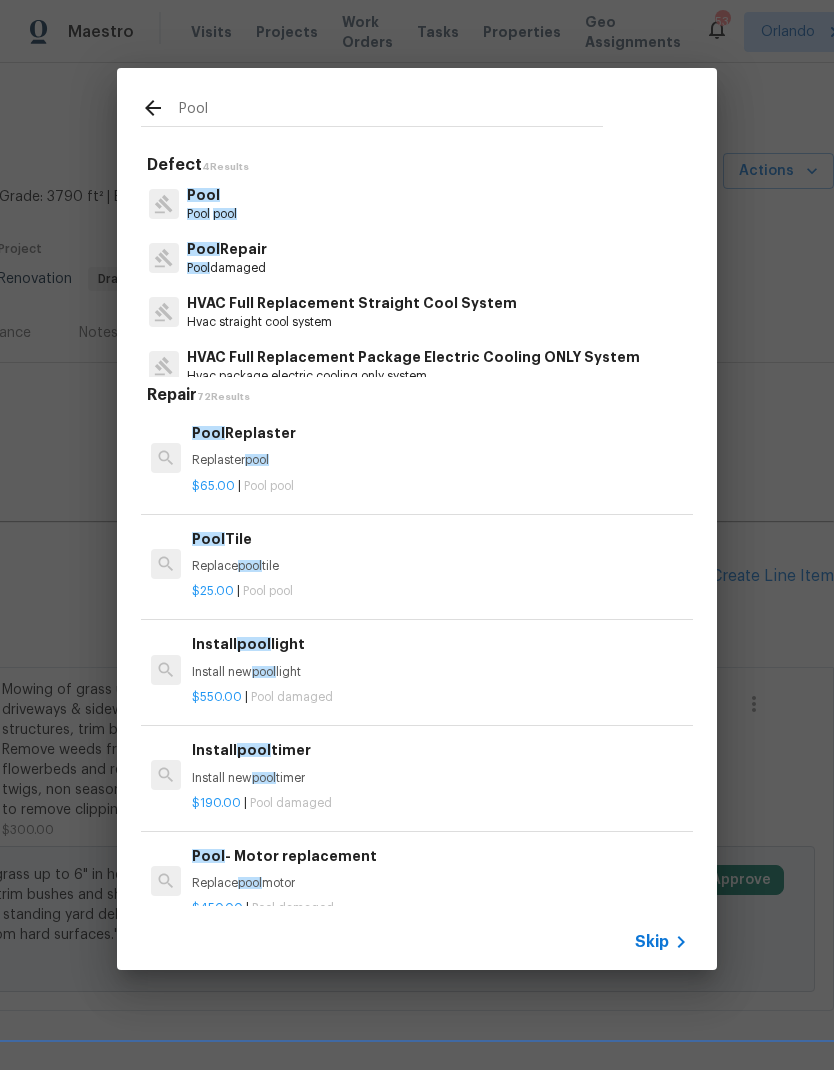 click on "Pool  Repair Pool  damaged" at bounding box center (417, 258) 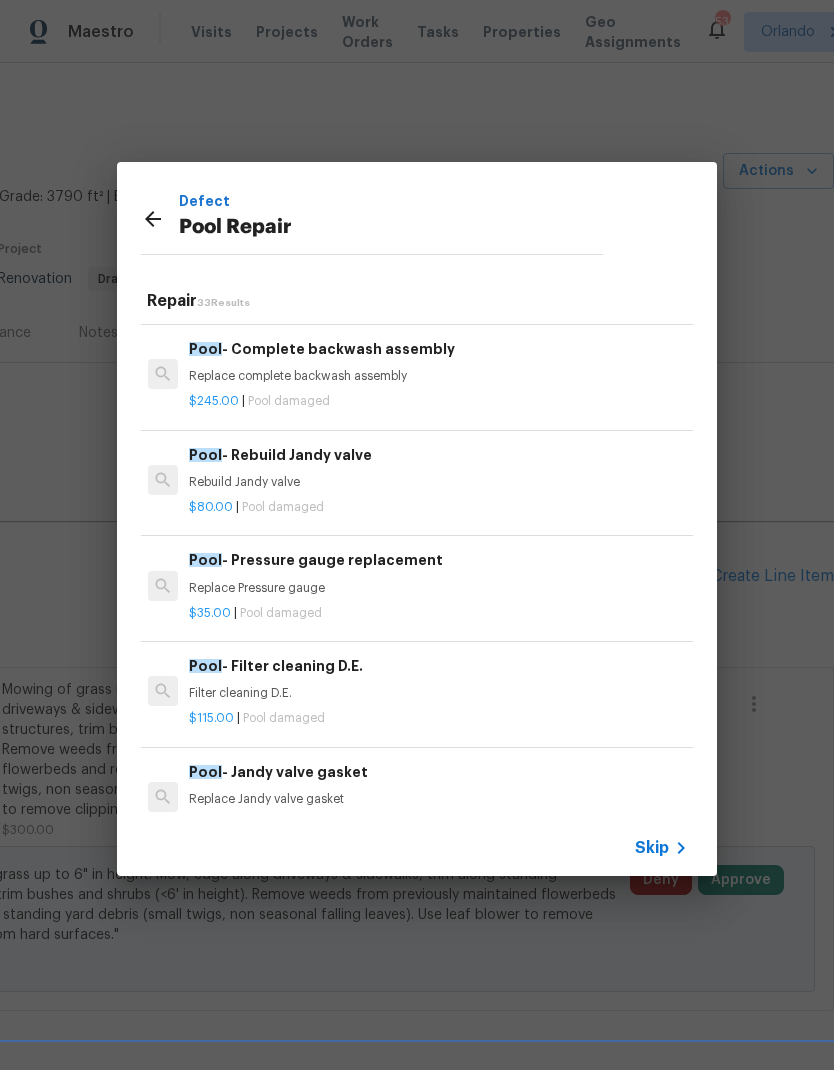 scroll, scrollTop: 1399, scrollLeft: 3, axis: both 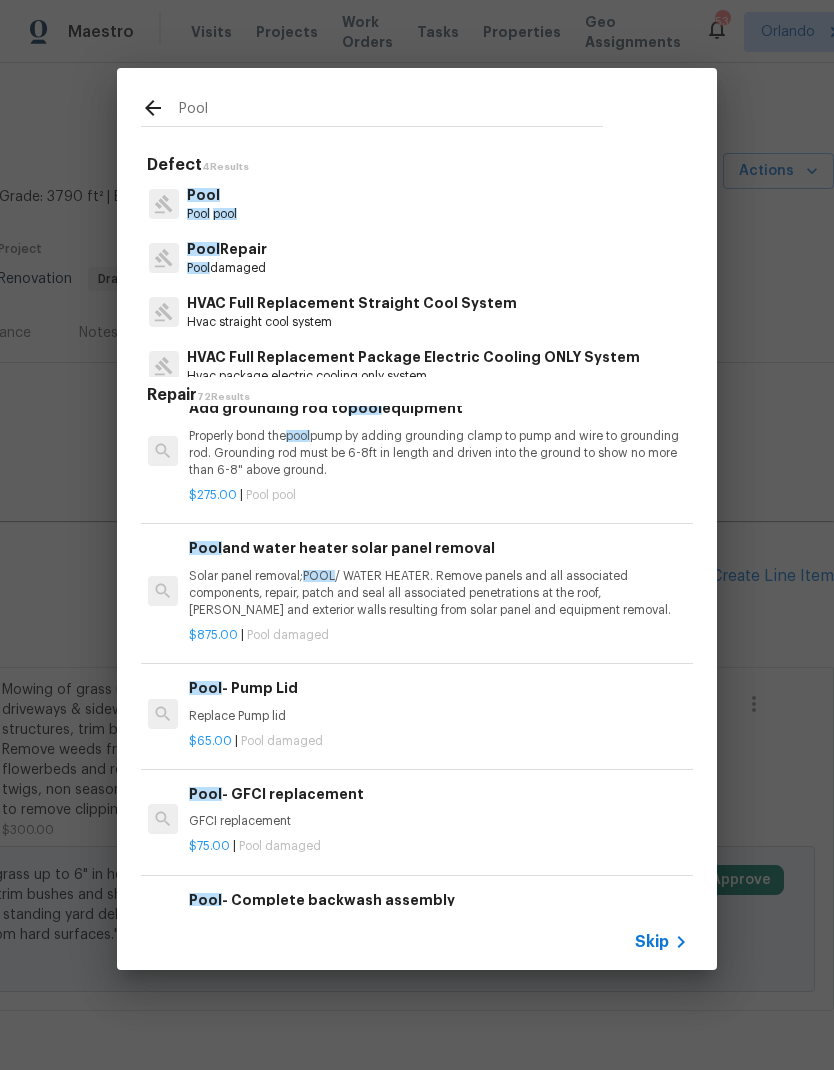 click on "Pool" at bounding box center (391, 111) 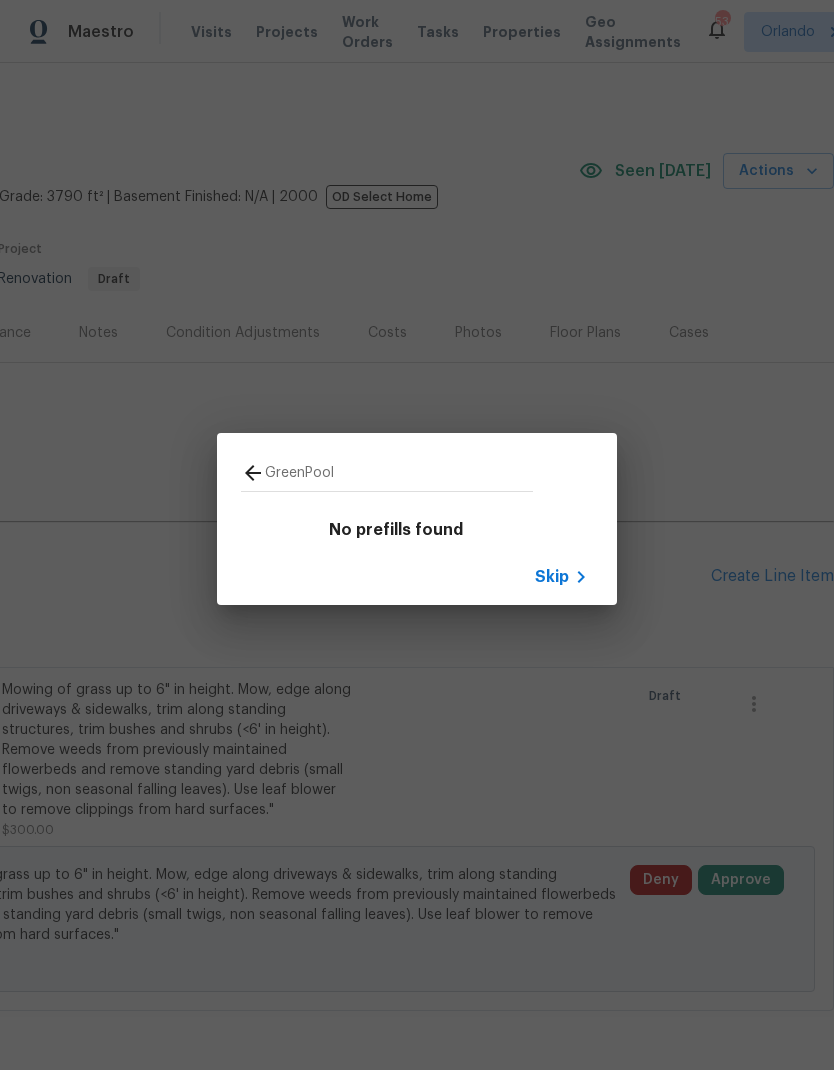 click on "GreenPool" at bounding box center (399, 476) 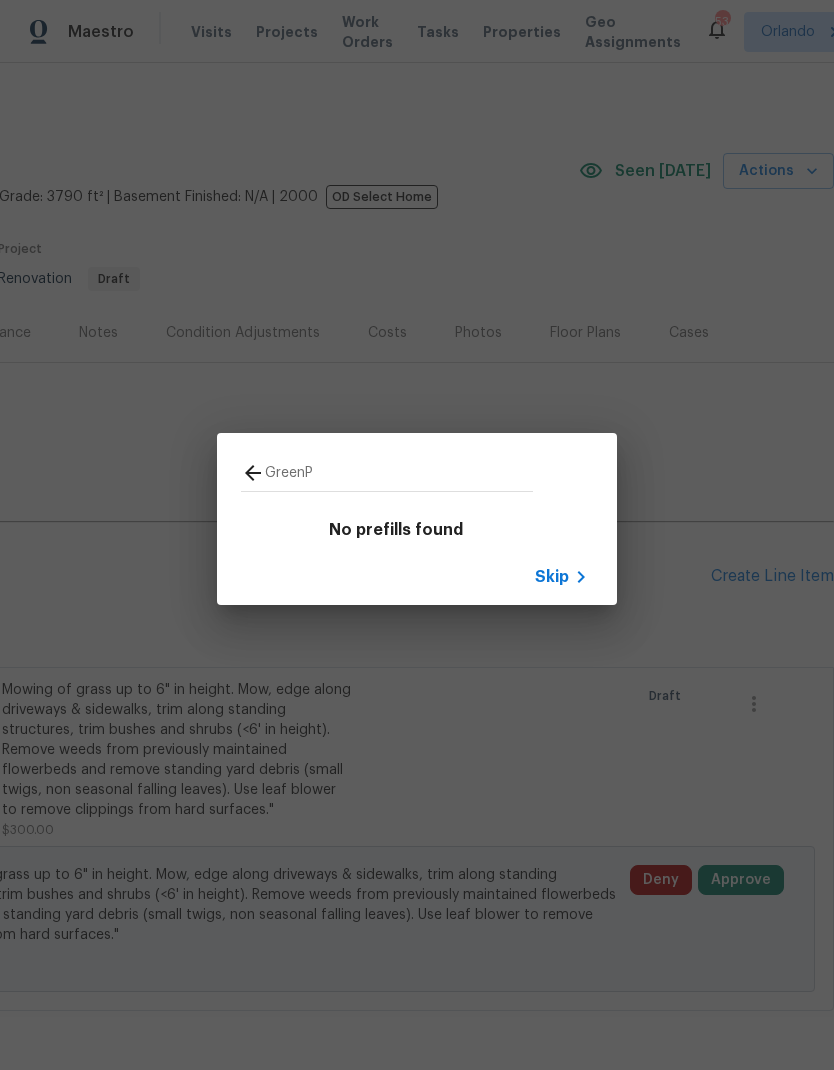 type on "Green" 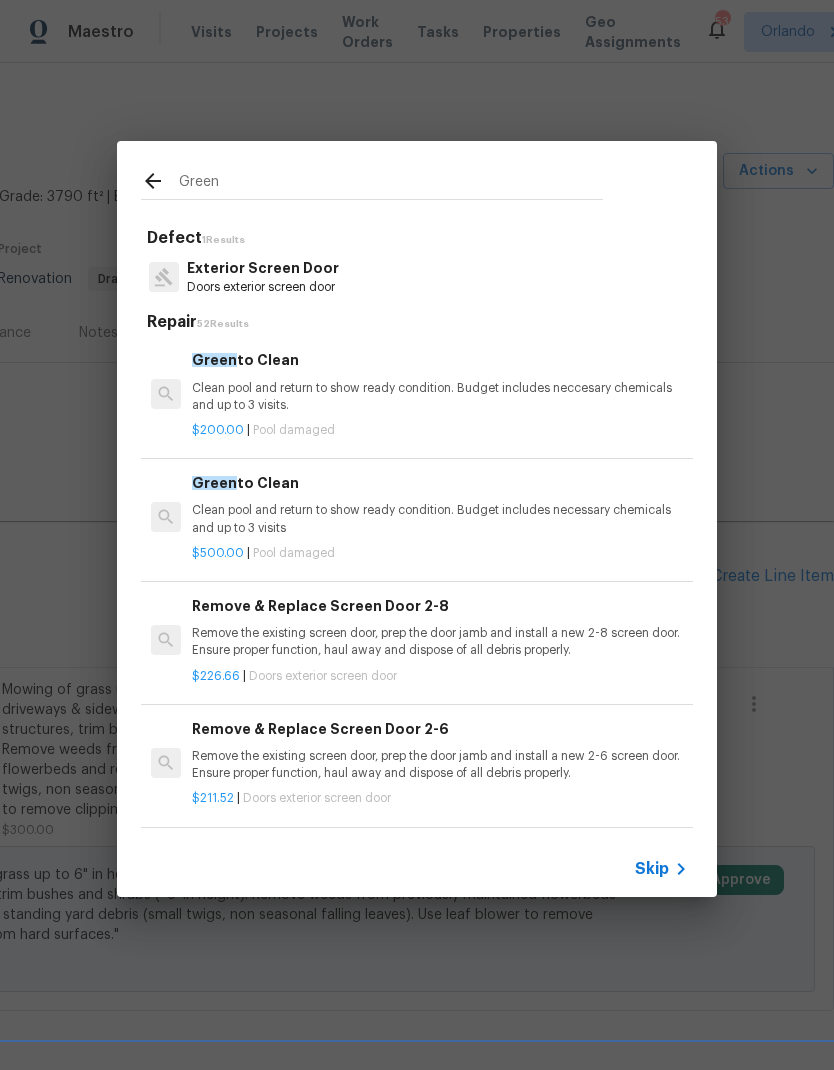 click on "Clean pool and return to show ready condition. Budget includes necessary chemicals and up to 3 visits" at bounding box center (440, 519) 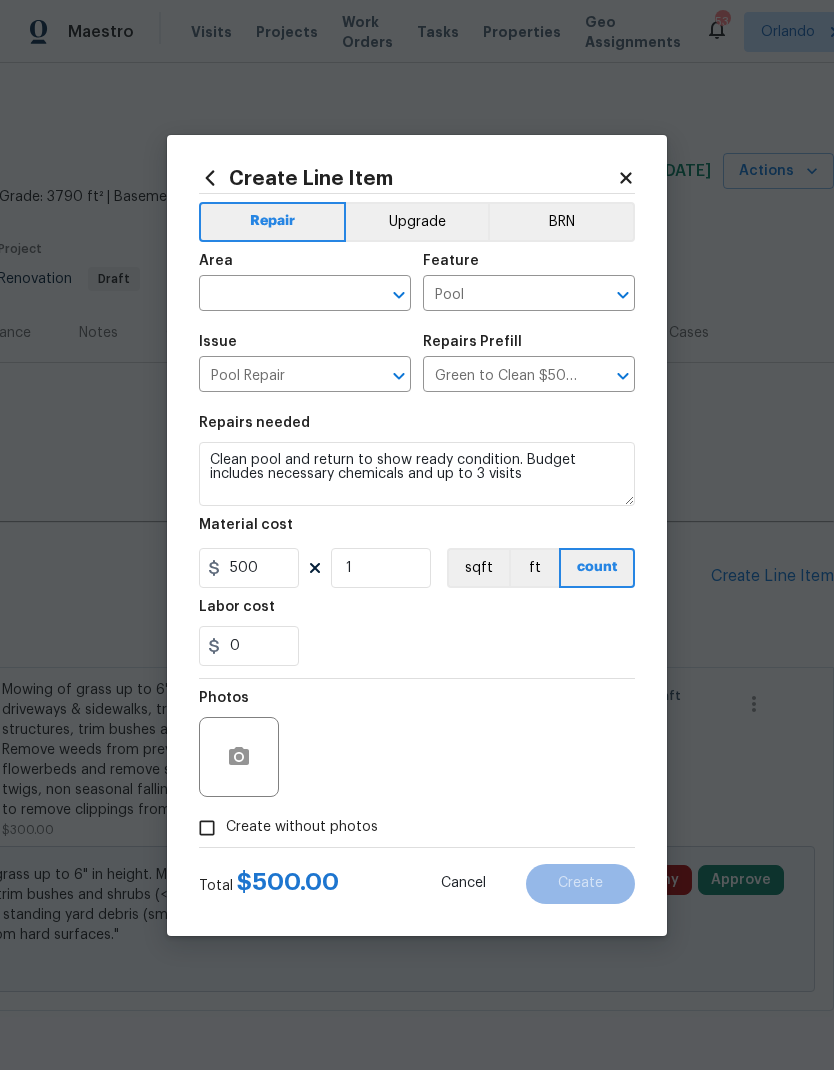 click at bounding box center [277, 295] 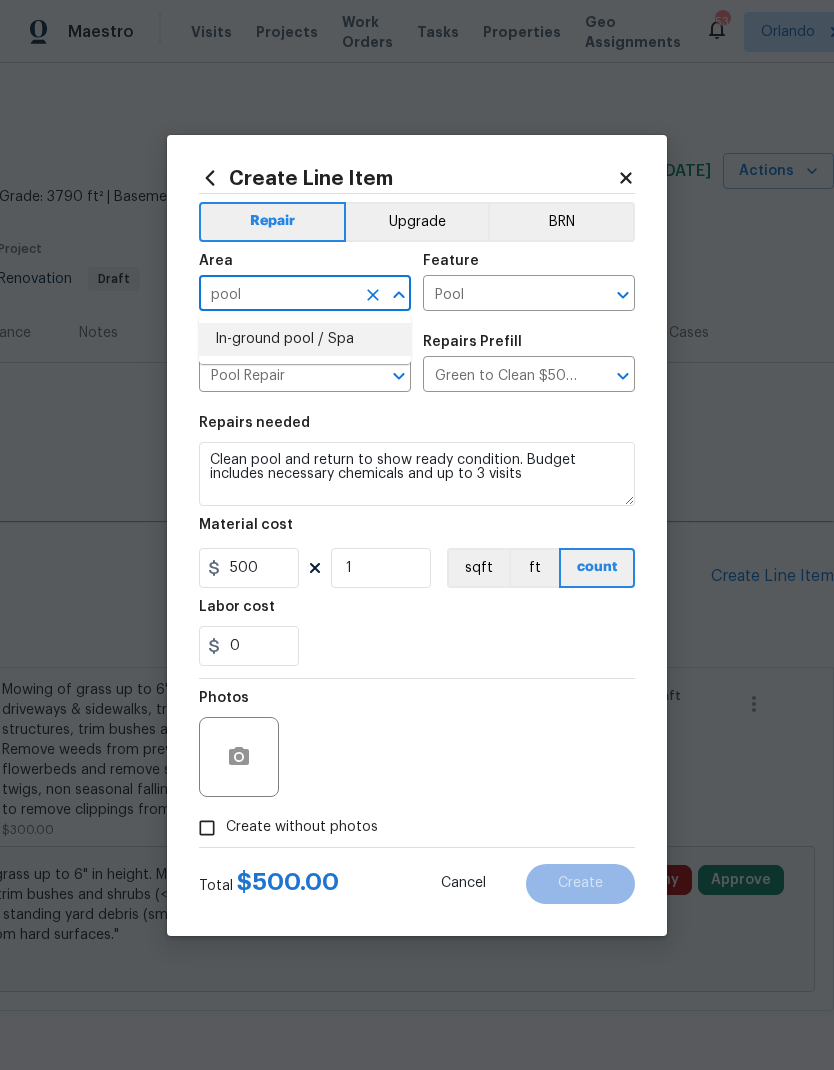 click on "In-ground pool / Spa" at bounding box center [305, 339] 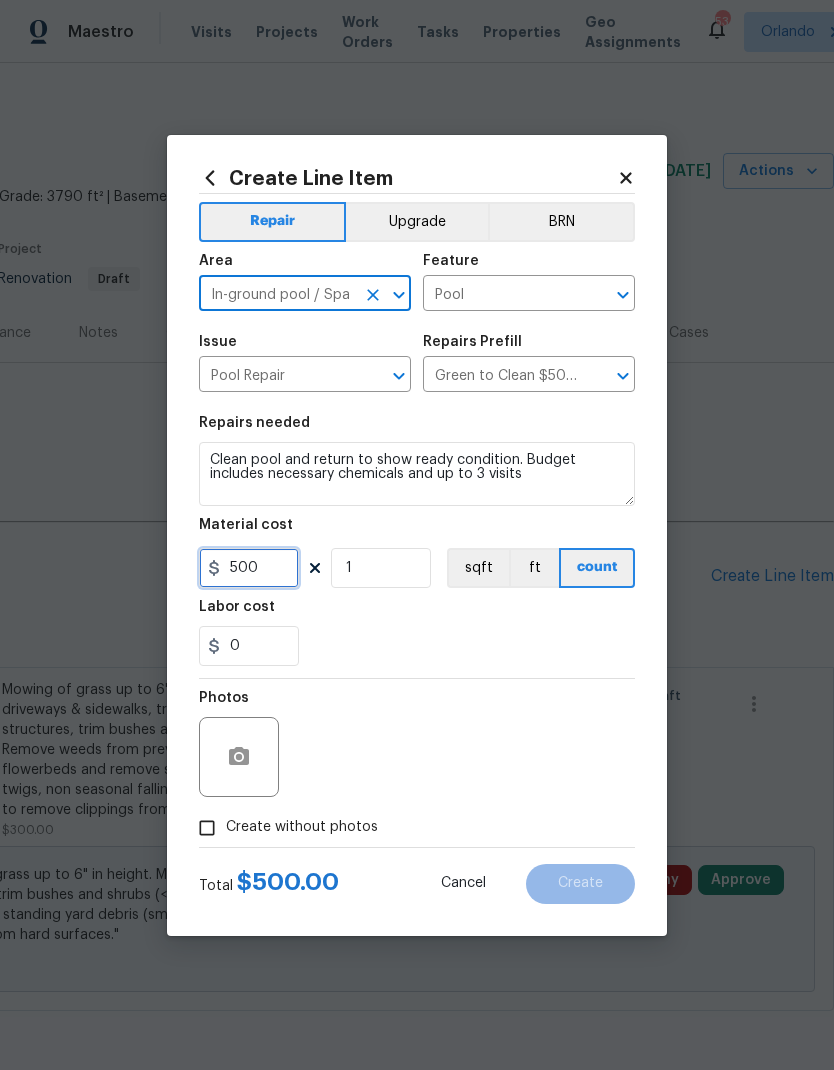 click on "500" at bounding box center (249, 568) 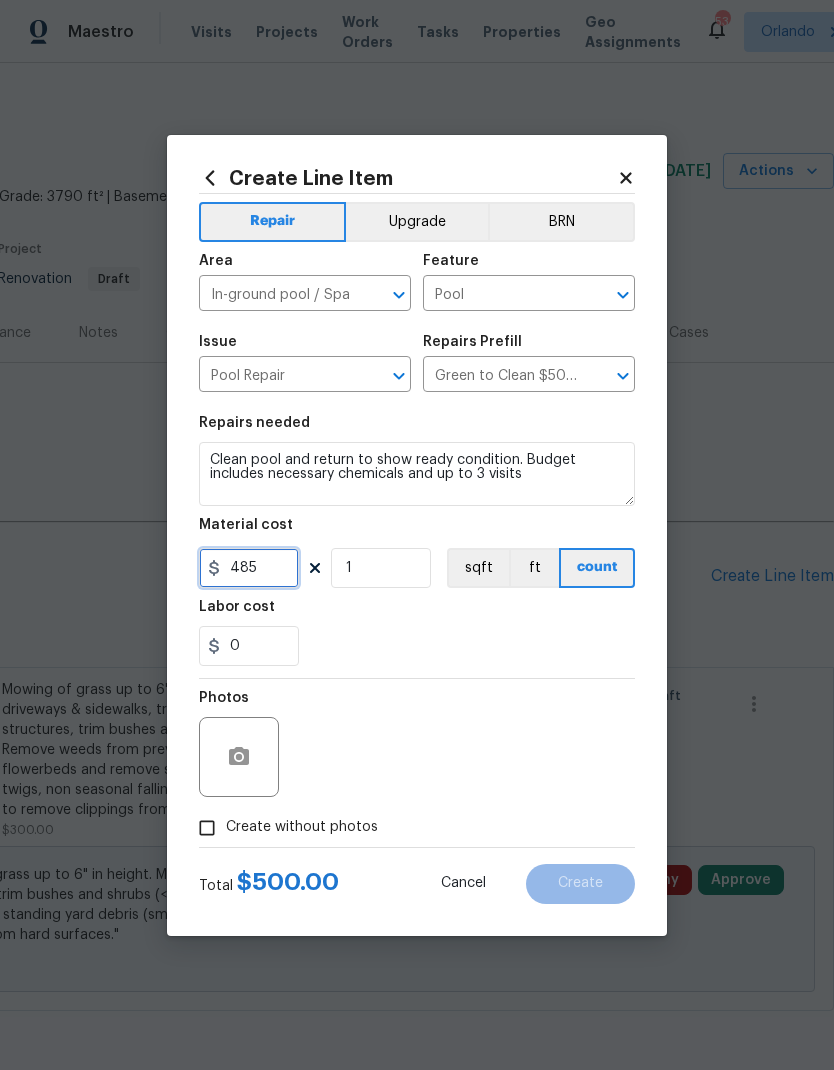 type on "485" 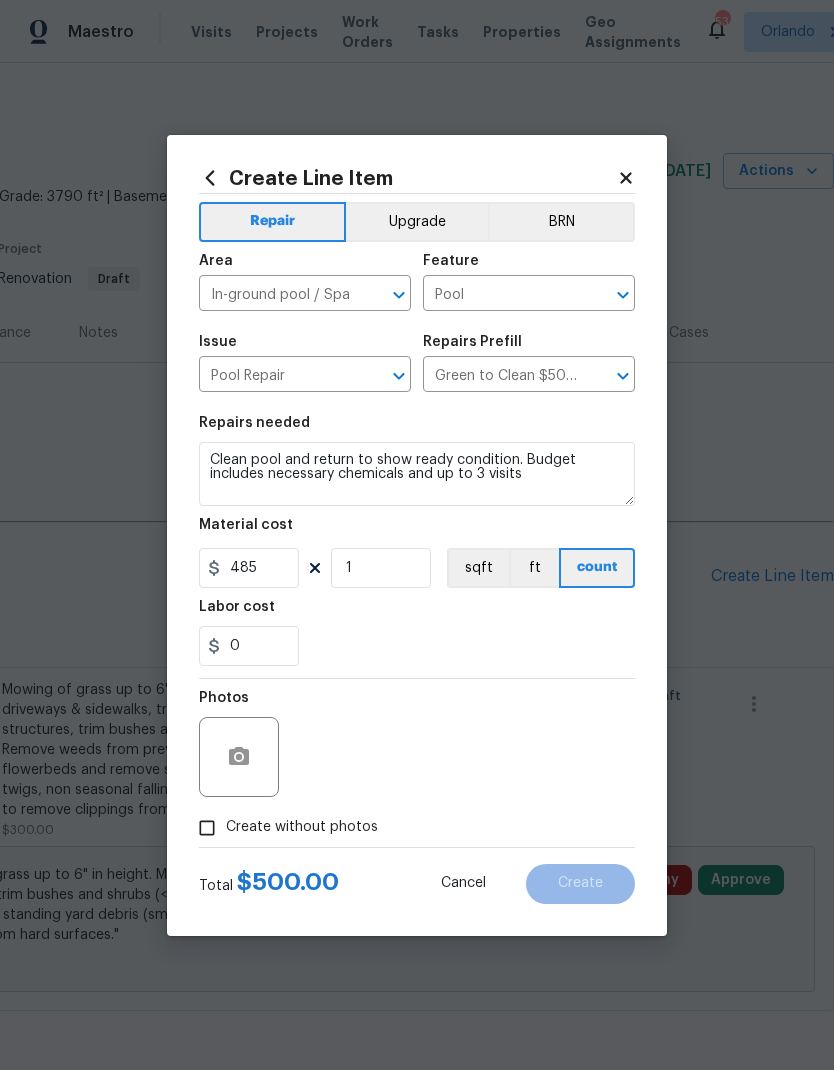 click on "0" at bounding box center [417, 646] 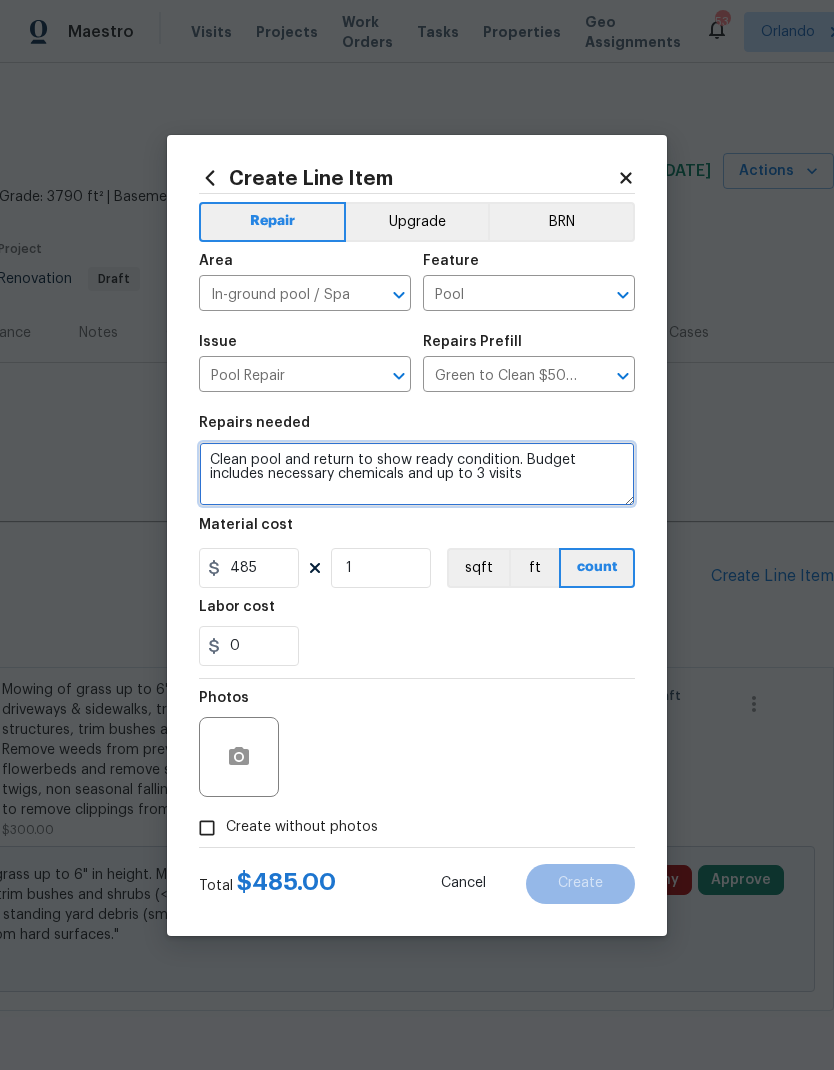 click on "Clean pool and return to show ready condition. Budget includes necessary chemicals and up to 3 visits" at bounding box center (417, 474) 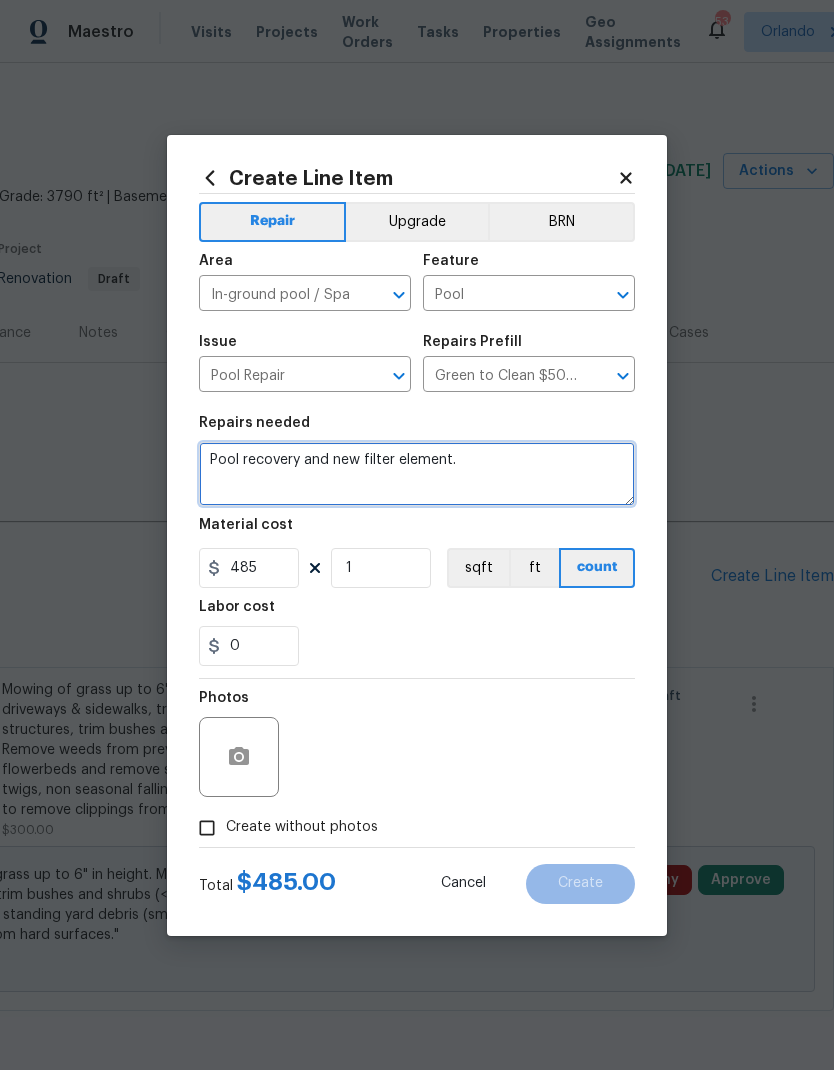 type on "Pool recovery and new filter element." 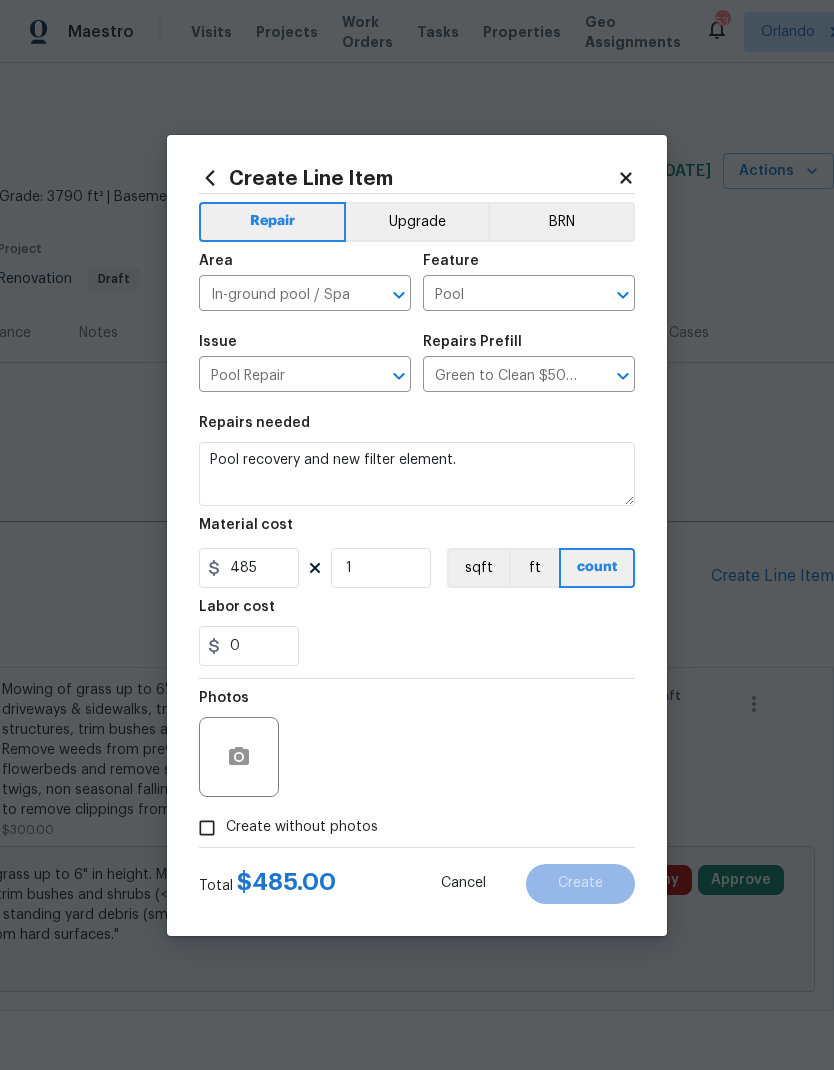 click on "Create without photos" at bounding box center [302, 827] 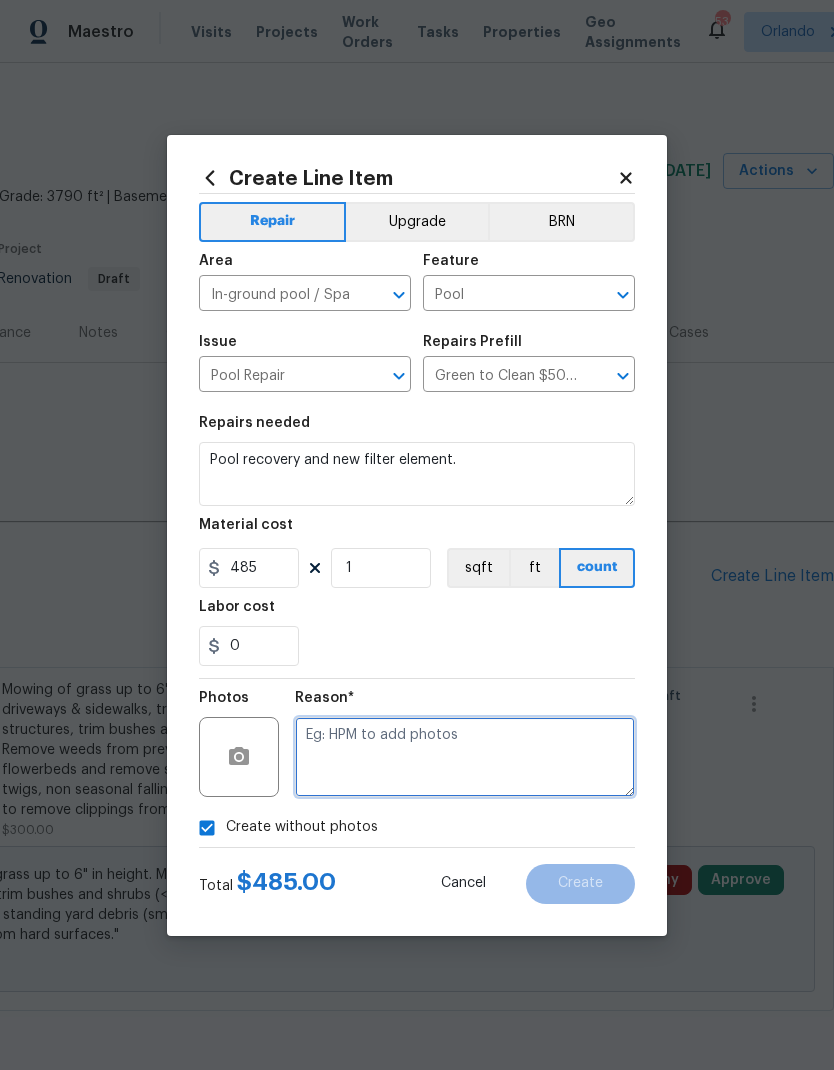 click at bounding box center (465, 757) 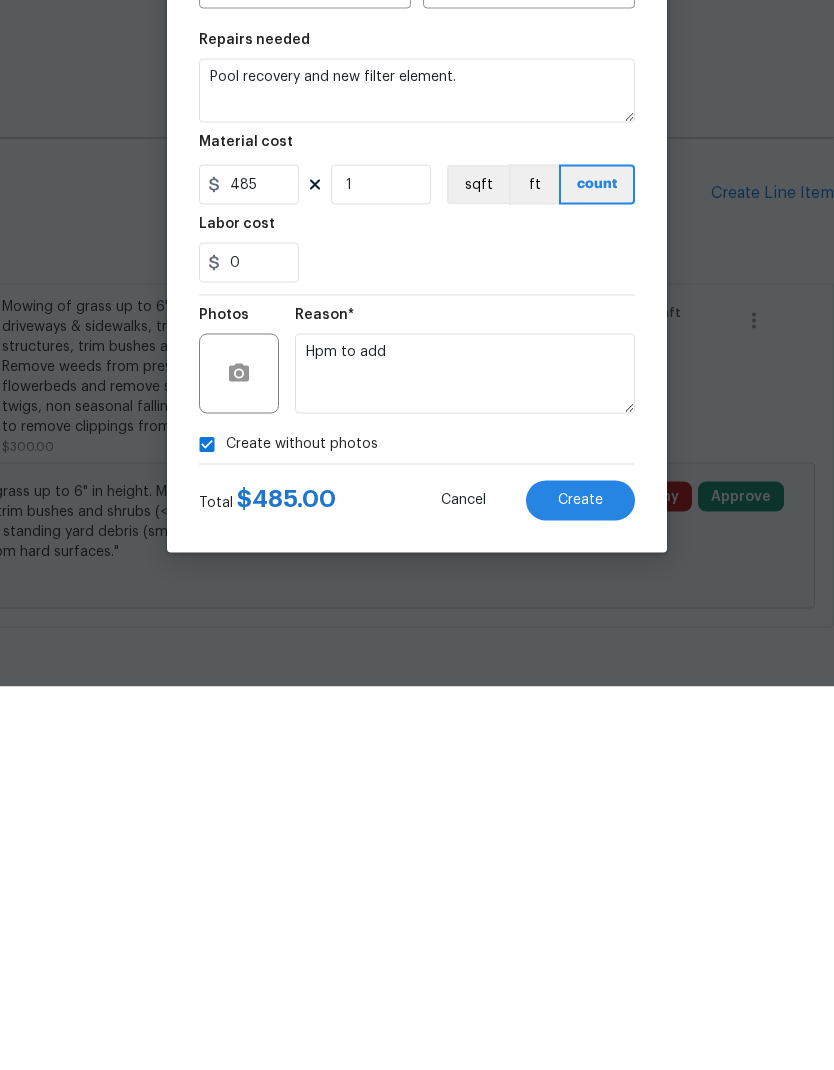scroll, scrollTop: 78, scrollLeft: 0, axis: vertical 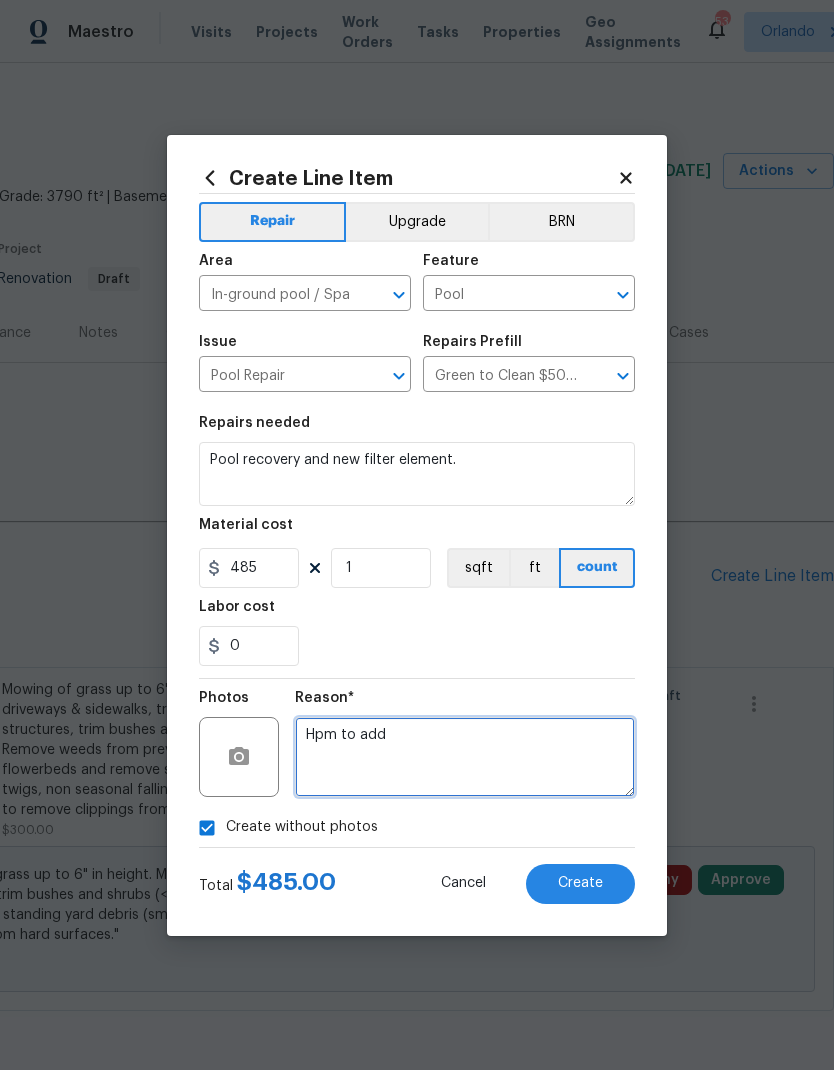type on "Hpm to add" 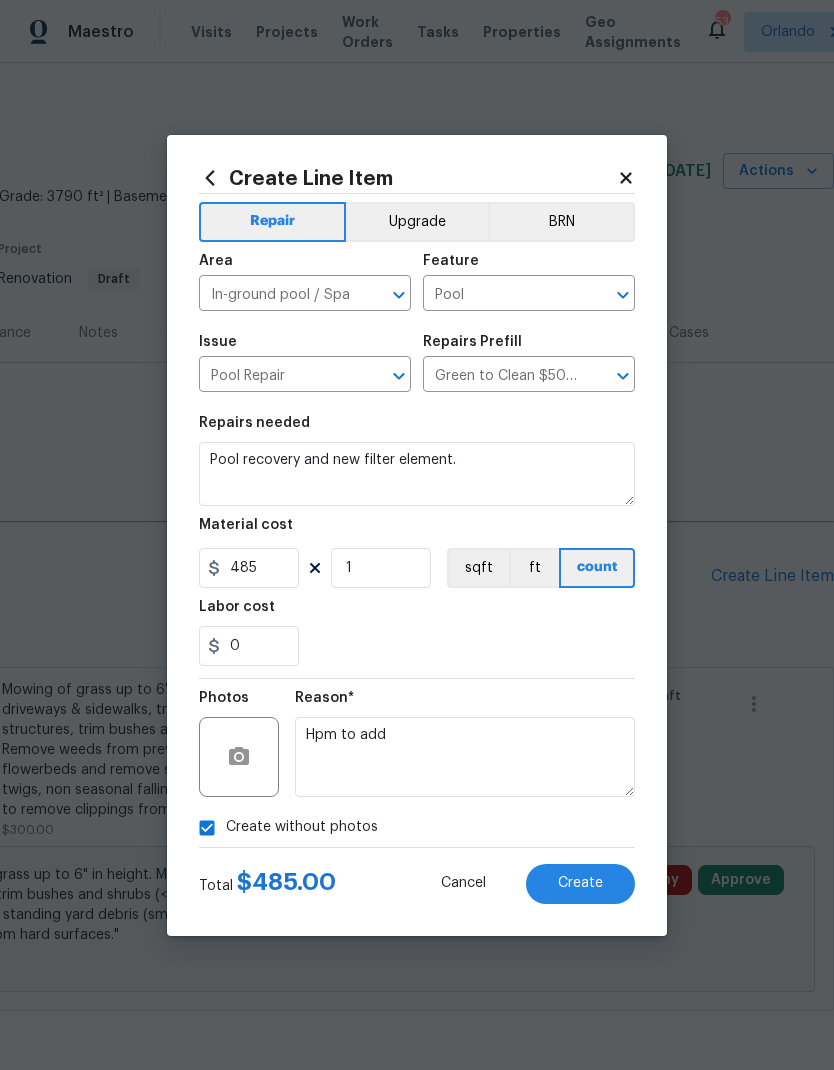 click on "Create" at bounding box center [580, 883] 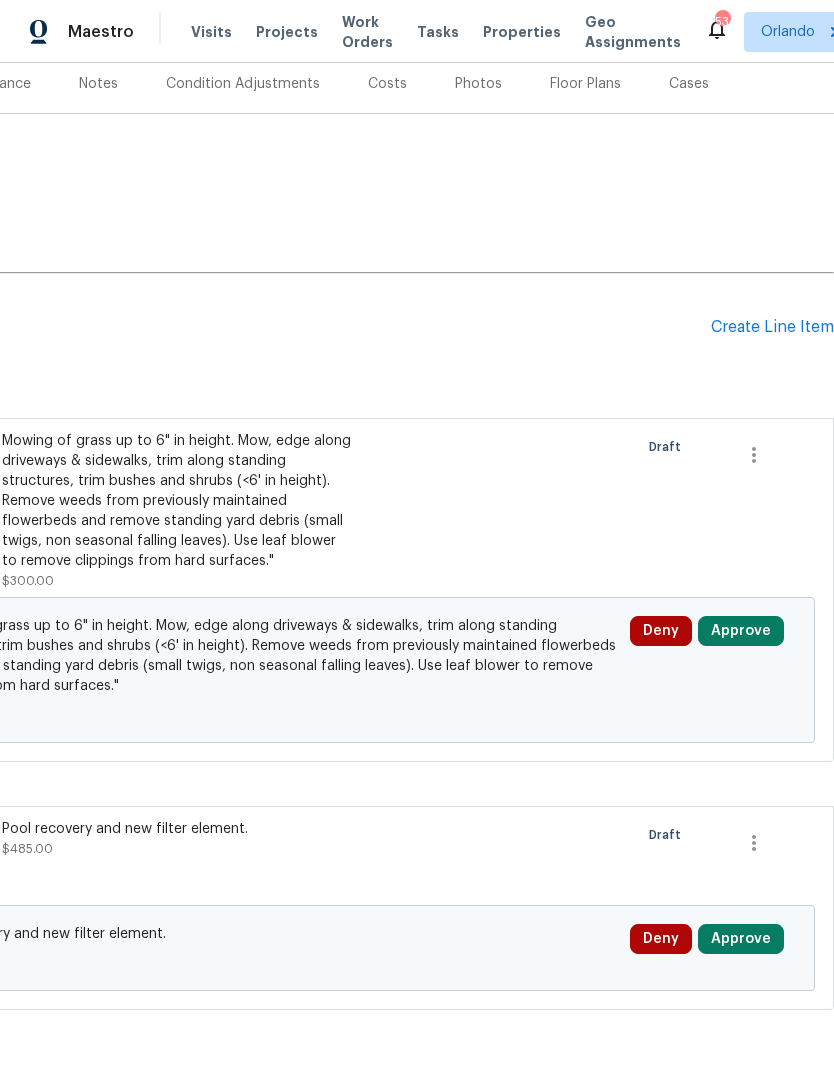 scroll, scrollTop: 247, scrollLeft: 296, axis: both 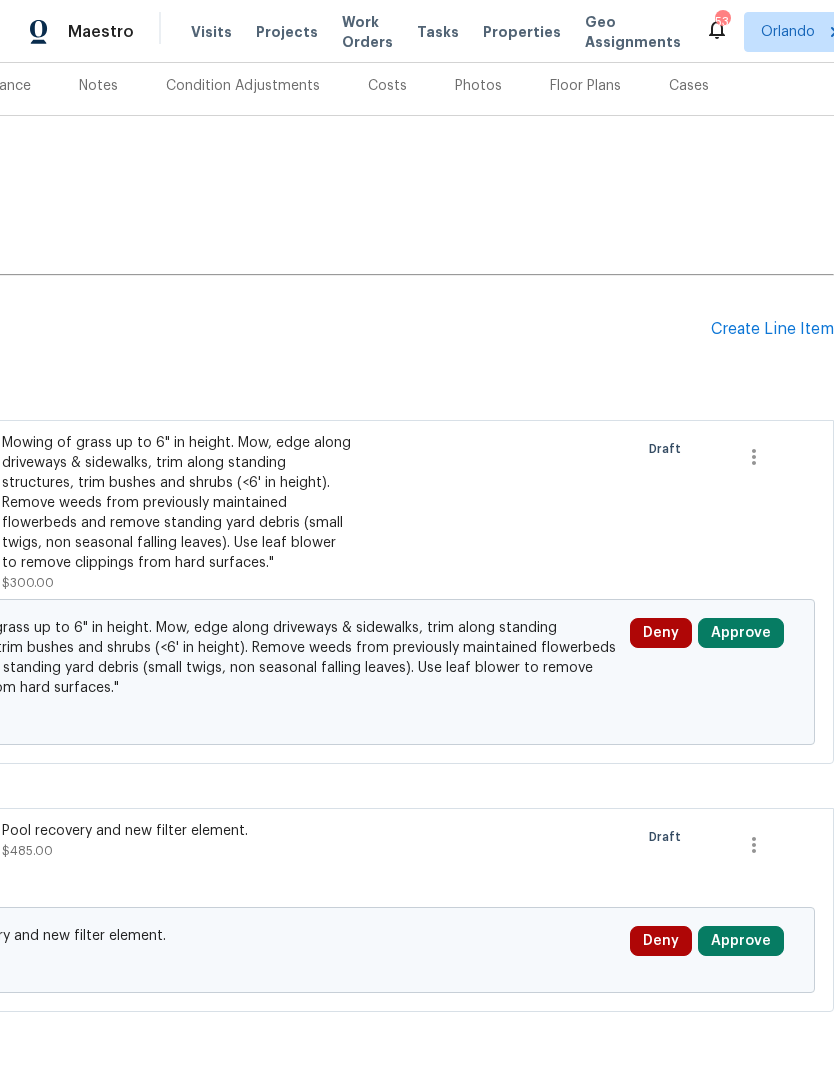 click on "Approve" at bounding box center [741, 633] 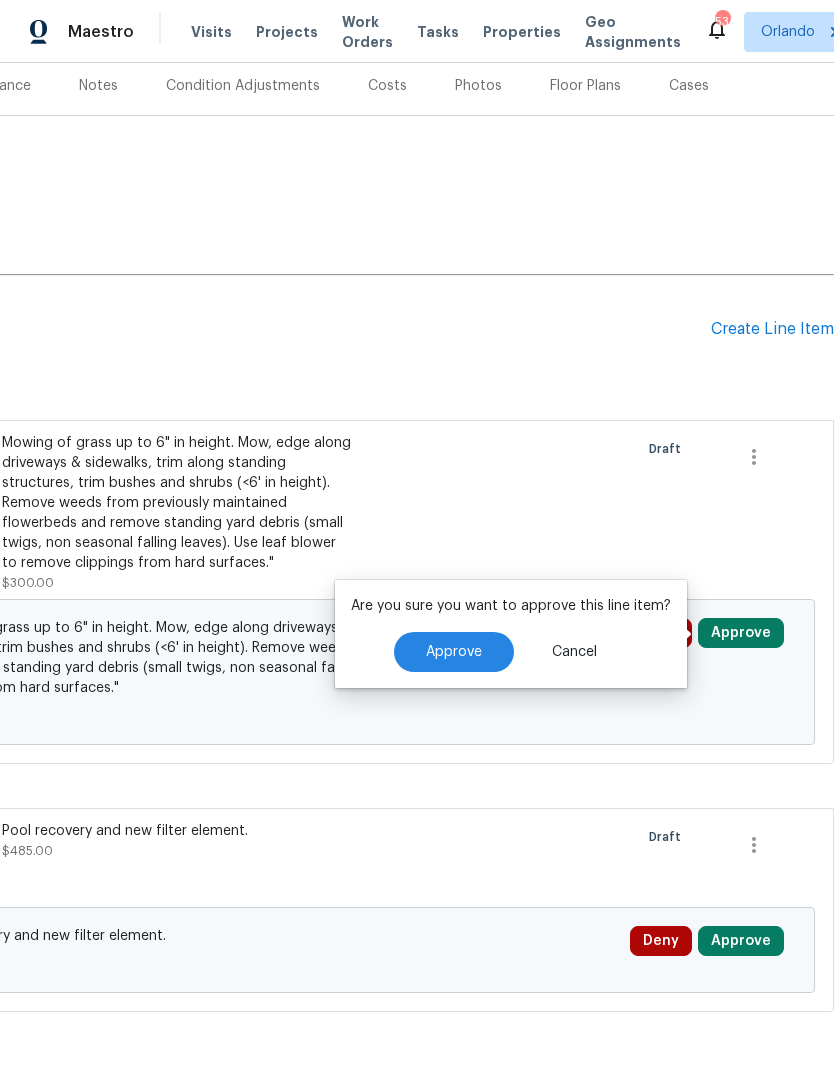 click on "Approve" at bounding box center [454, 652] 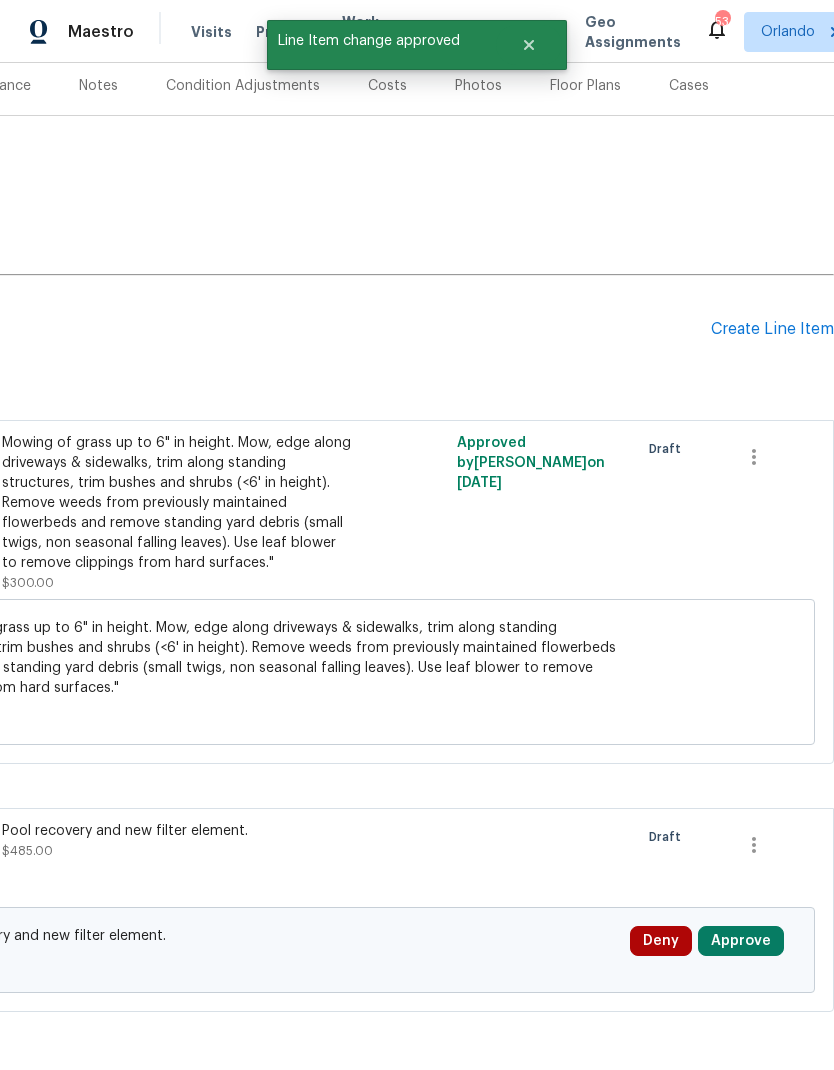 click on "Approve" at bounding box center [741, 941] 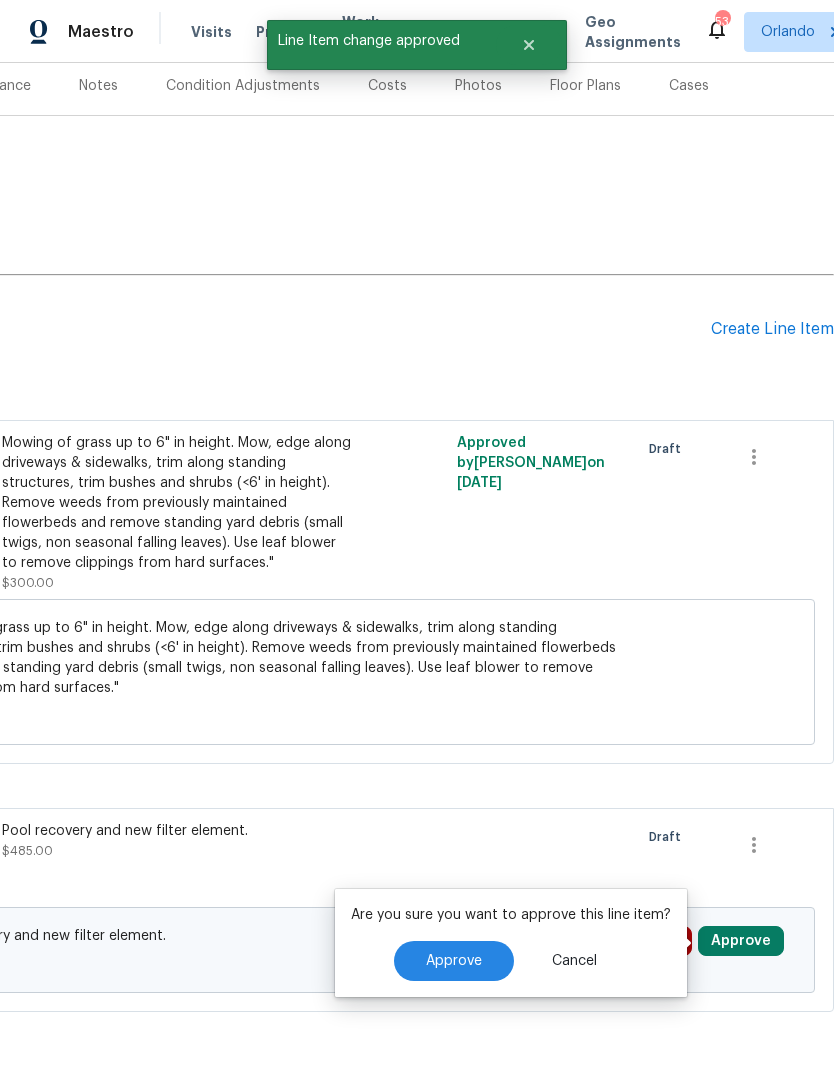 click on "Approve" at bounding box center [454, 961] 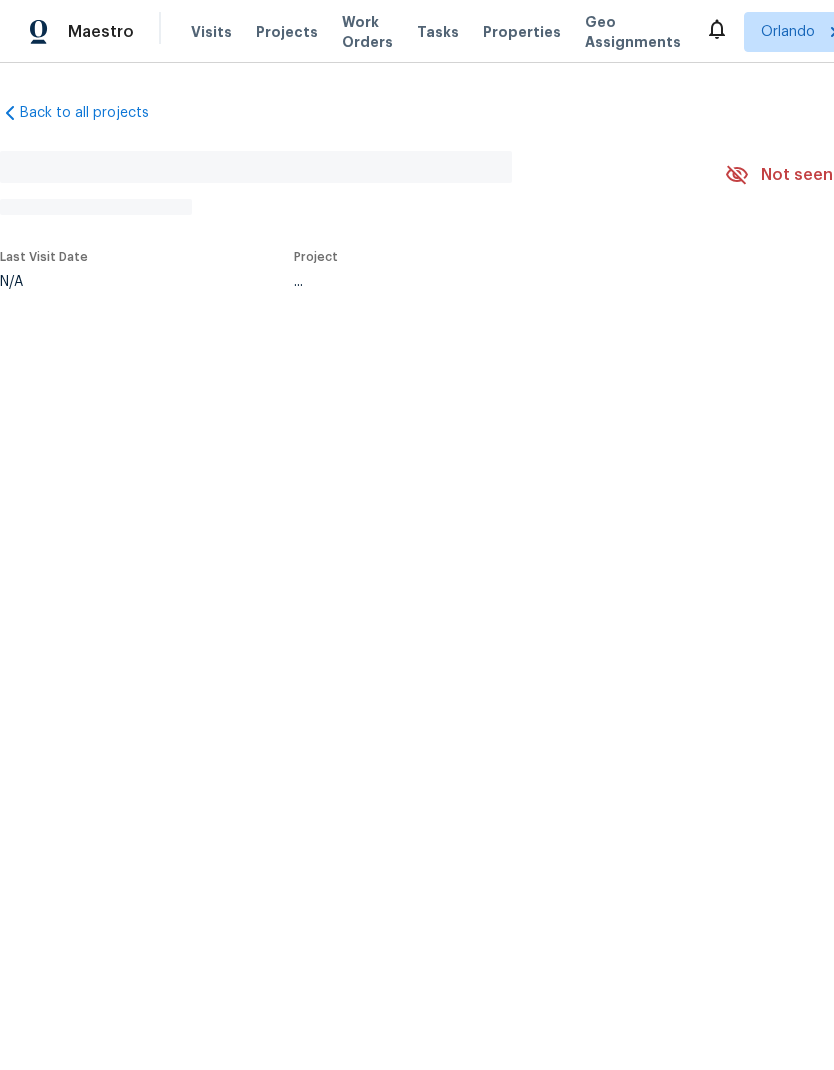 scroll, scrollTop: 0, scrollLeft: 0, axis: both 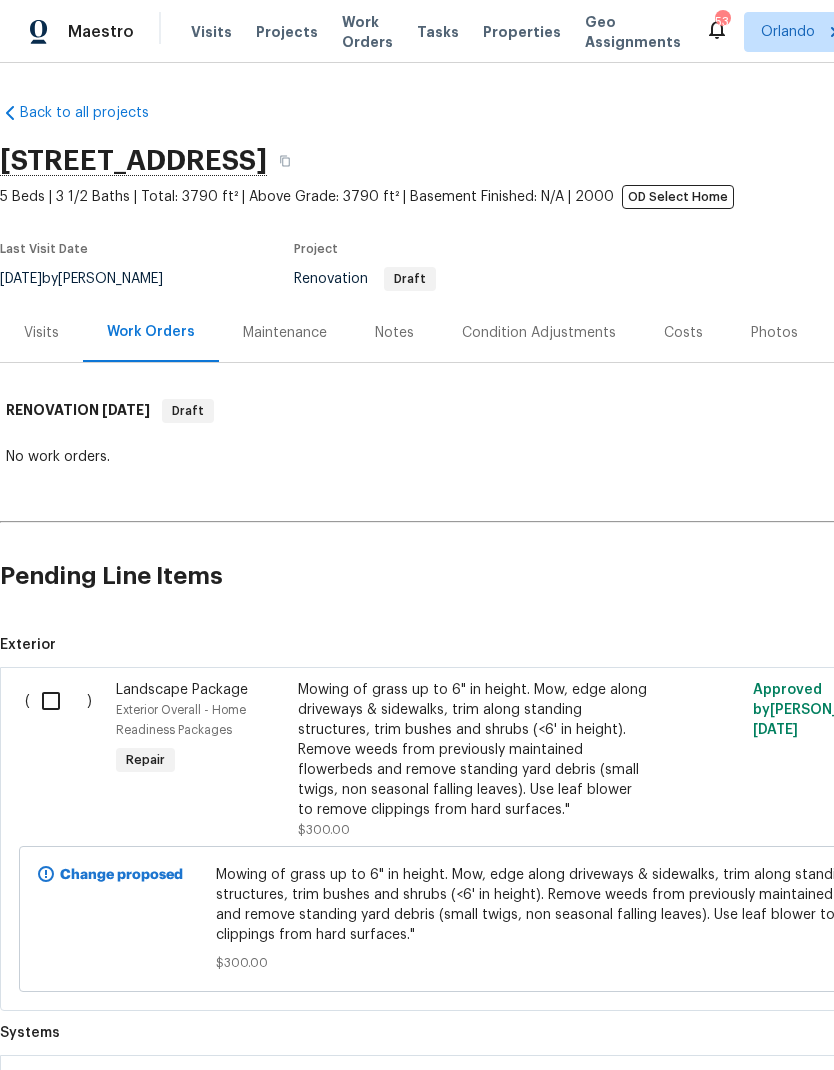 click at bounding box center (58, 701) 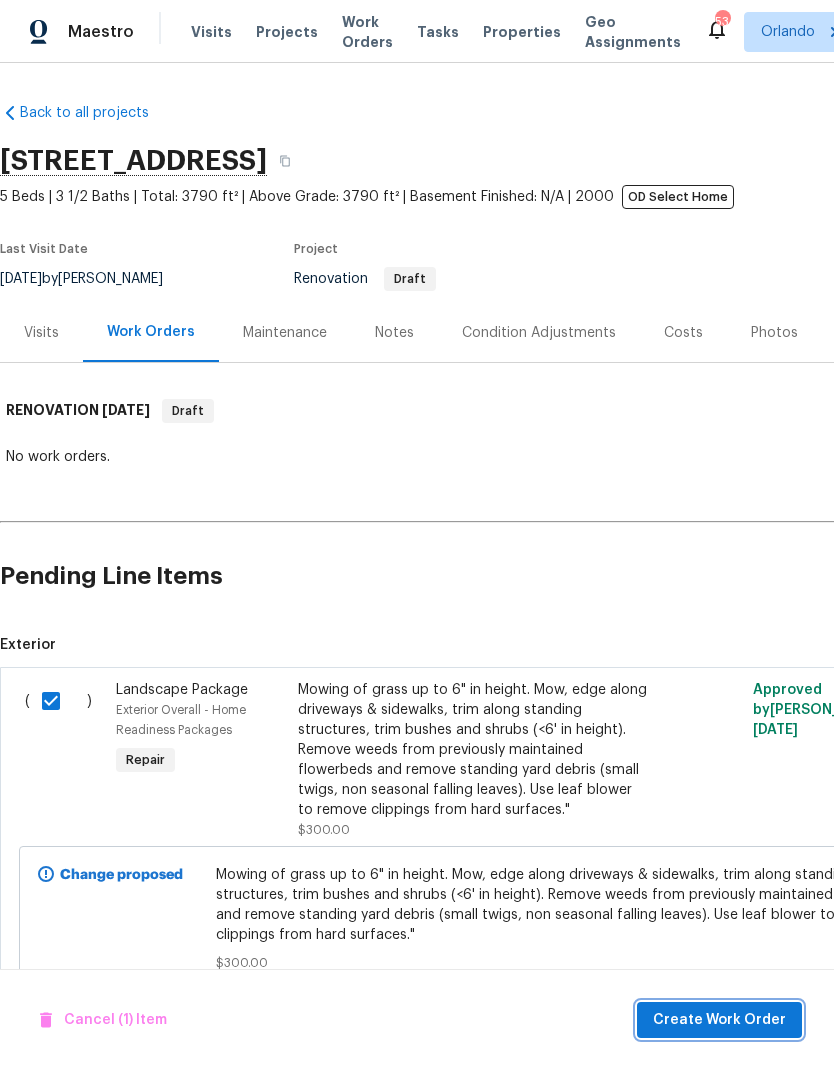 click on "Create Work Order" at bounding box center [719, 1020] 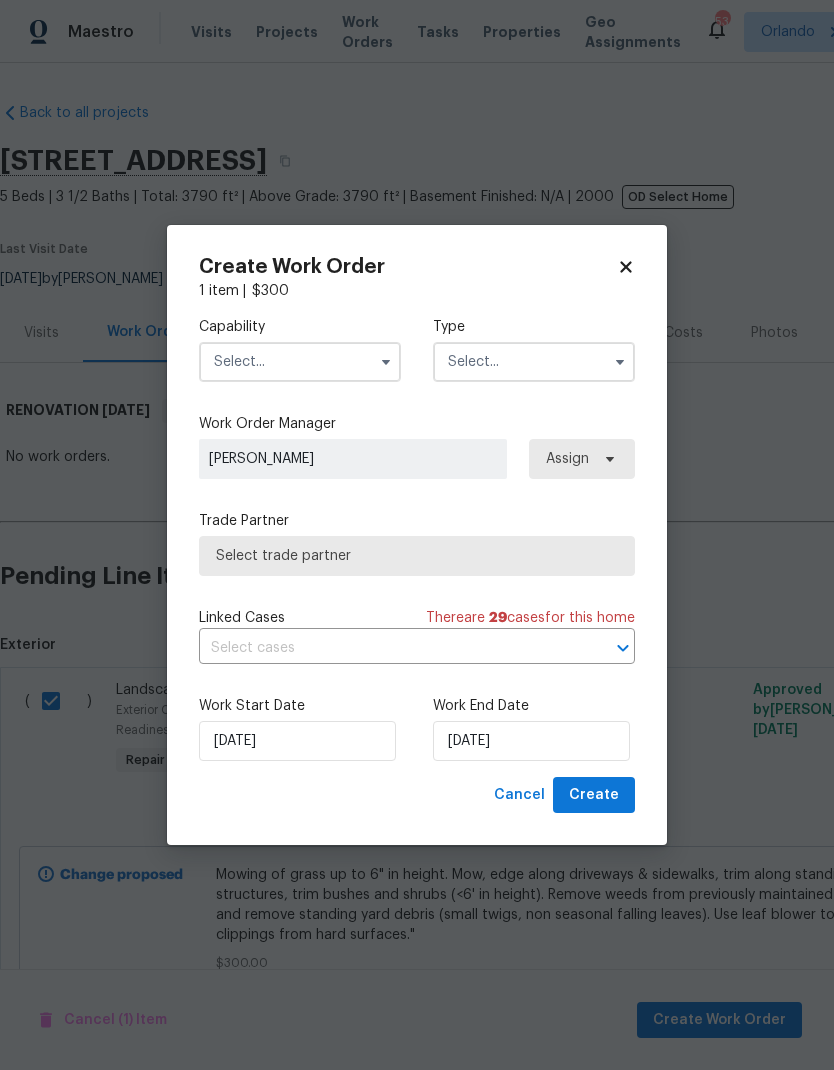 click at bounding box center [300, 362] 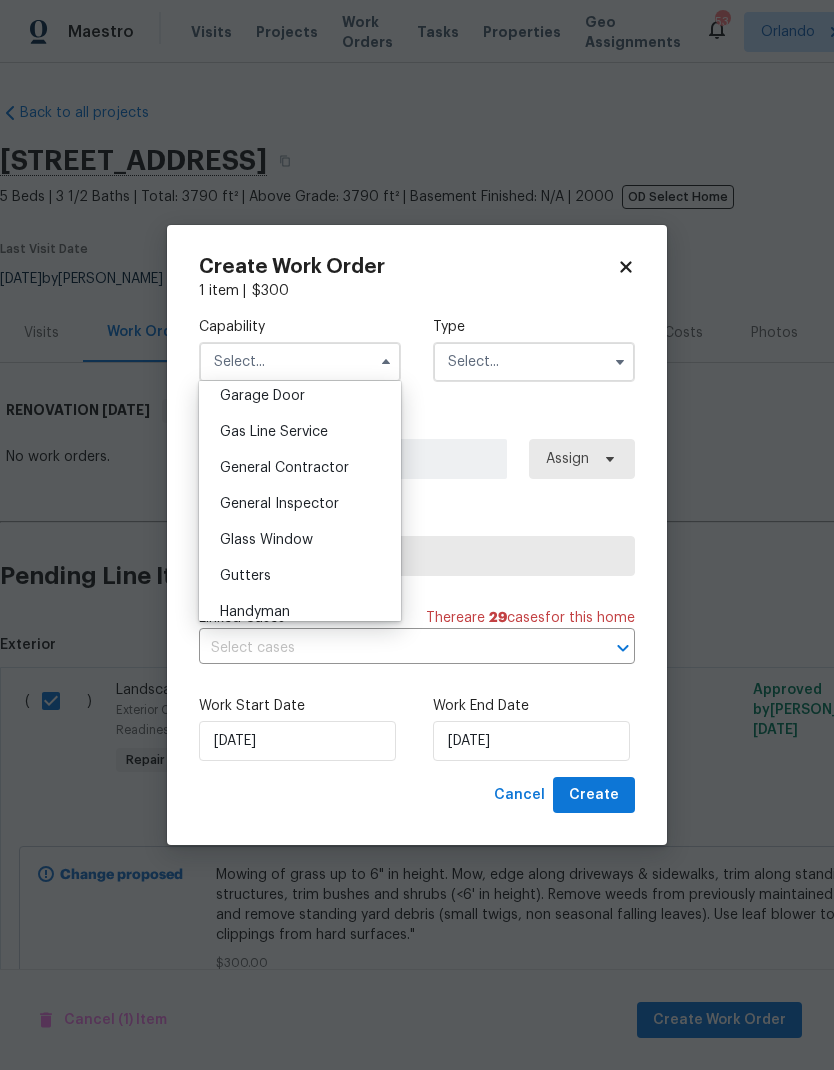 scroll, scrollTop: 891, scrollLeft: 0, axis: vertical 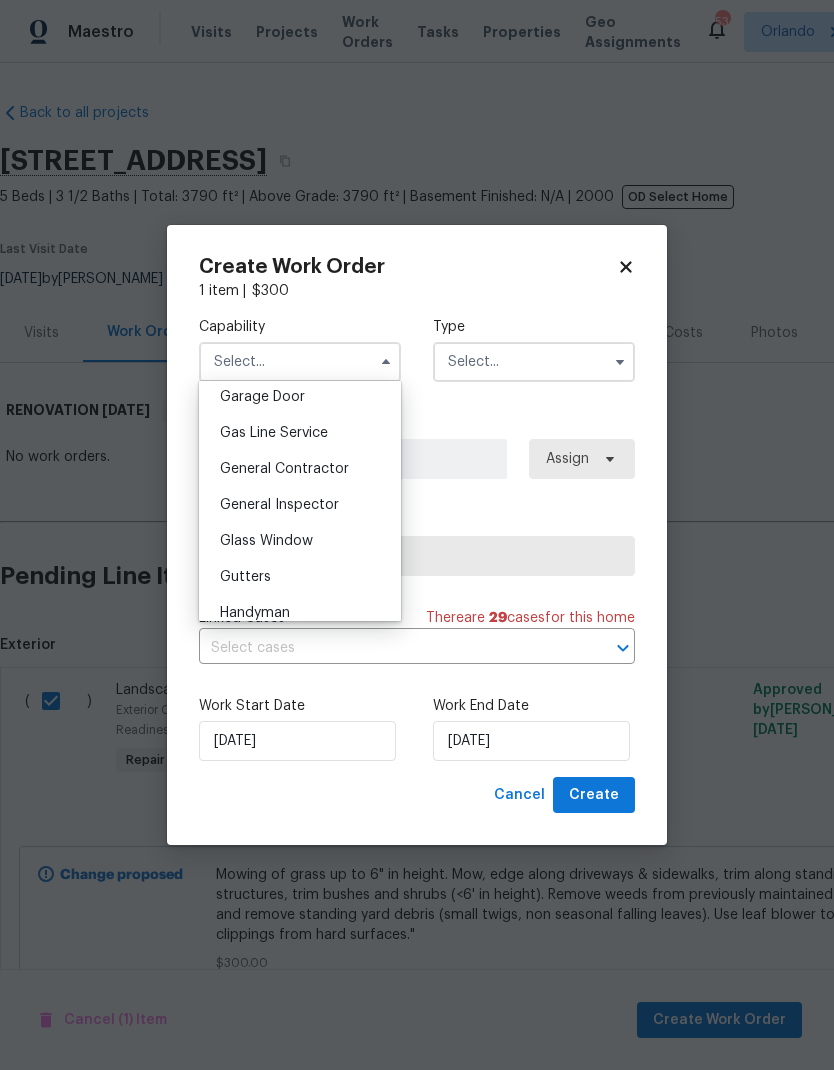 click on "General Contractor" at bounding box center (284, 469) 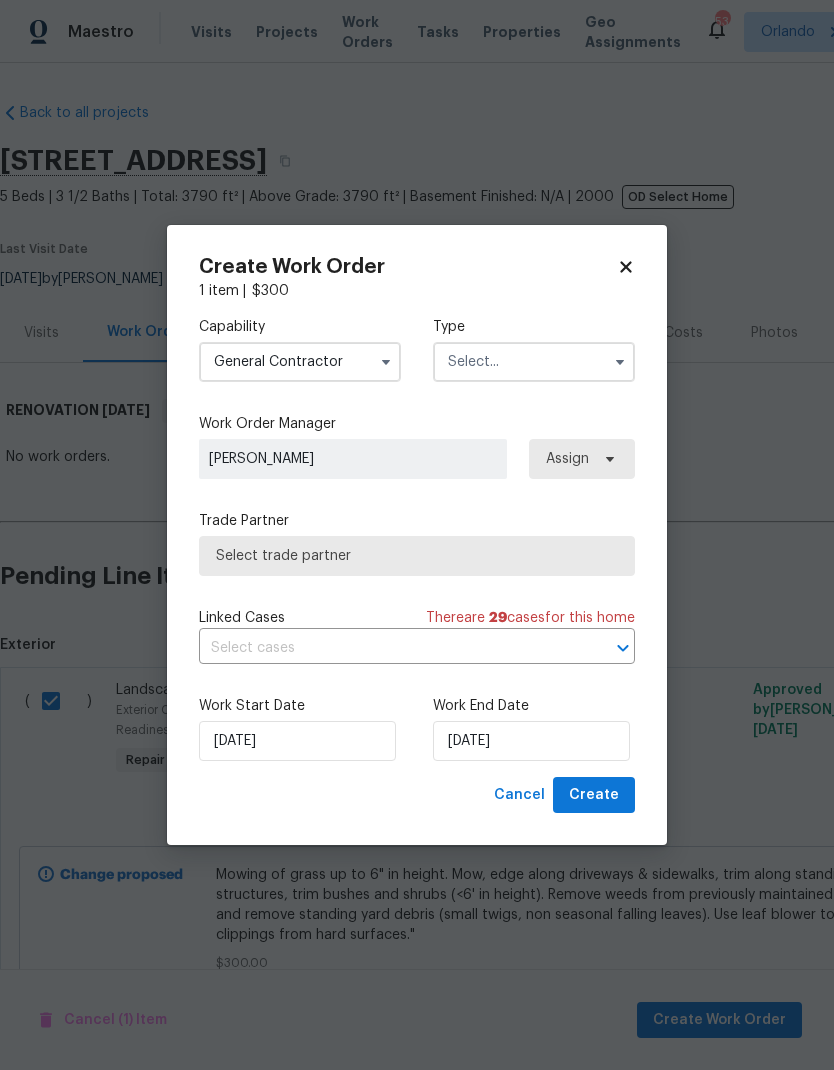 click at bounding box center [534, 362] 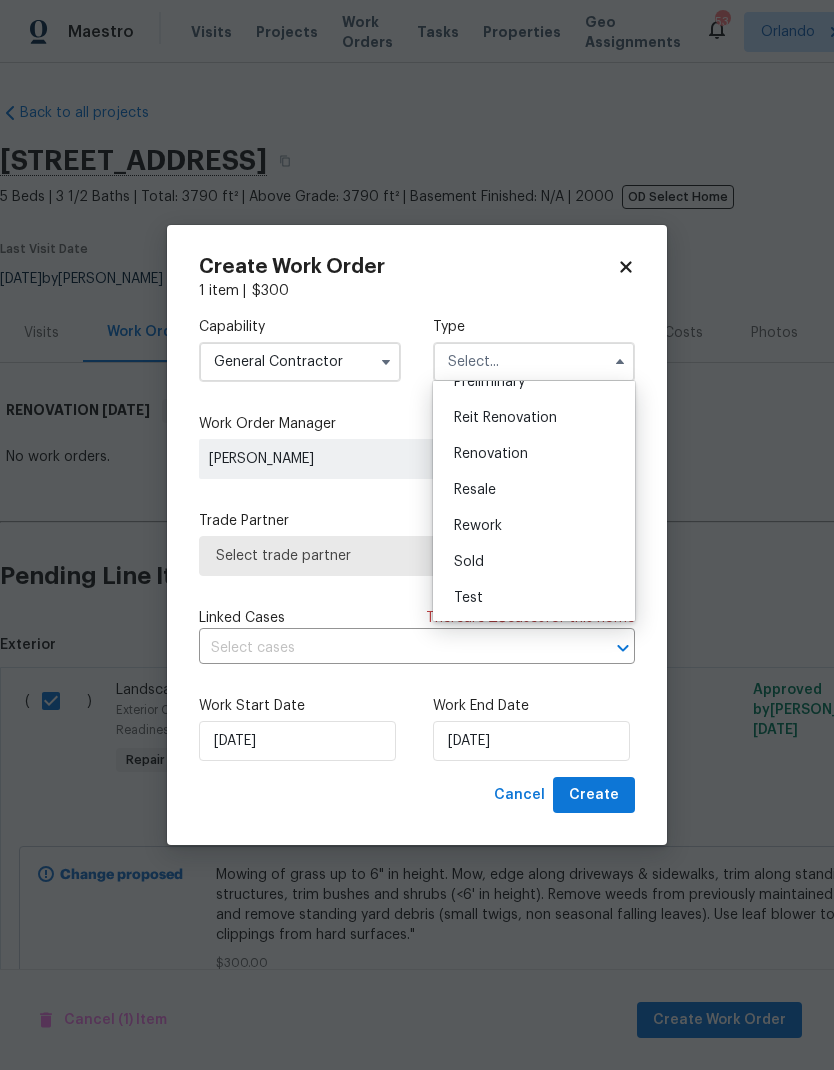 scroll, scrollTop: 454, scrollLeft: 0, axis: vertical 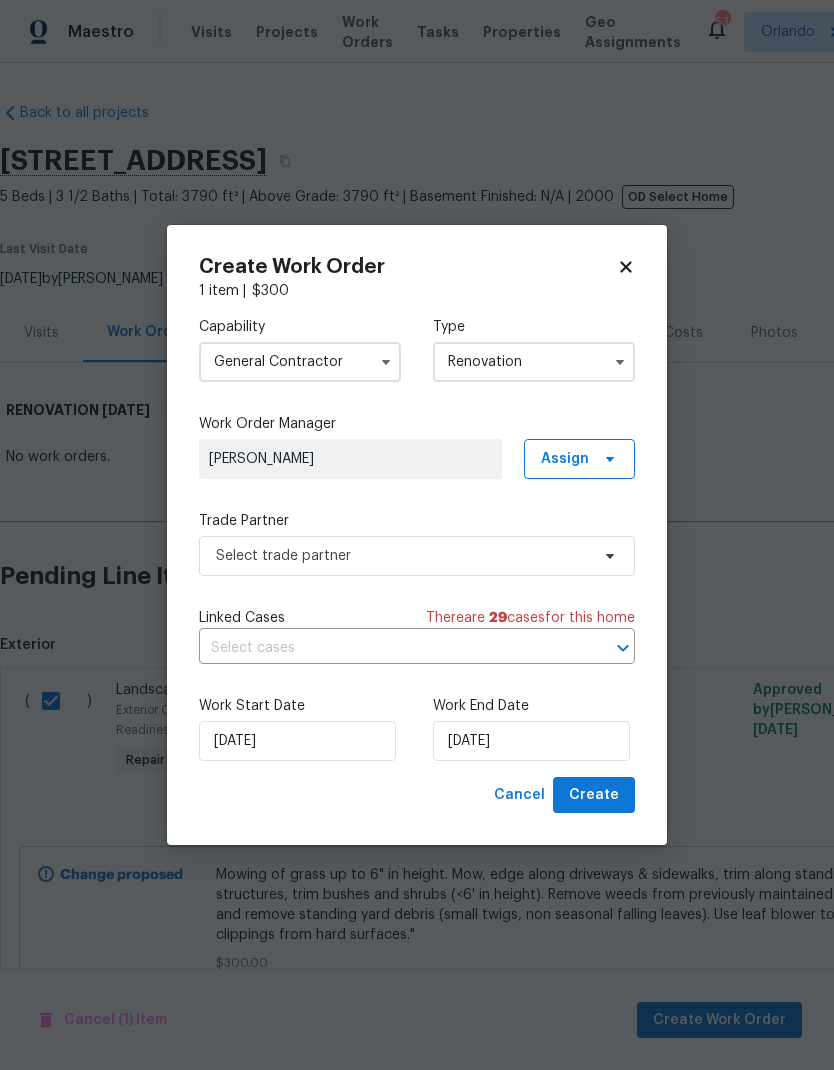 type on "Renovation" 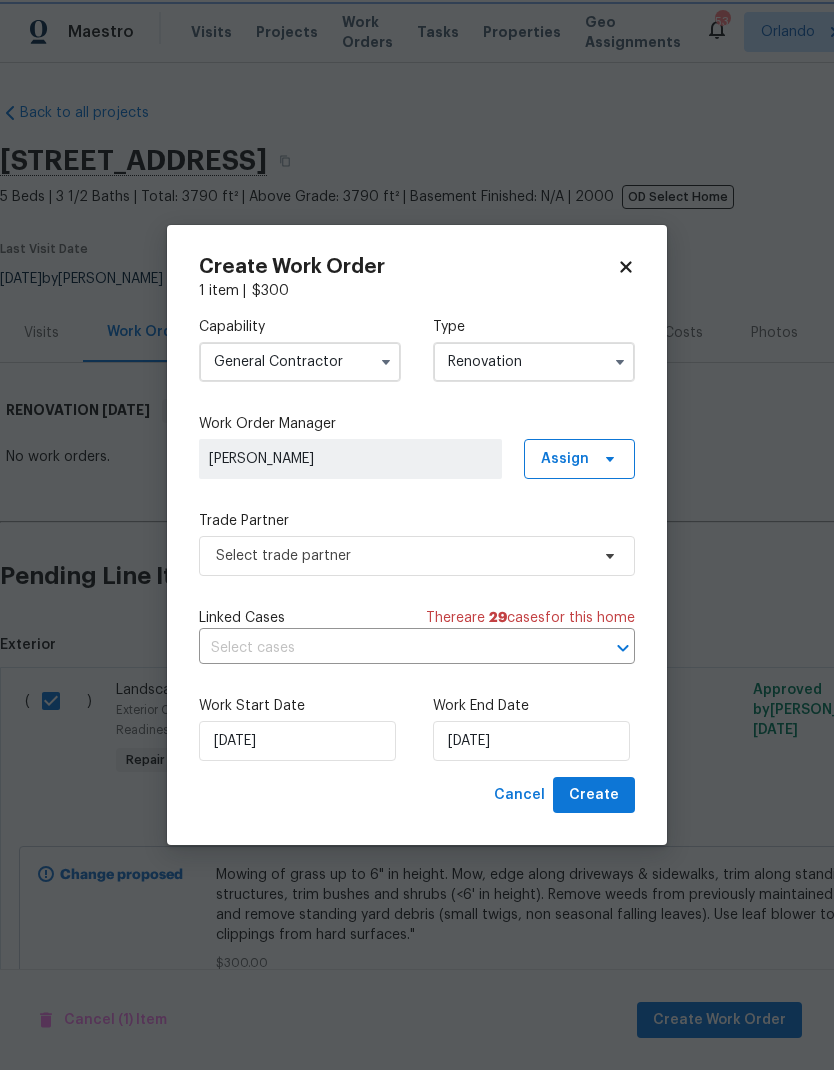 scroll, scrollTop: 0, scrollLeft: 0, axis: both 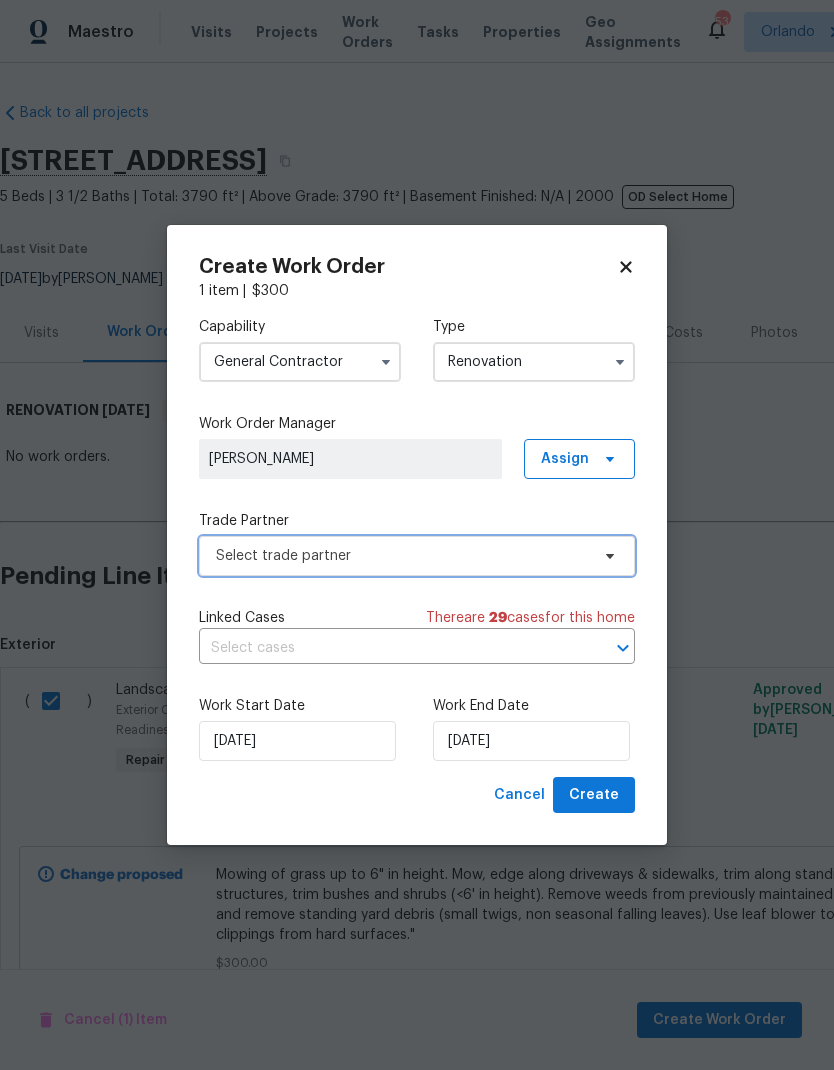 click on "Select trade partner" at bounding box center (417, 556) 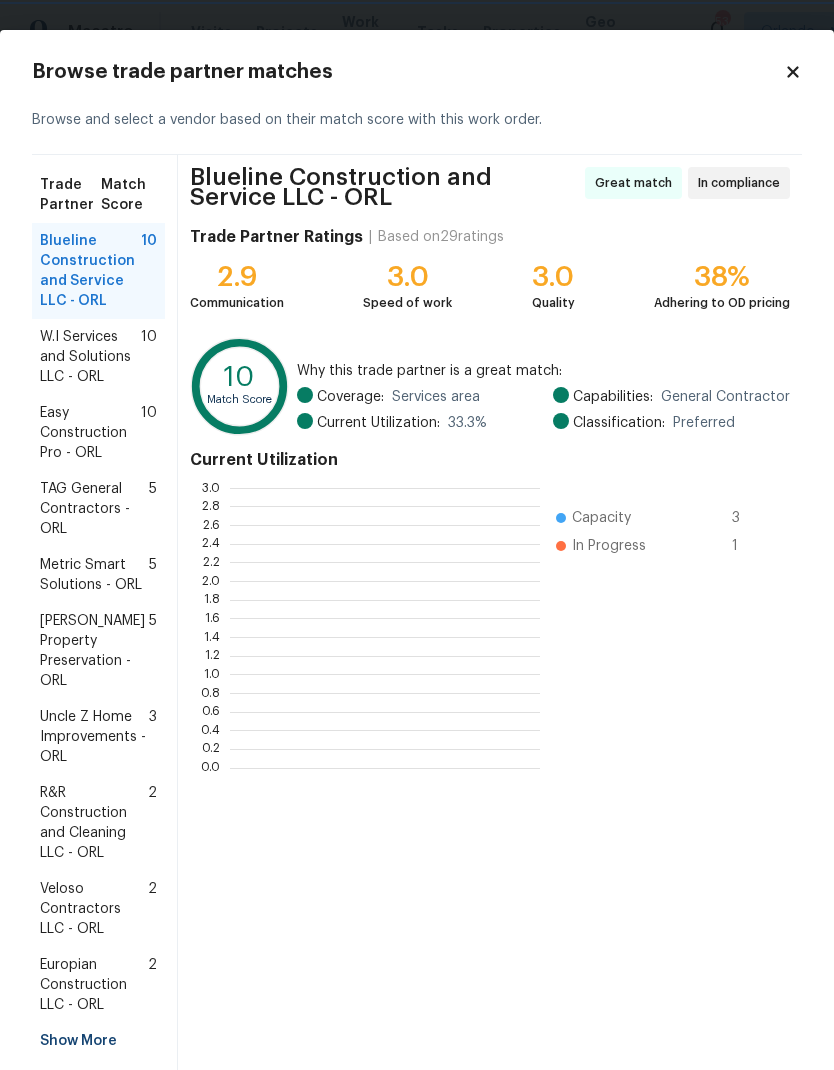 scroll, scrollTop: 280, scrollLeft: 310, axis: both 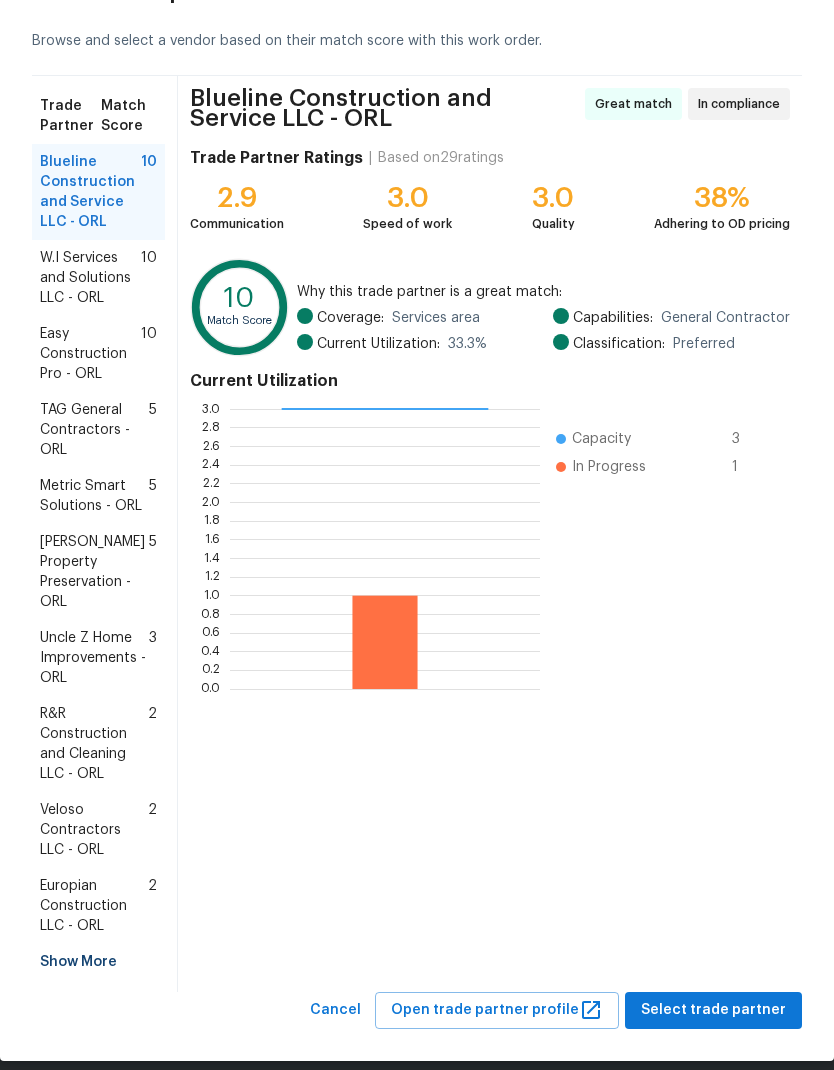 click on "Show More" at bounding box center [98, 962] 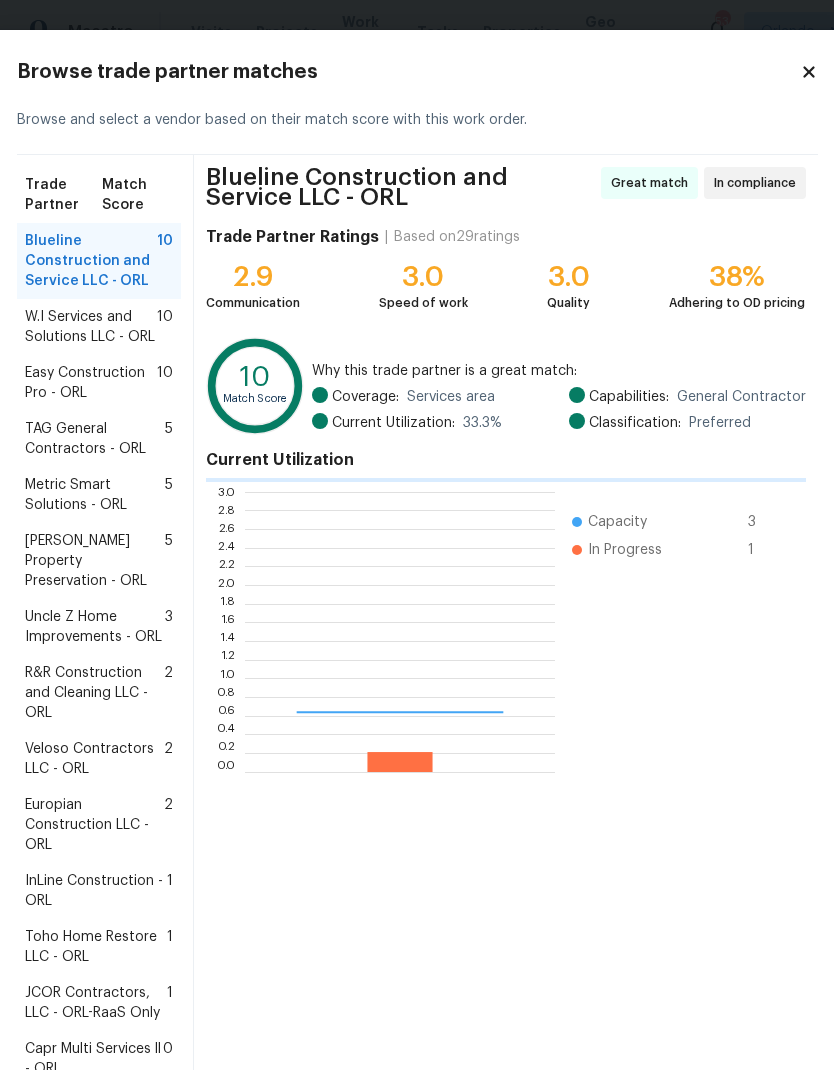 scroll, scrollTop: 2, scrollLeft: 2, axis: both 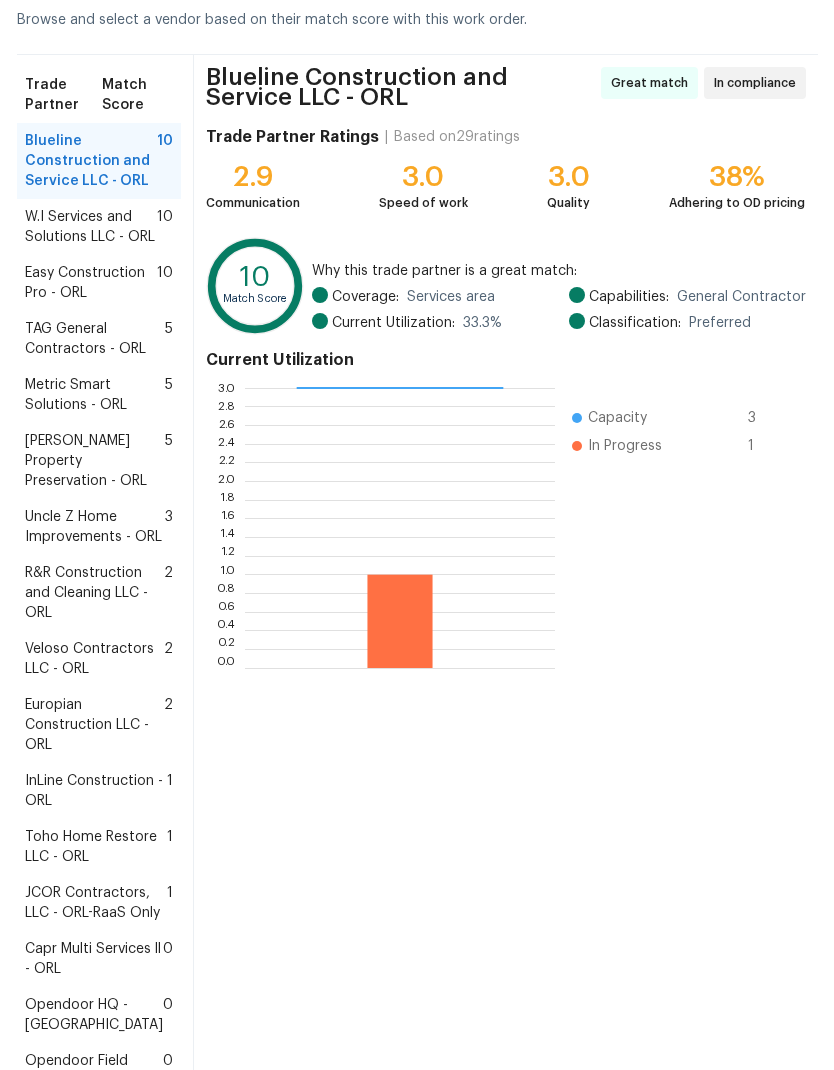 click on "InLine Construction - ORL" at bounding box center [96, 791] 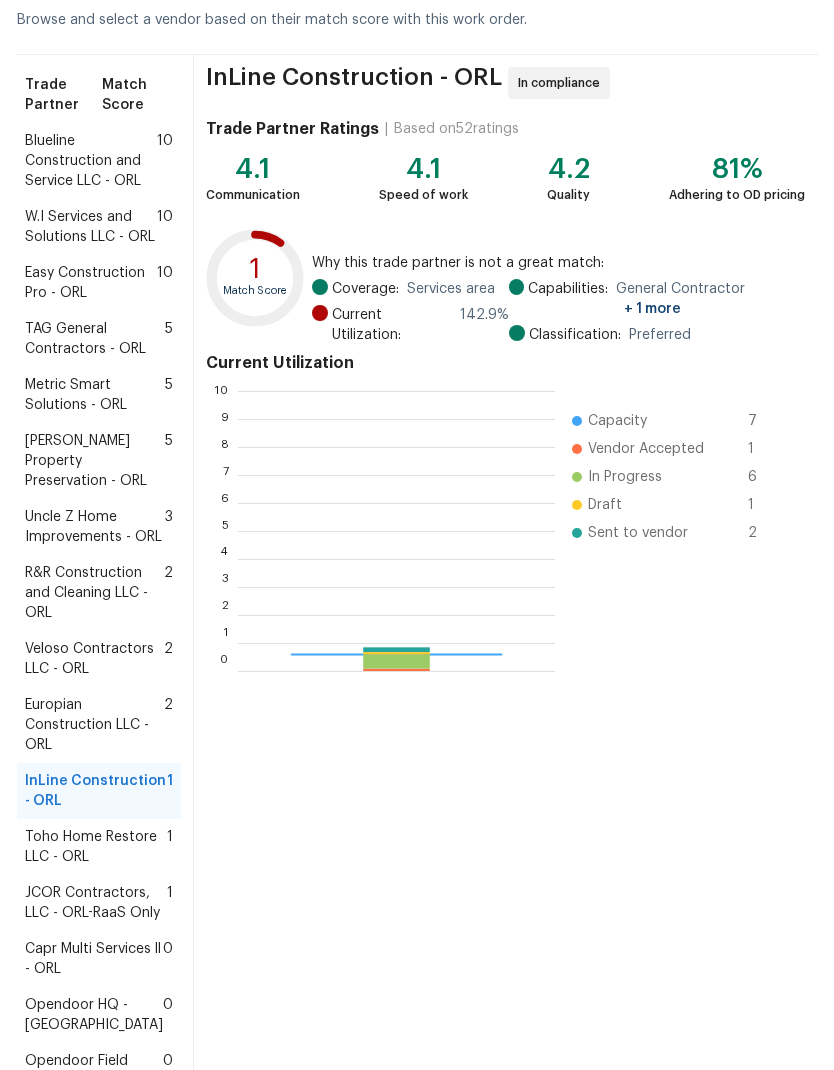 scroll, scrollTop: 2, scrollLeft: 2, axis: both 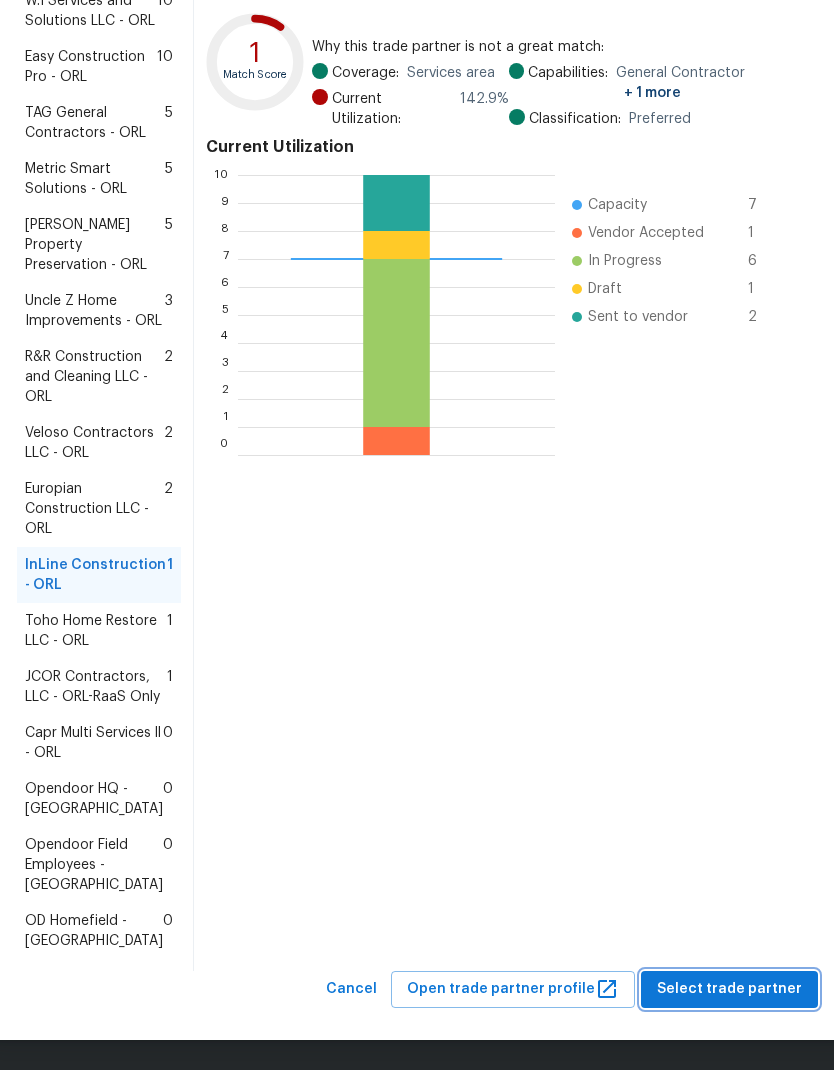 click on "Select trade partner" at bounding box center (729, 989) 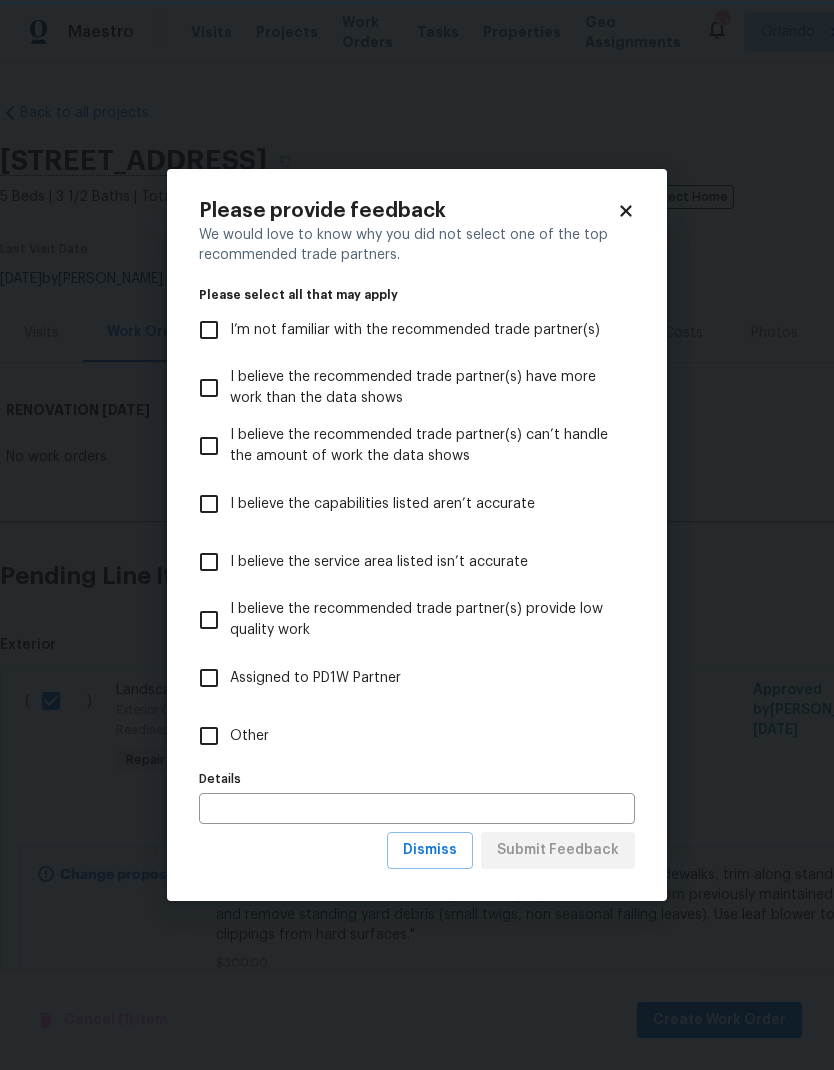 scroll, scrollTop: 0, scrollLeft: 0, axis: both 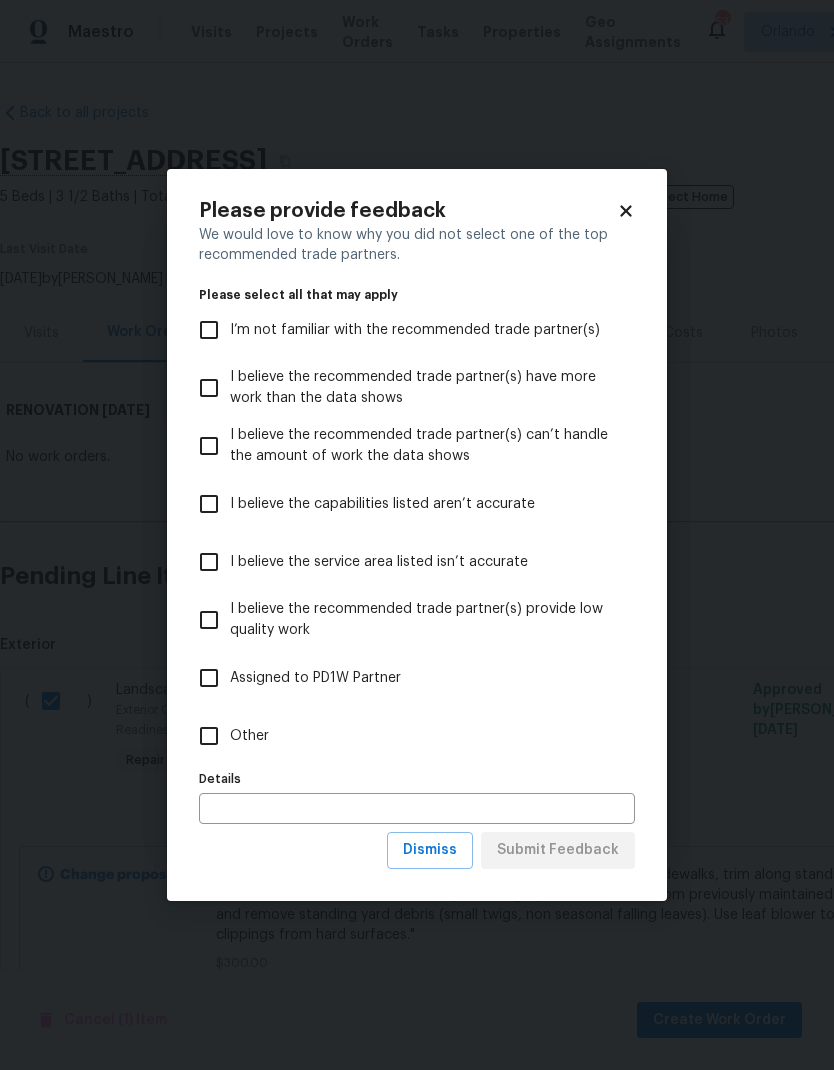 click on "Other" at bounding box center [209, 736] 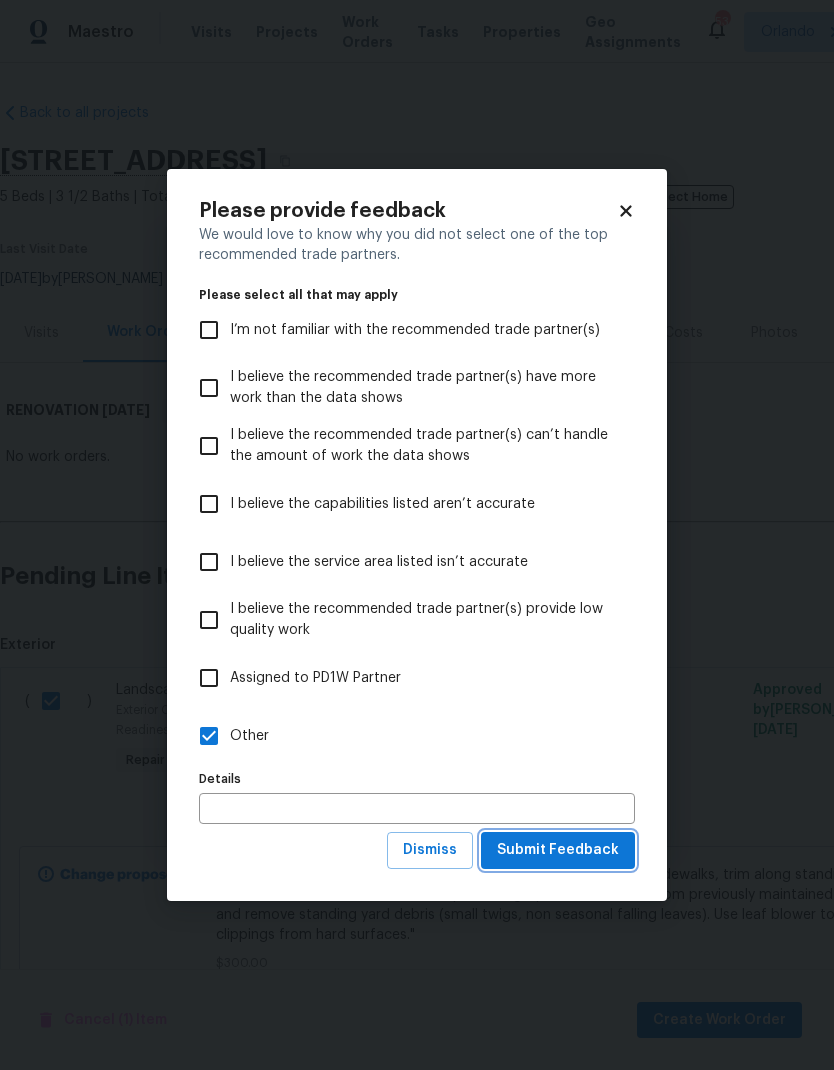 click on "Submit Feedback" at bounding box center [558, 850] 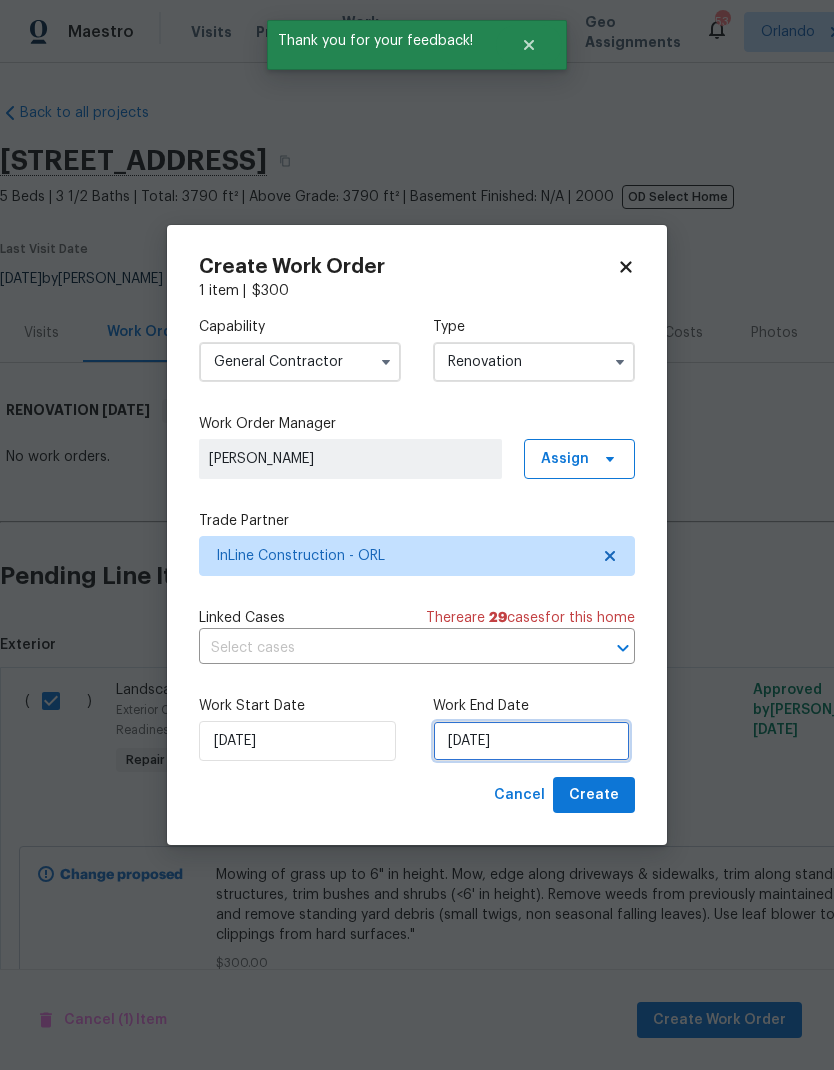 click on "7/15/2025" at bounding box center (531, 741) 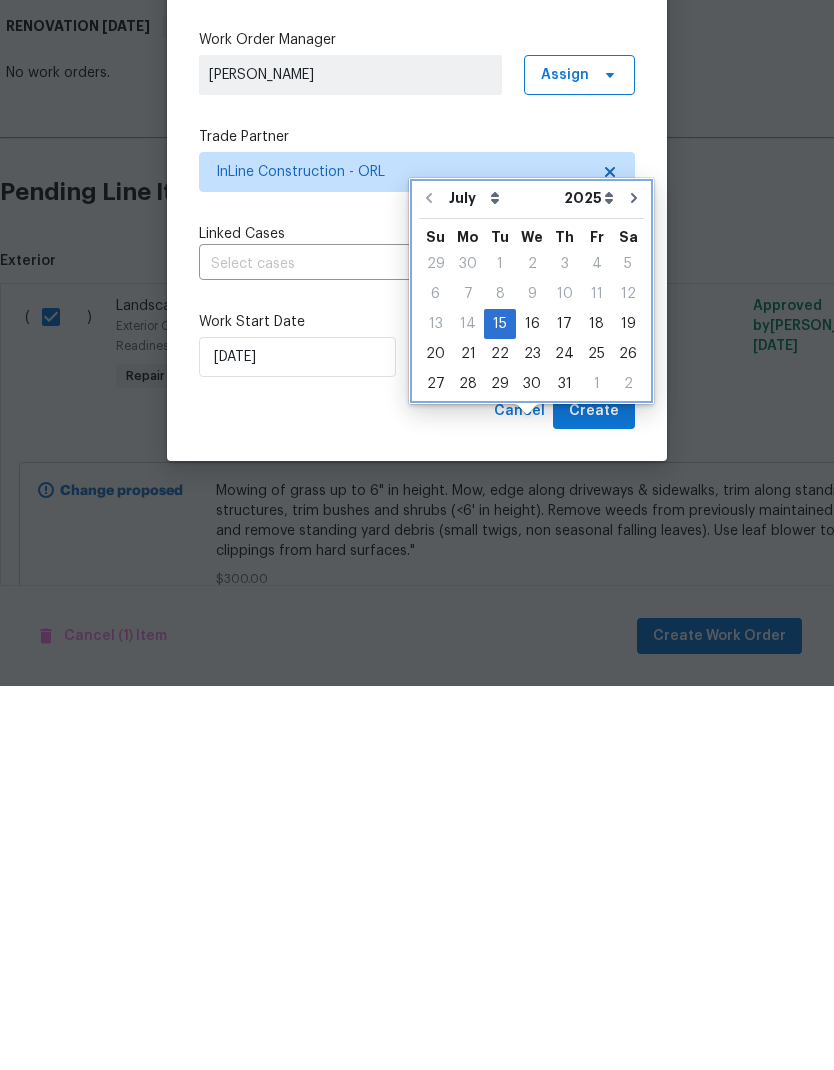 click 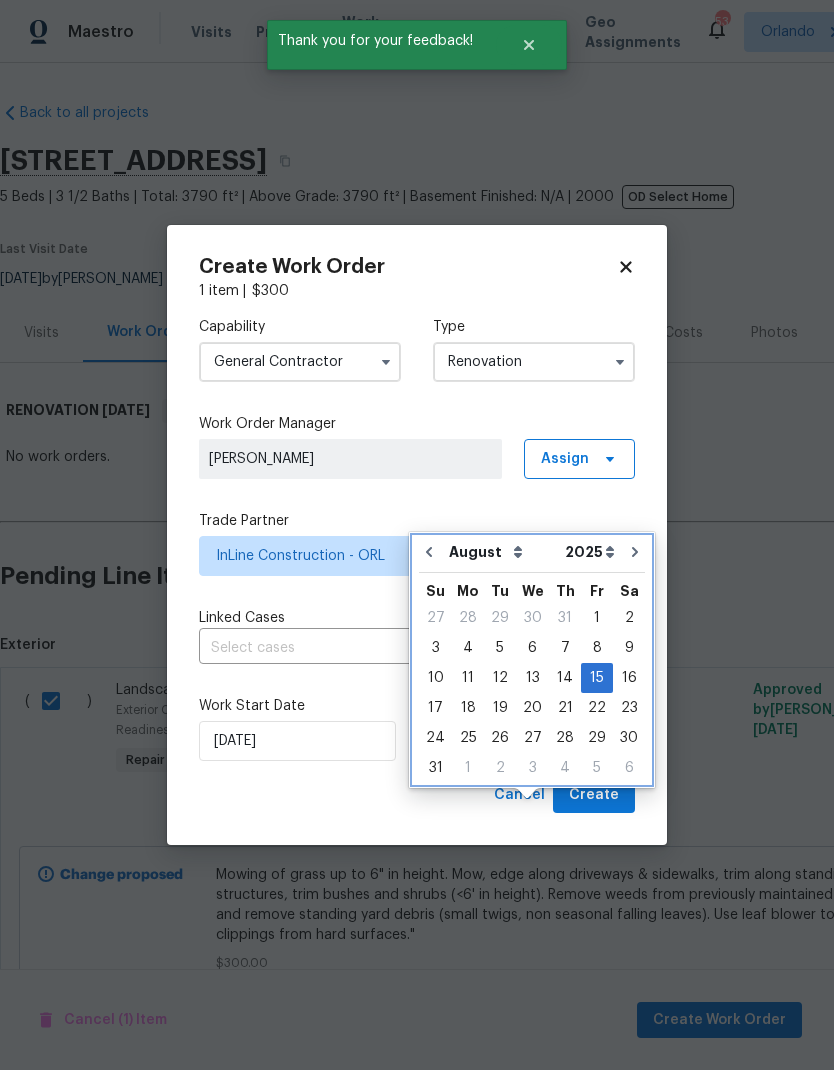 click 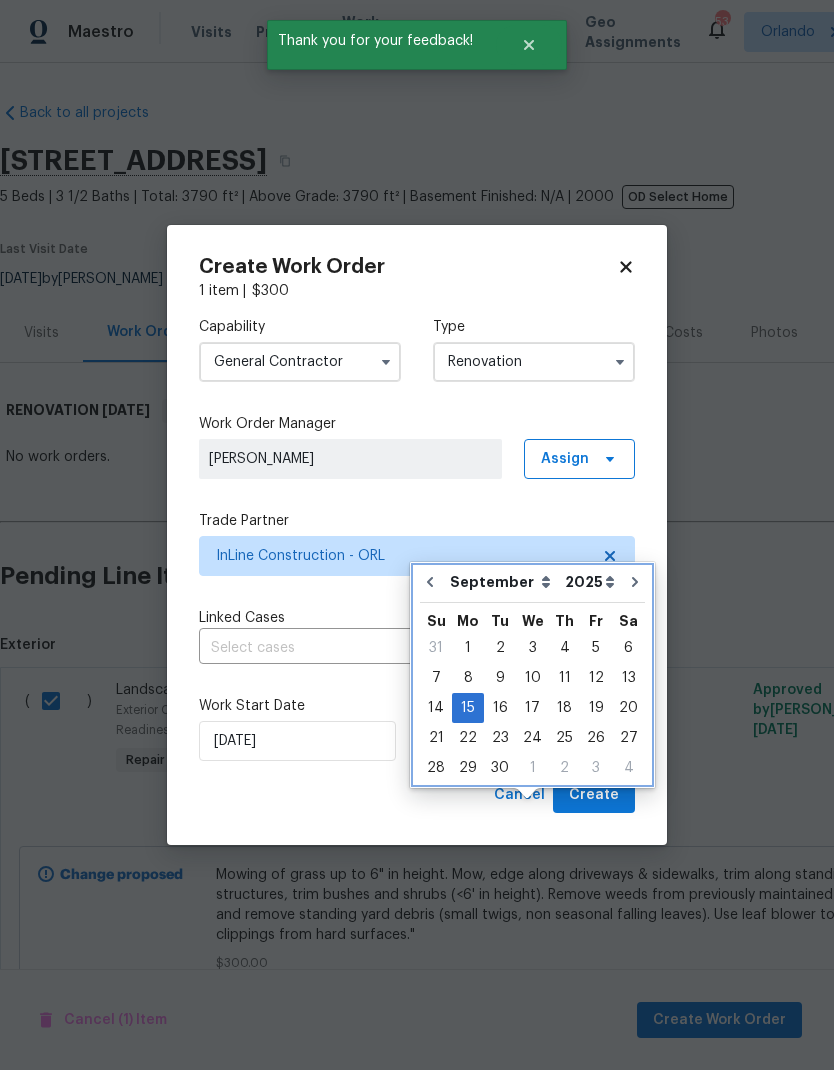 click 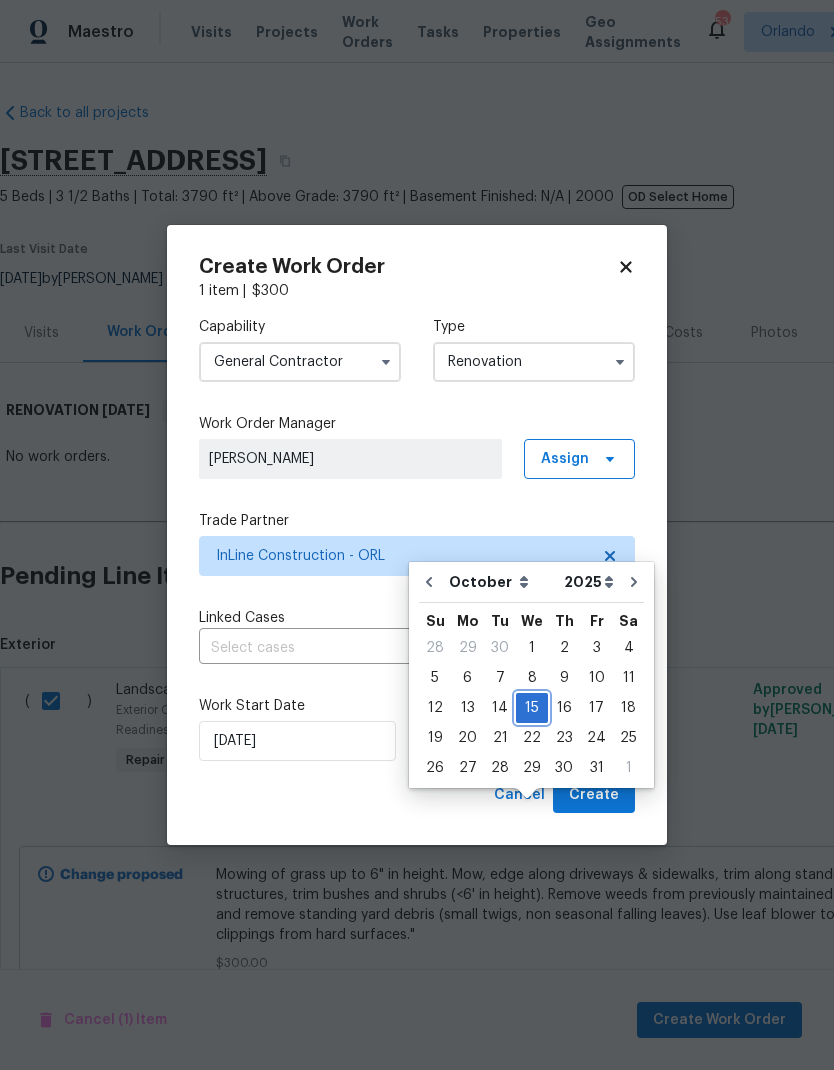 click on "15" at bounding box center [532, 708] 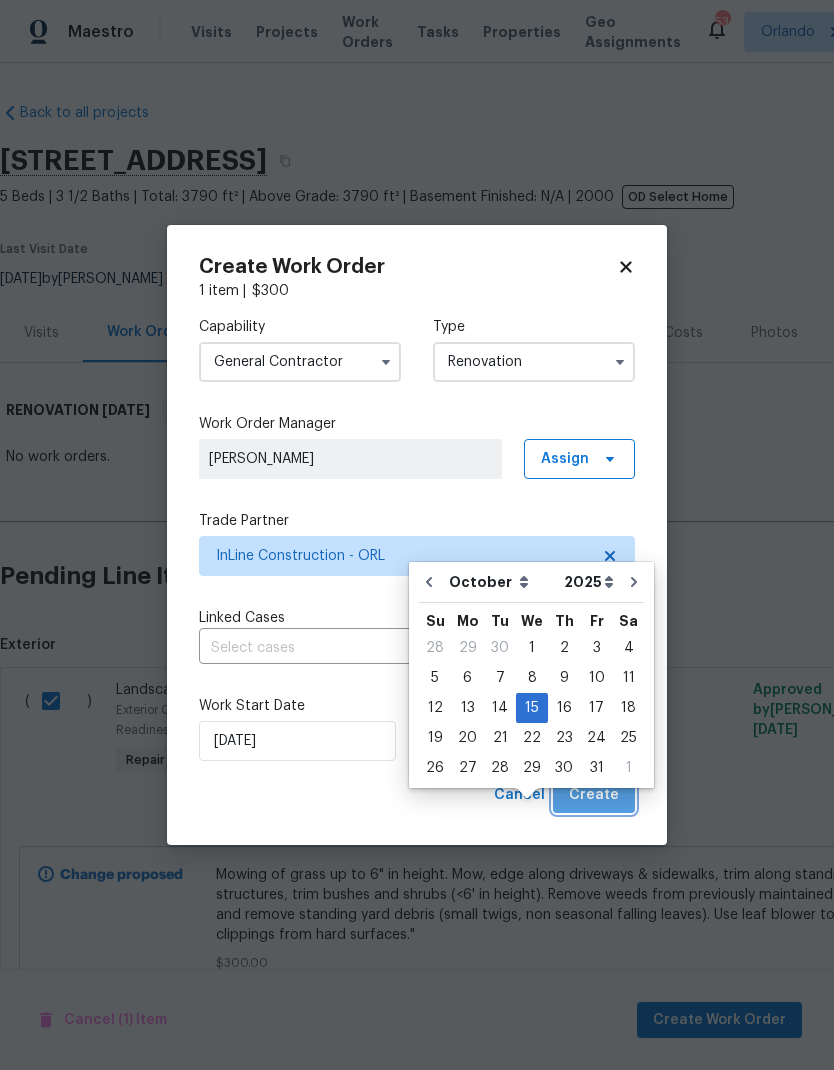 click on "Create" at bounding box center (594, 795) 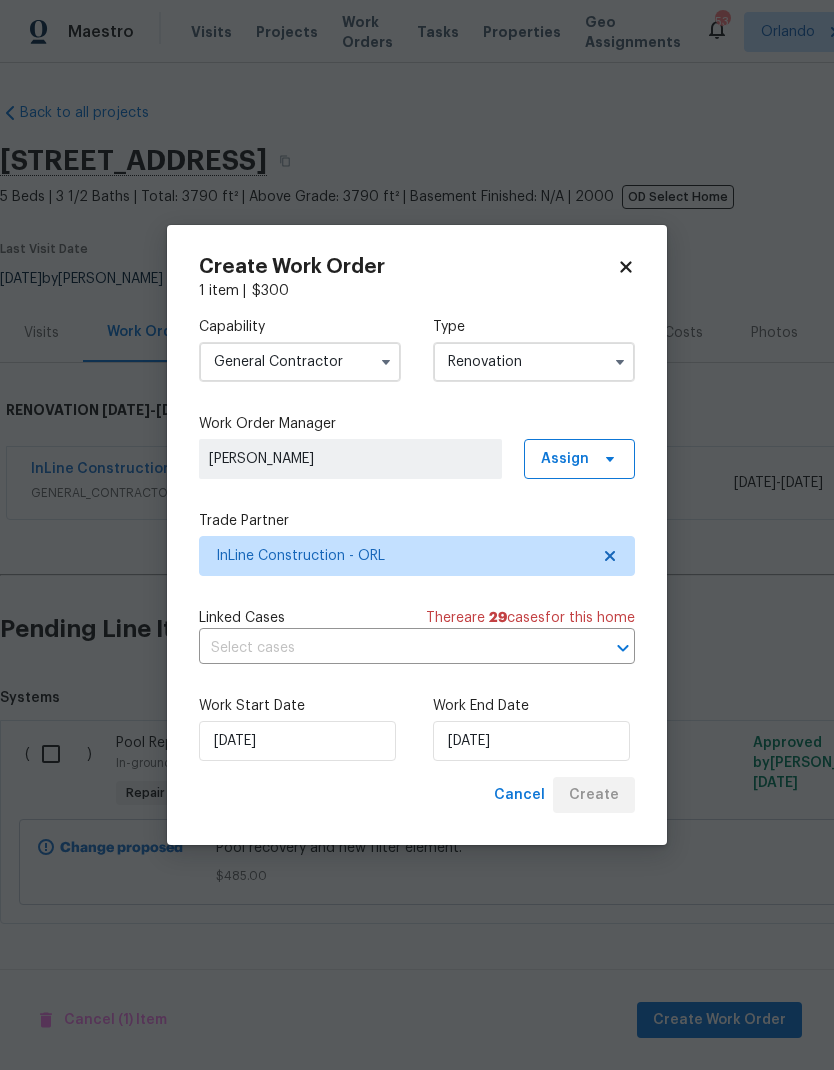 scroll, scrollTop: 0, scrollLeft: 0, axis: both 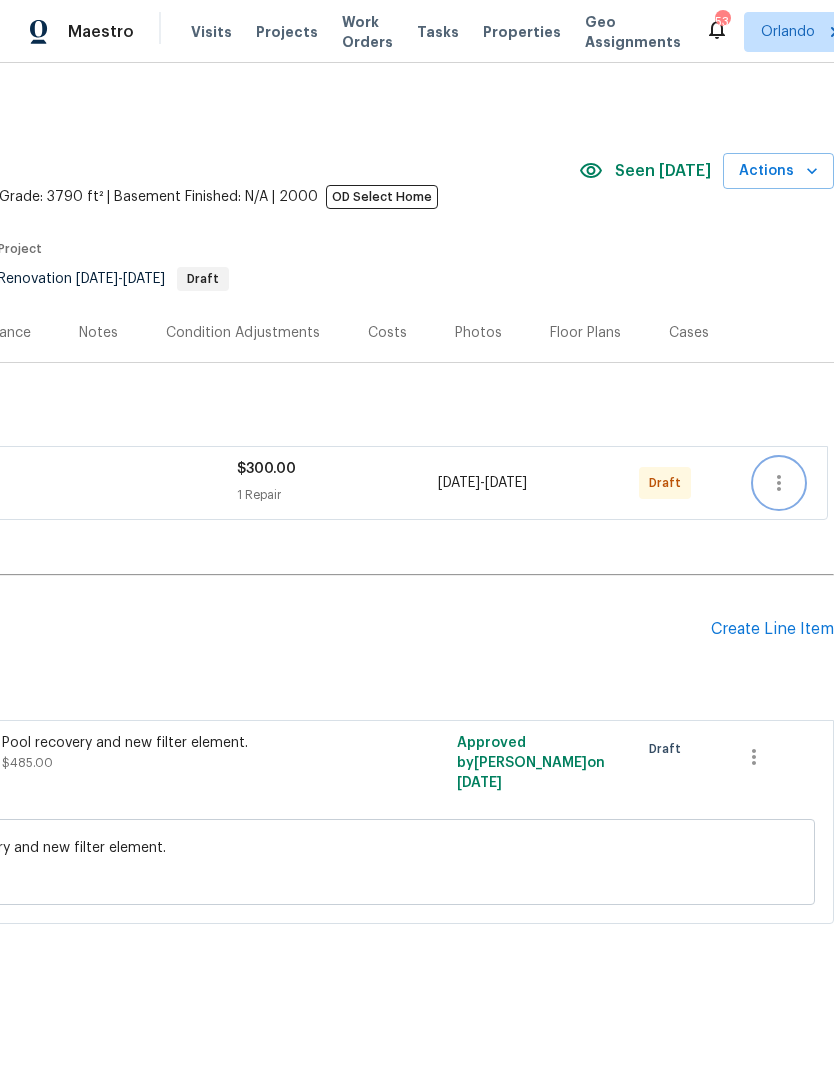 click 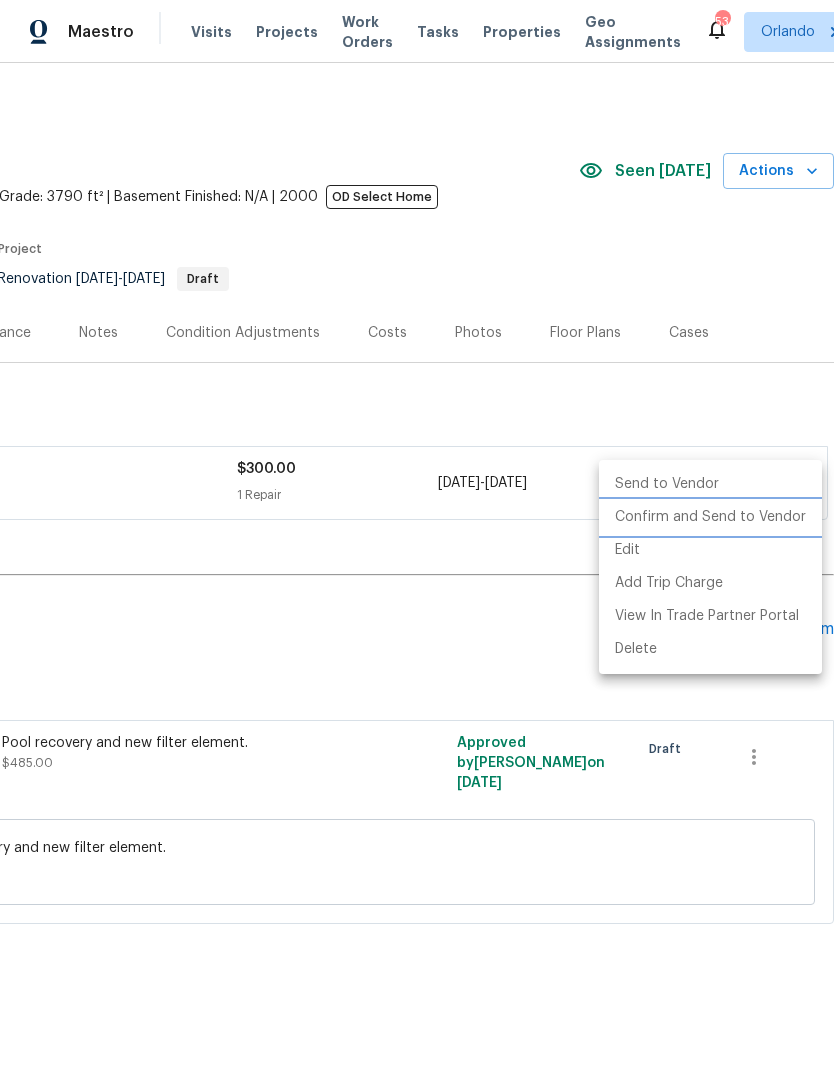 click on "Confirm and Send to Vendor" at bounding box center (710, 517) 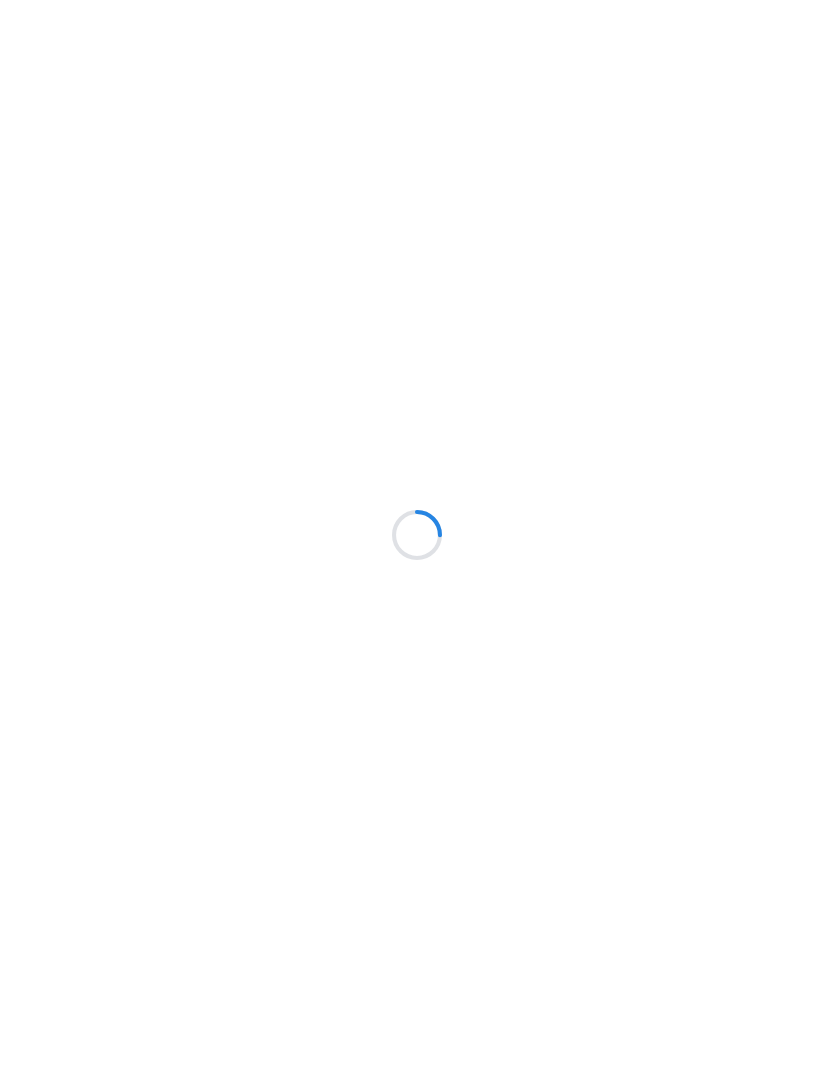 scroll, scrollTop: 0, scrollLeft: 0, axis: both 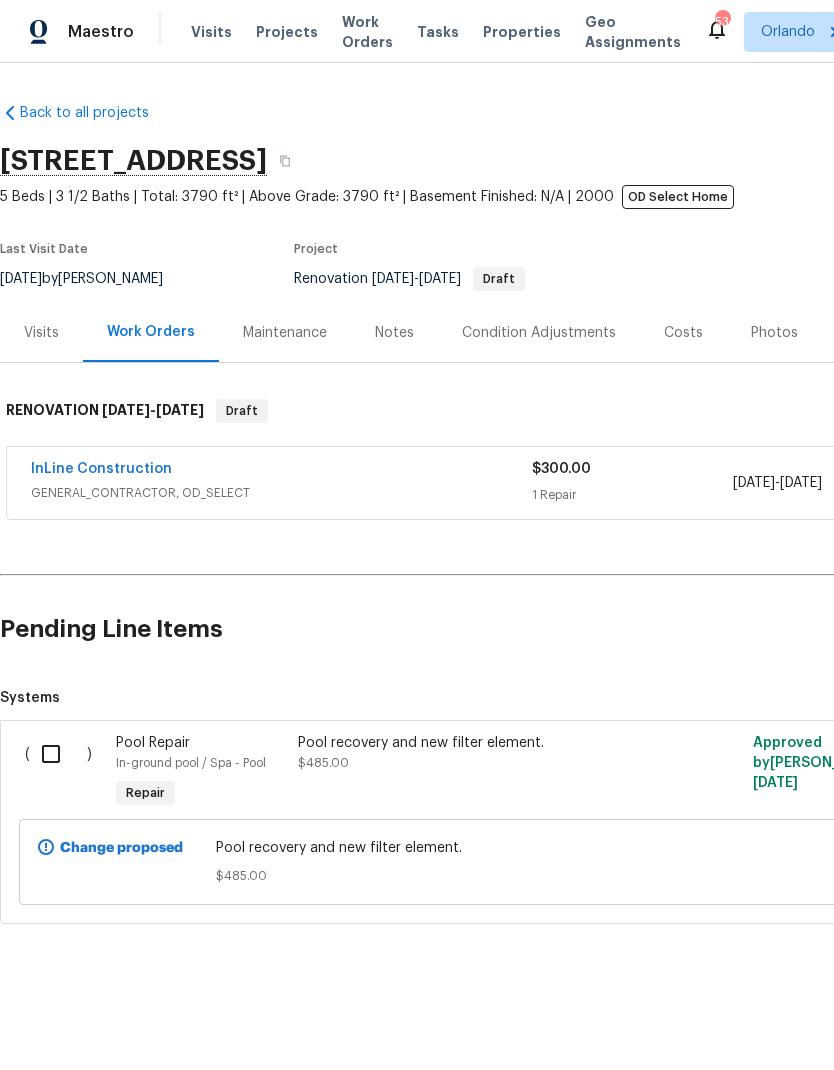 click at bounding box center (58, 754) 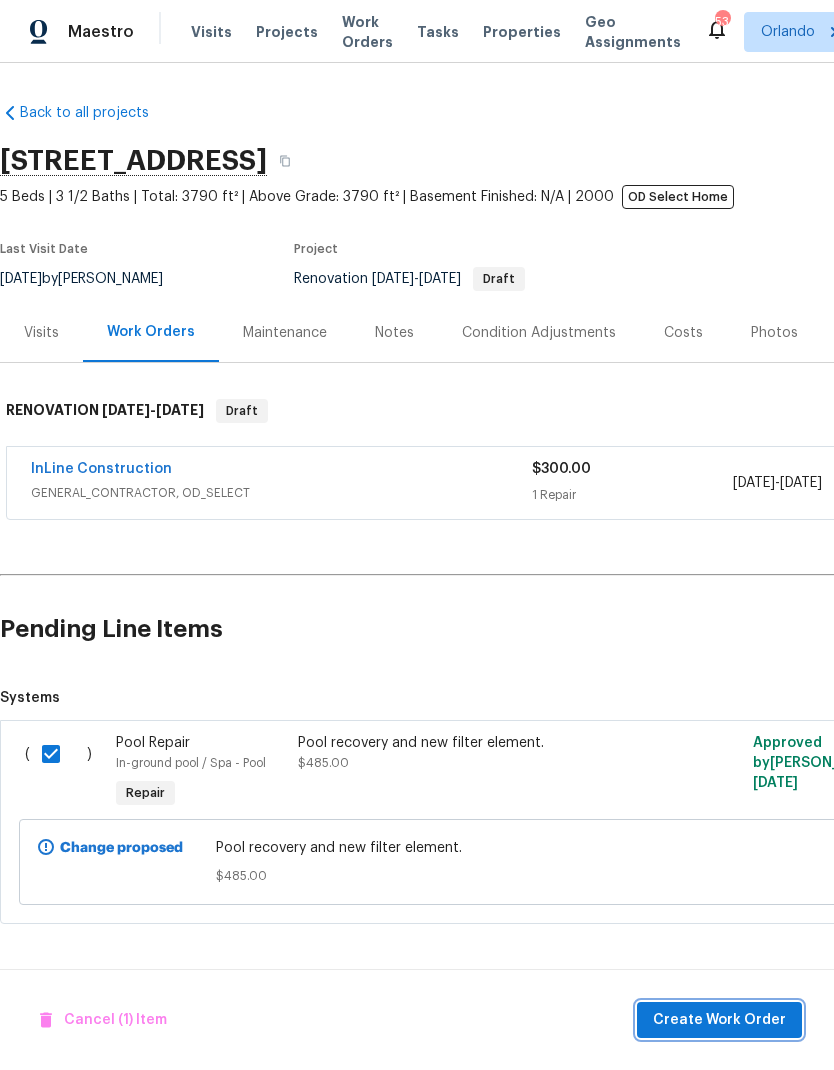click on "Create Work Order" at bounding box center (719, 1020) 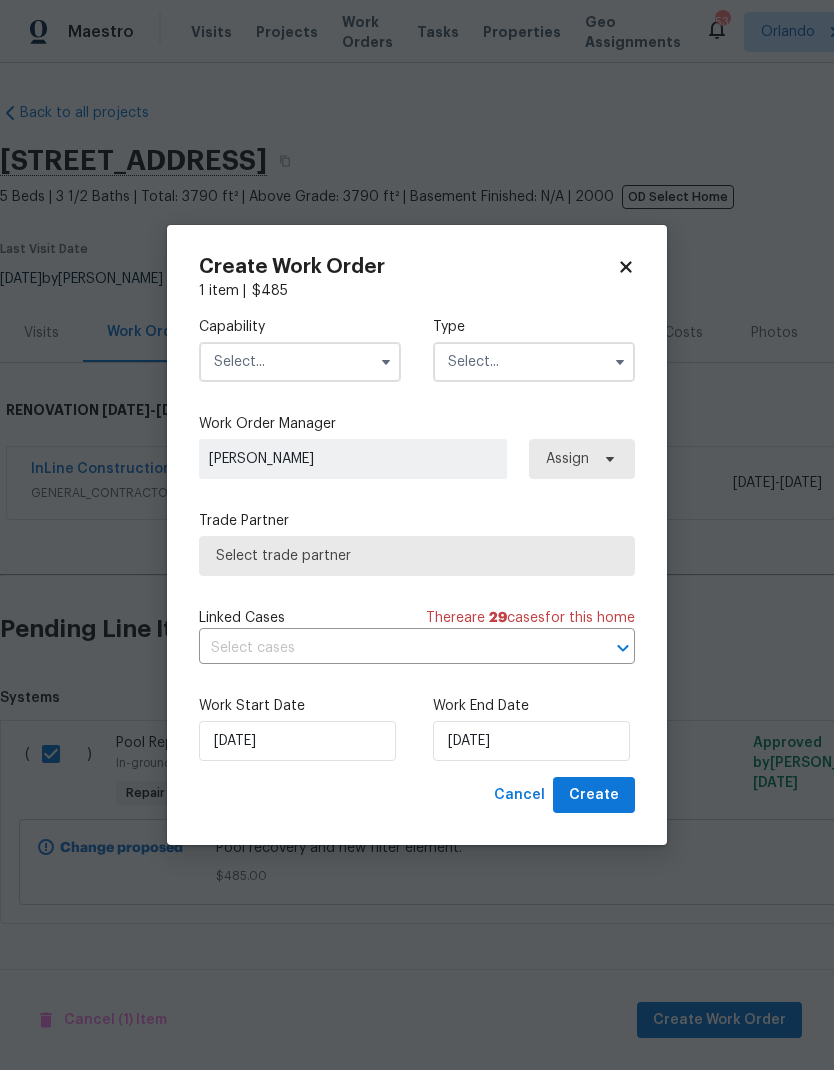 click at bounding box center [300, 362] 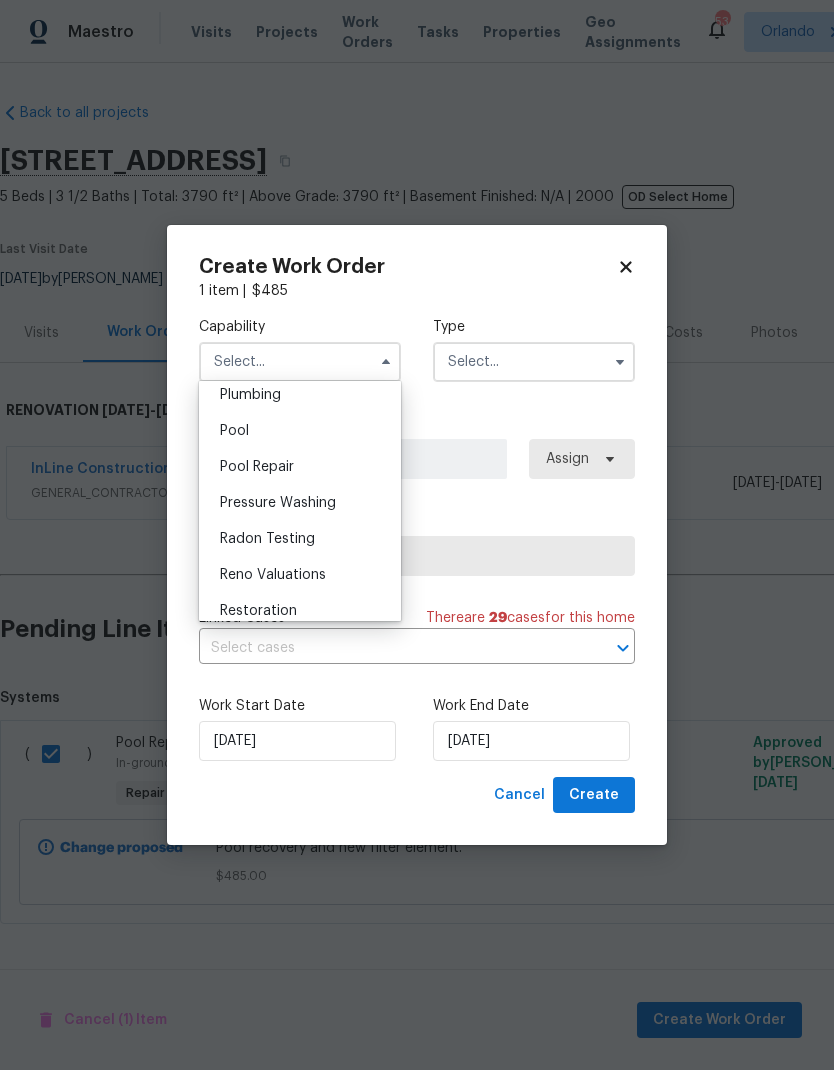 scroll, scrollTop: 1764, scrollLeft: 0, axis: vertical 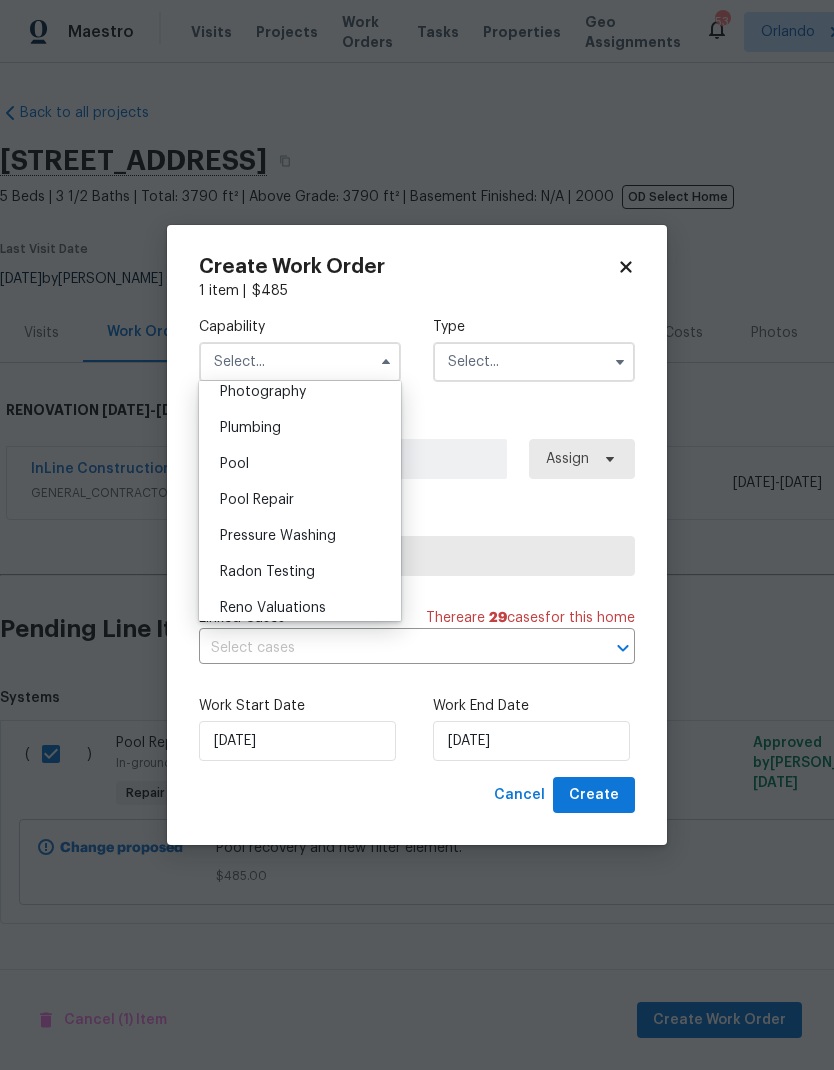 click on "Pool" at bounding box center (300, 464) 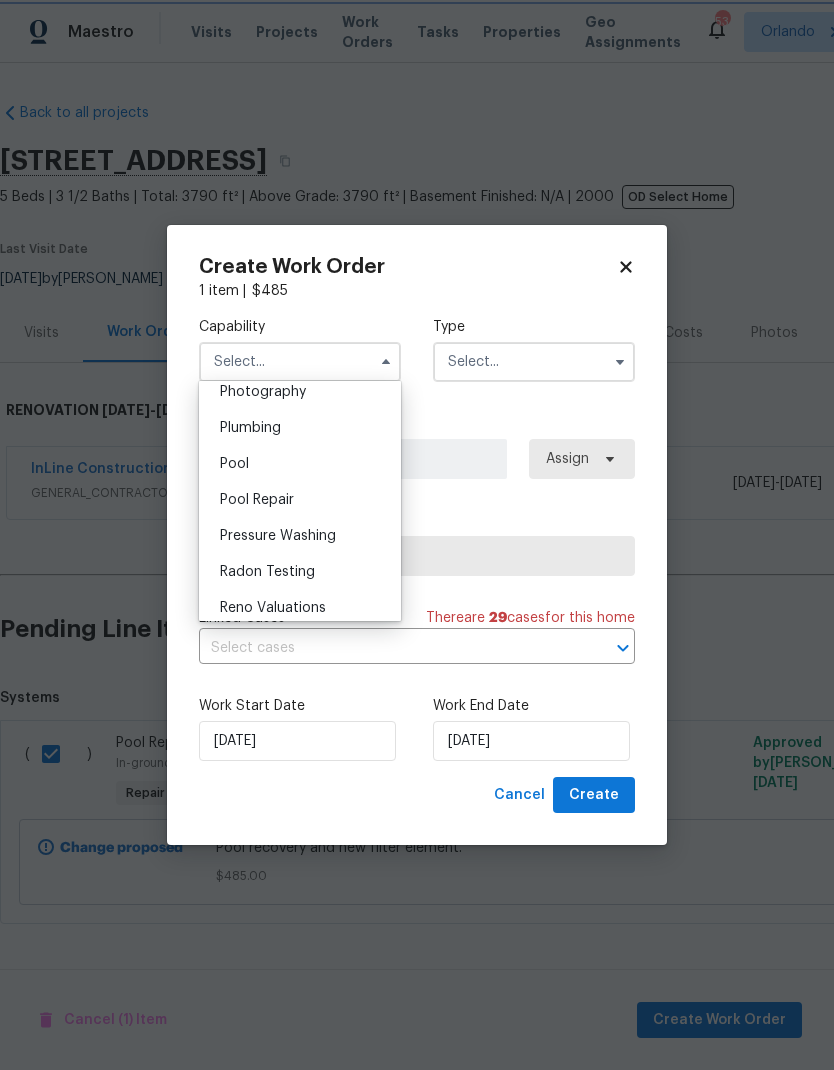 type on "Pool" 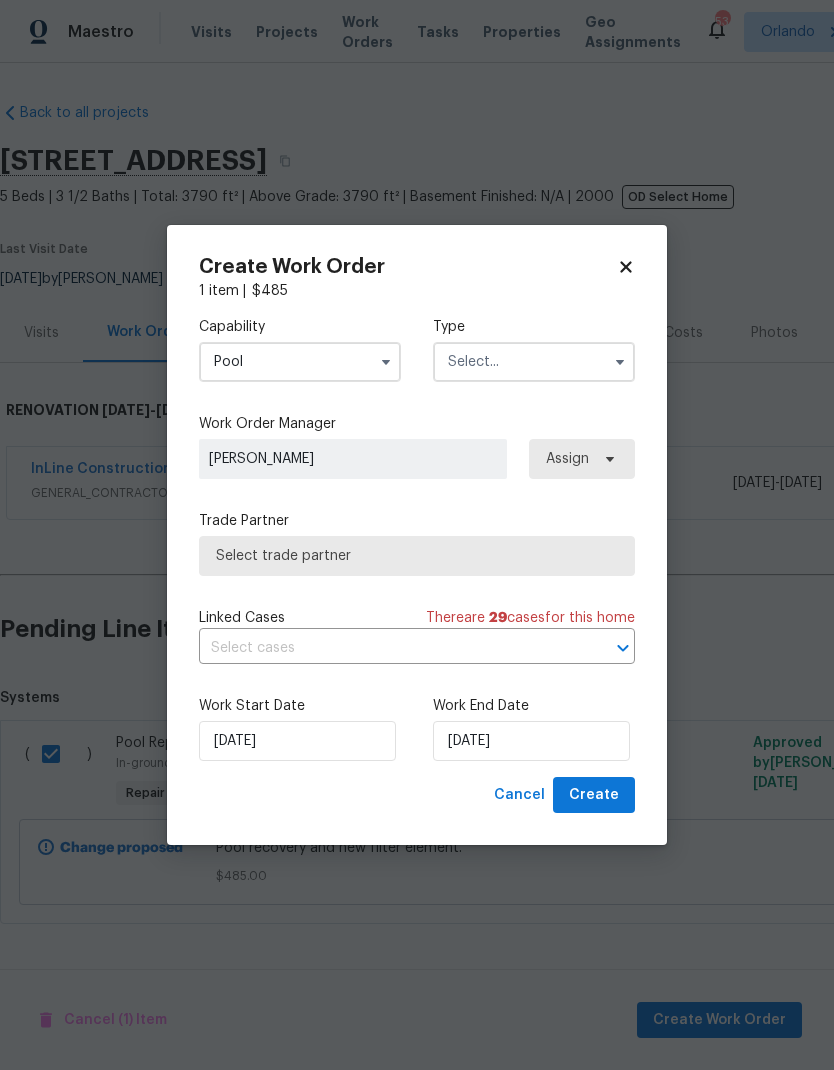 click at bounding box center (534, 362) 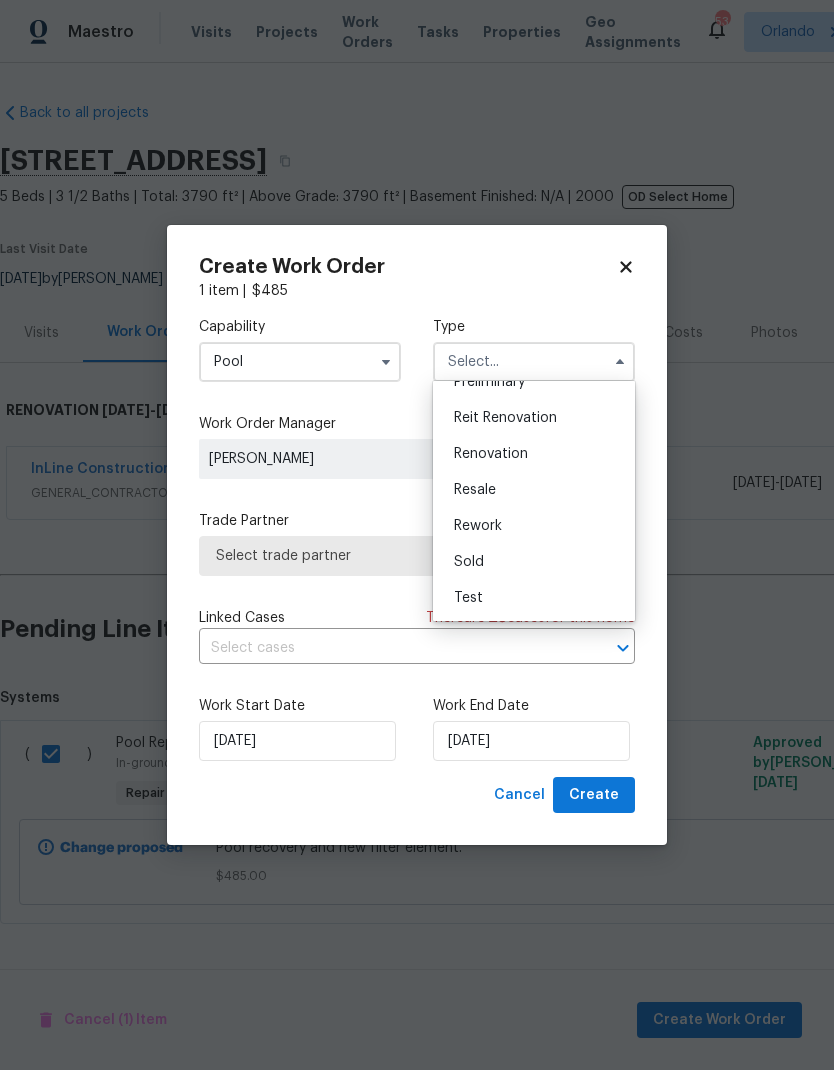 scroll, scrollTop: 454, scrollLeft: 0, axis: vertical 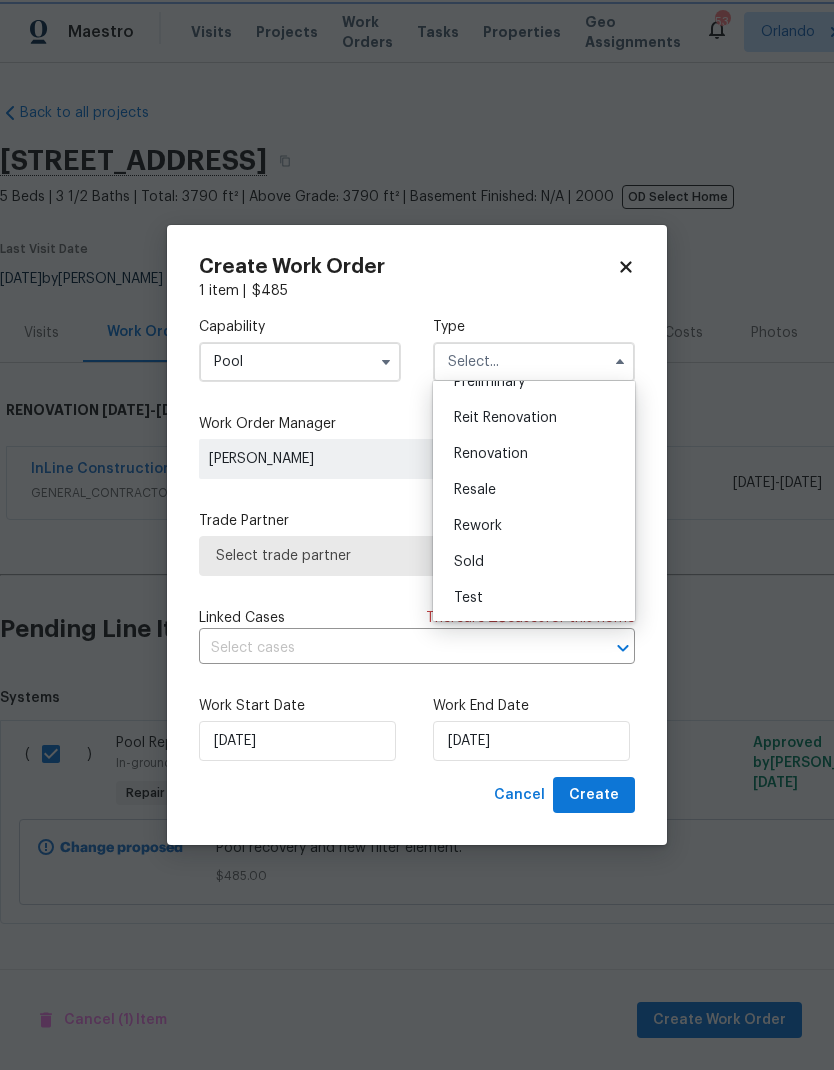 type on "Renovation" 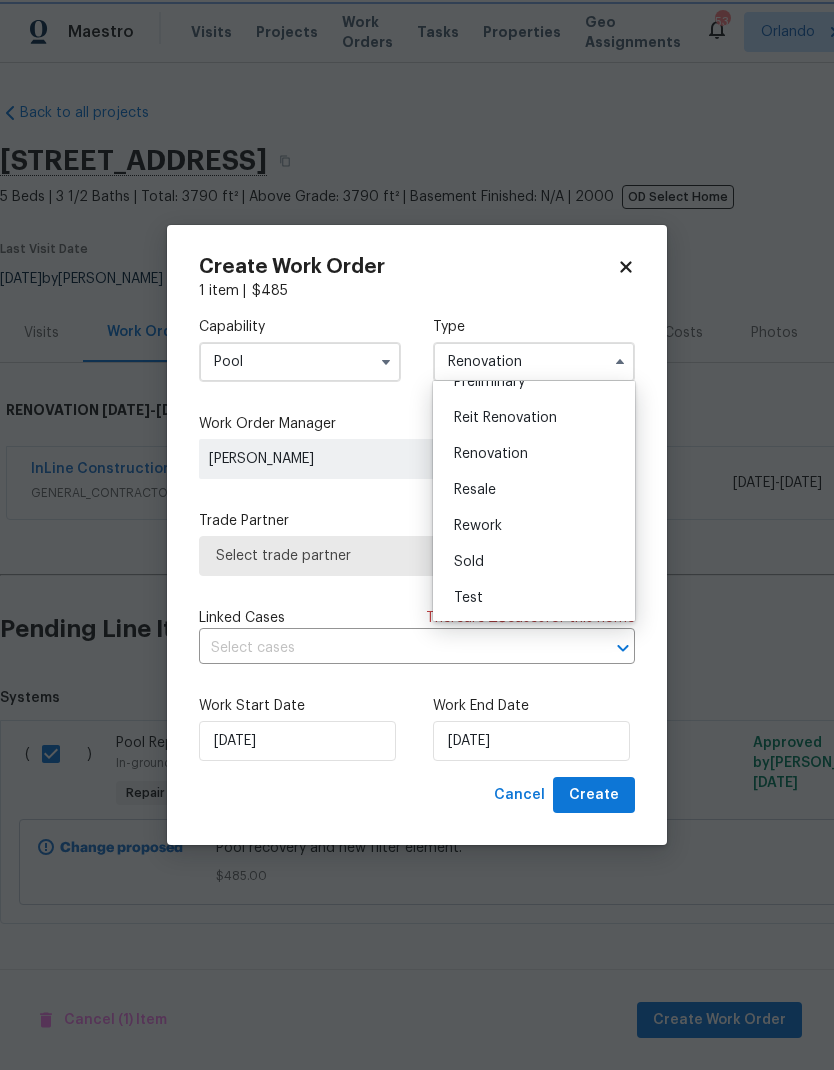scroll, scrollTop: 0, scrollLeft: 0, axis: both 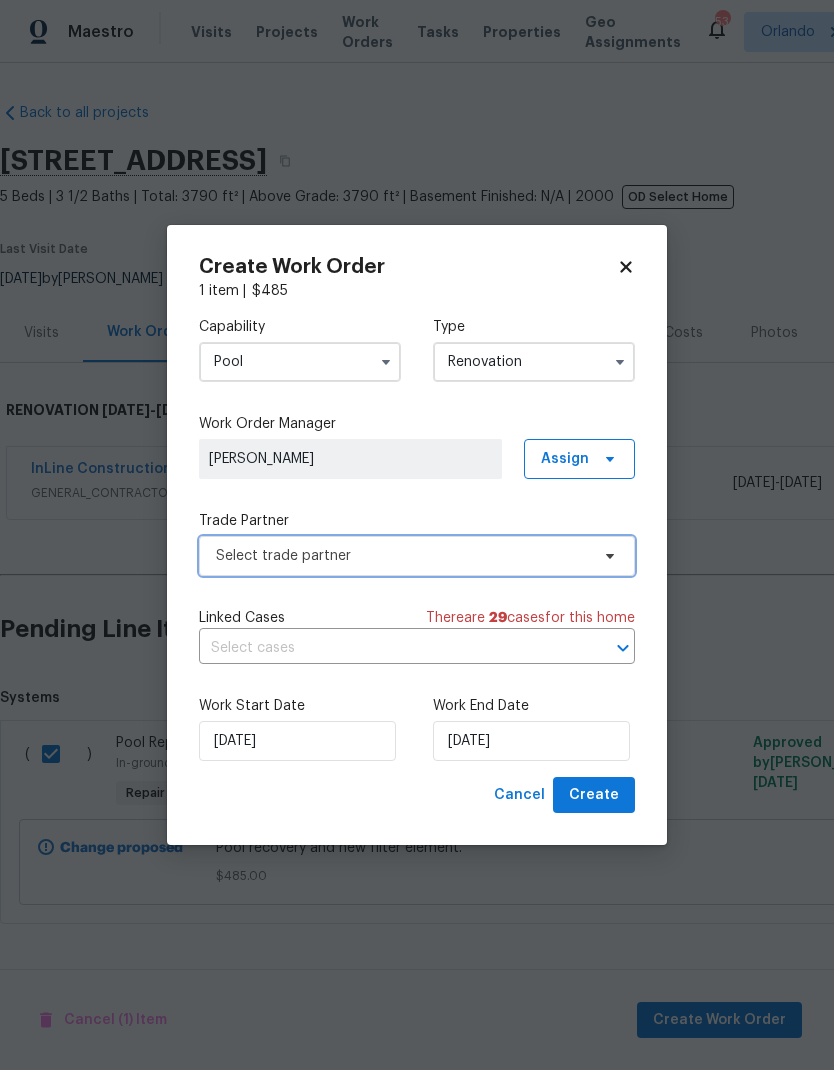 click on "Select trade partner" at bounding box center [417, 556] 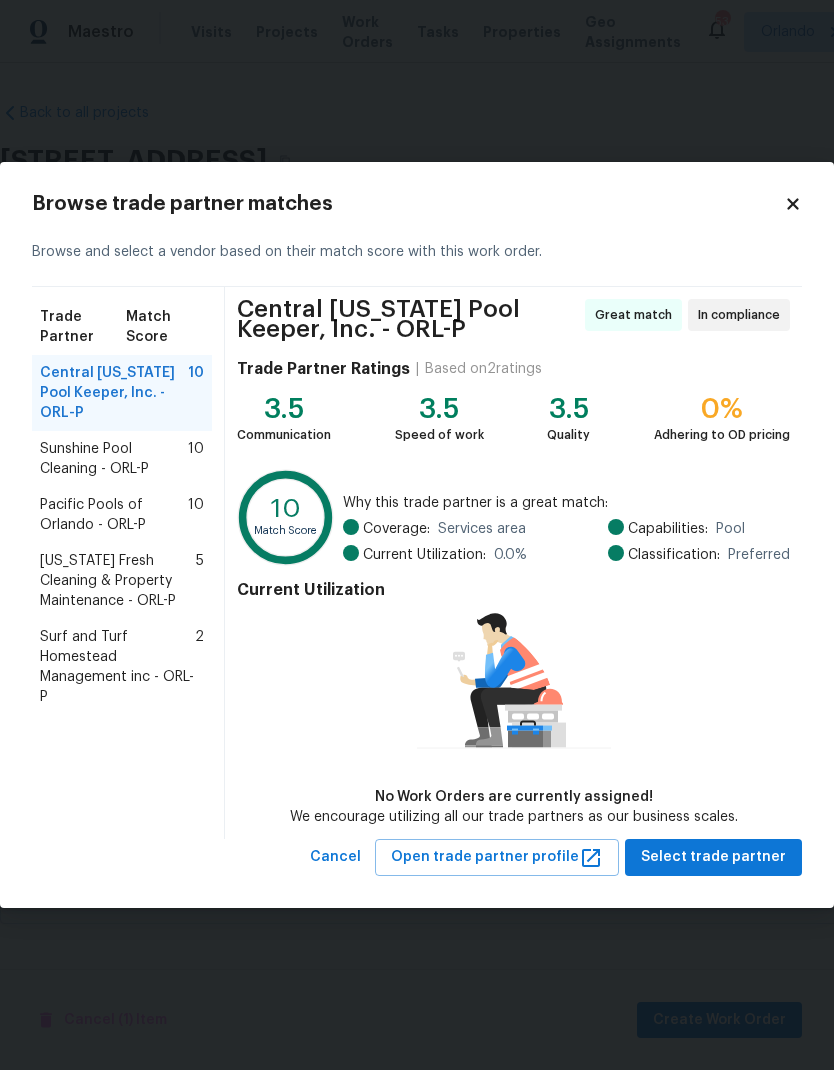 click on "Sunshine Pool Cleaning - ORL-P" at bounding box center [114, 459] 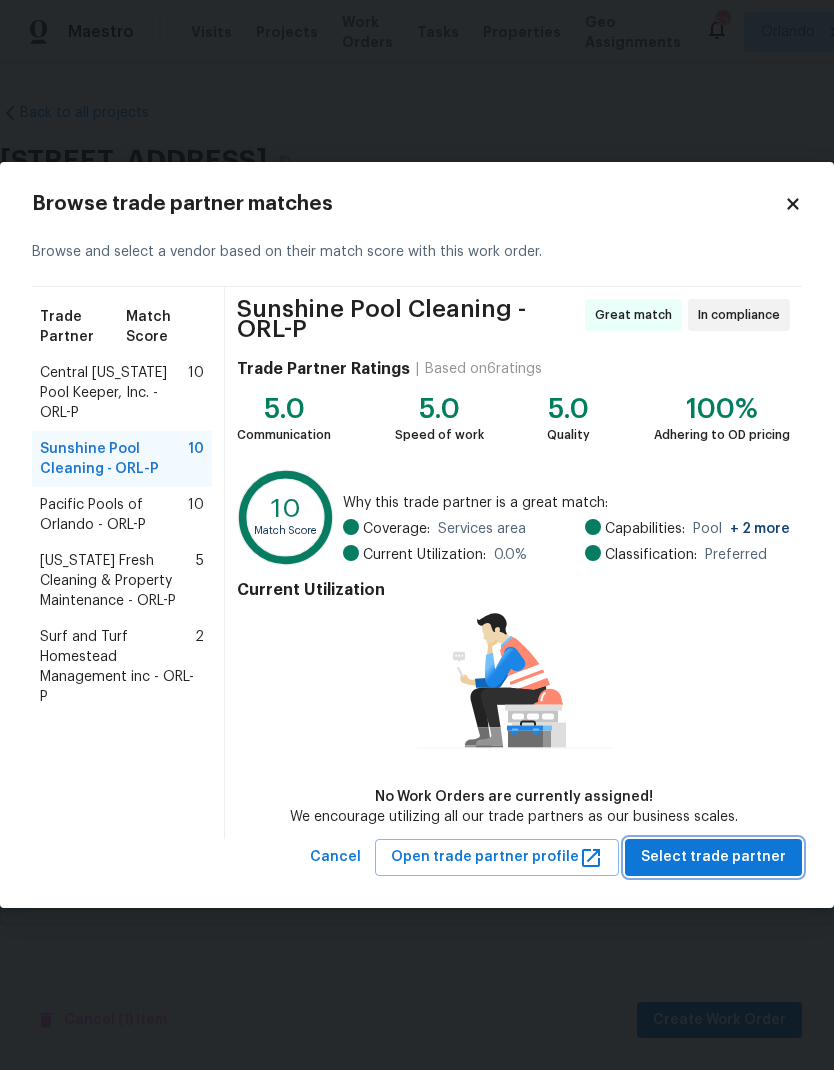 click on "Select trade partner" at bounding box center (713, 857) 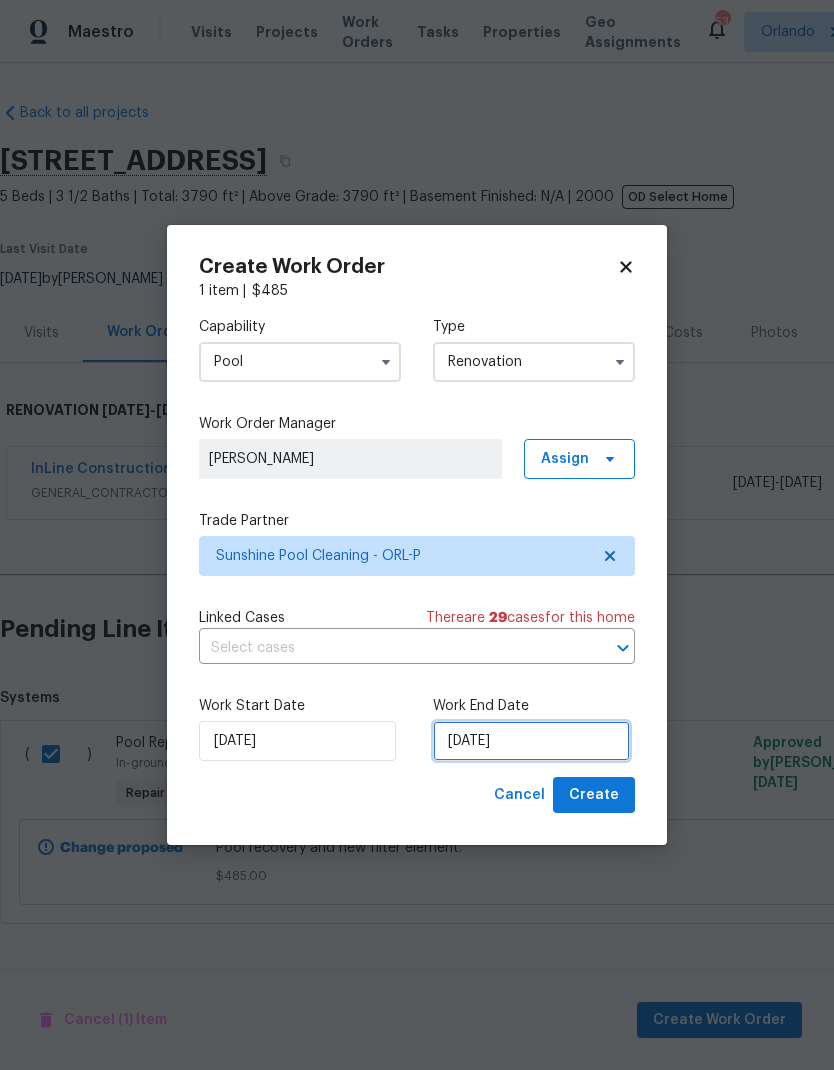click on "[DATE]" at bounding box center [531, 741] 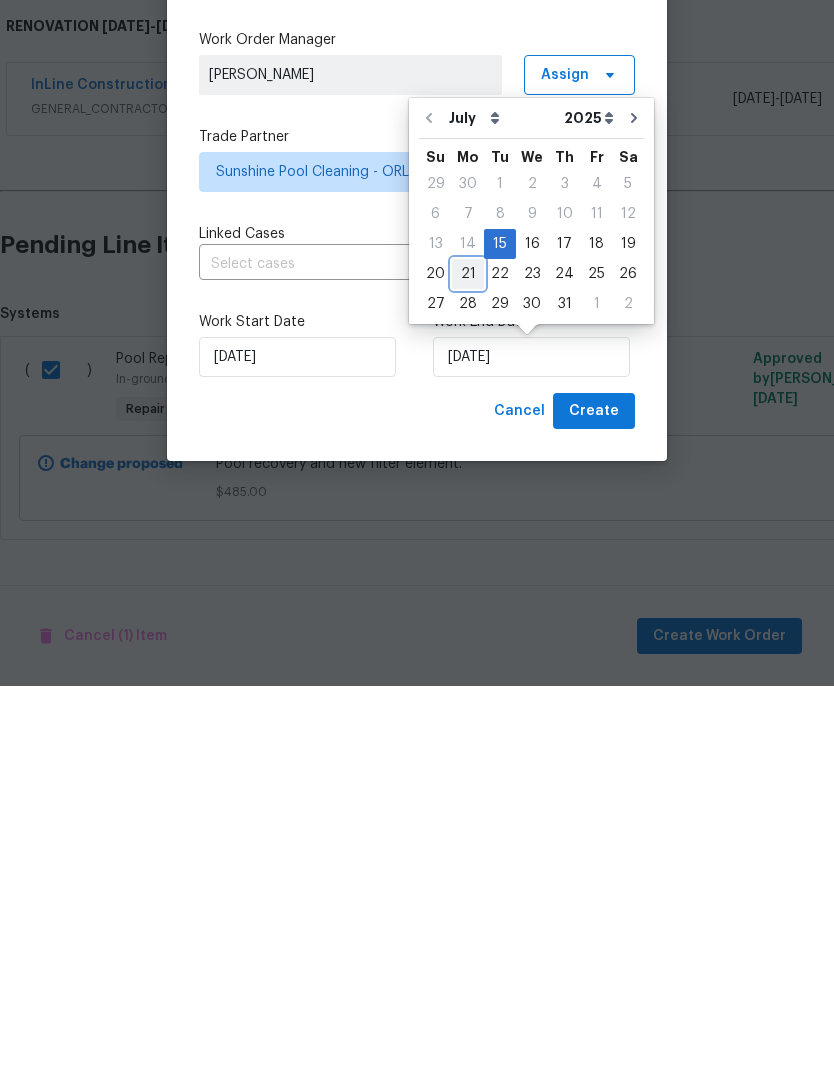 click on "21" at bounding box center (468, 658) 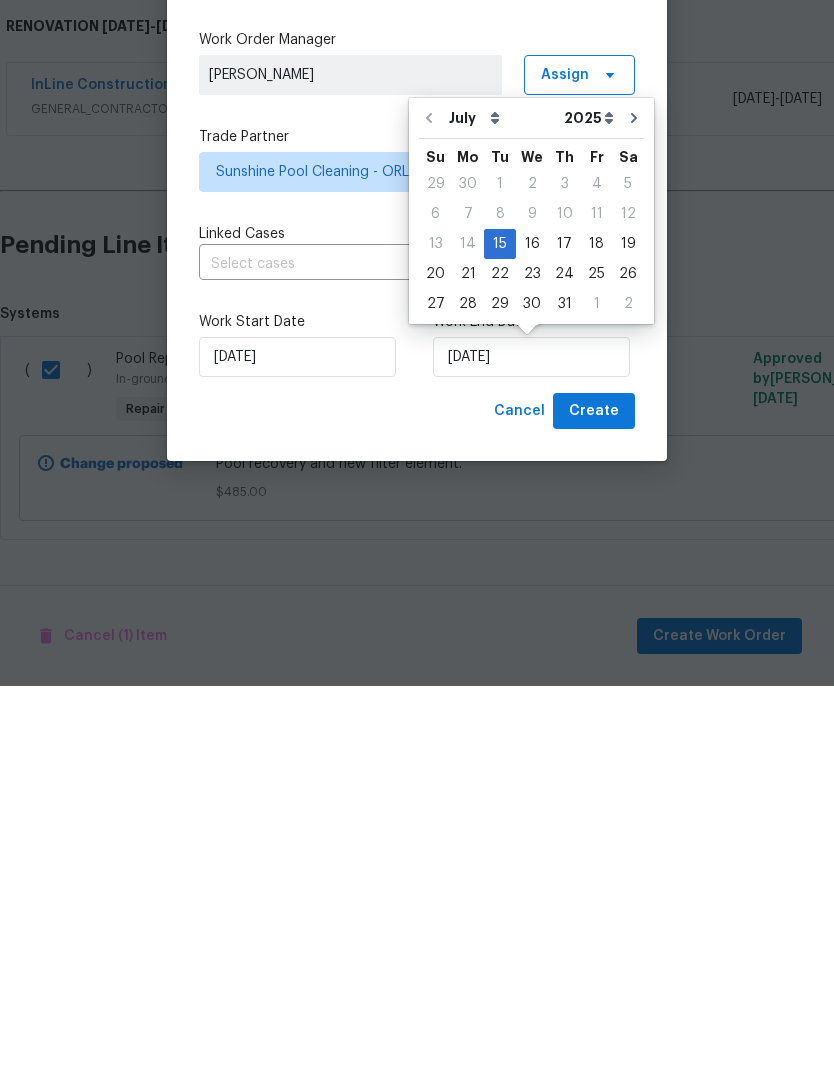 type on "[DATE]" 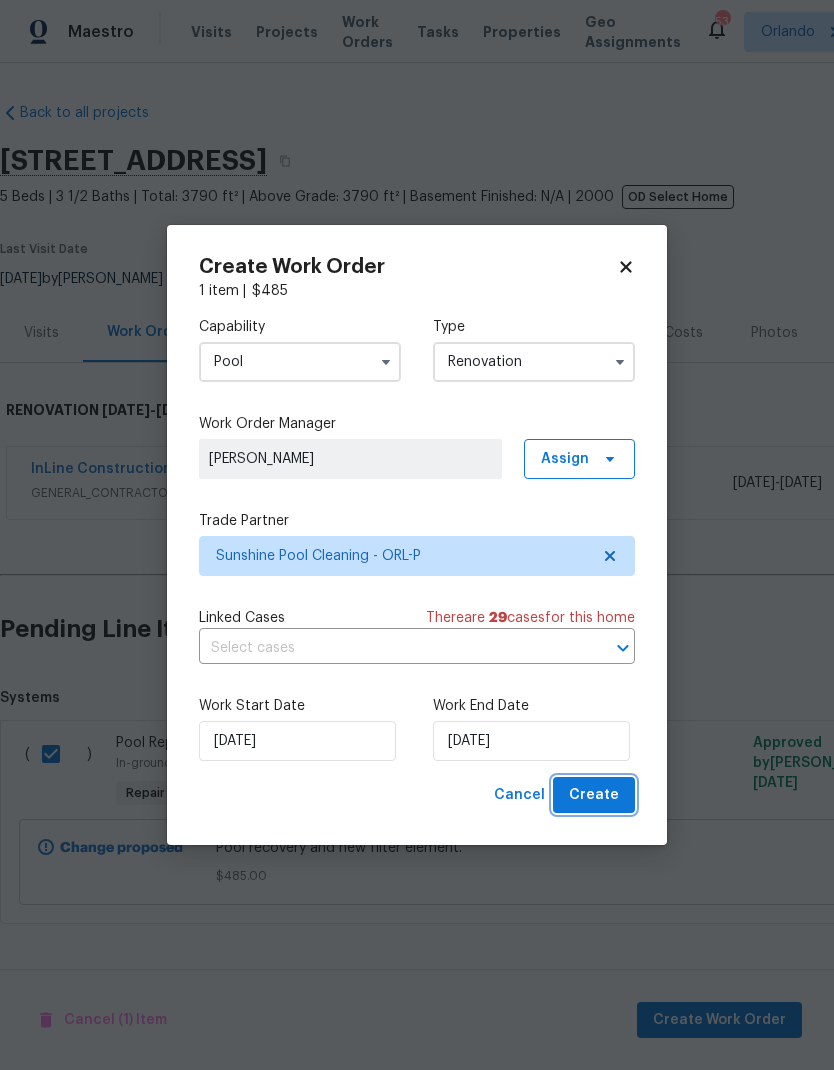click on "Create" at bounding box center (594, 795) 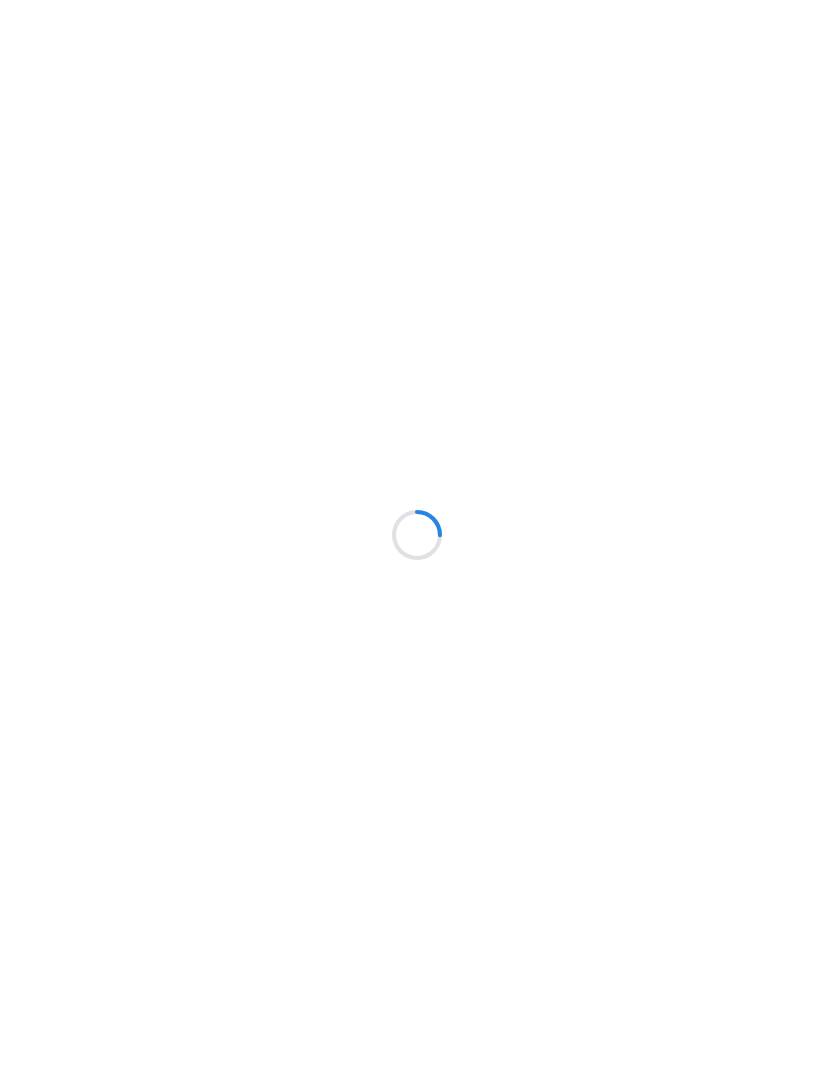 scroll, scrollTop: 0, scrollLeft: 0, axis: both 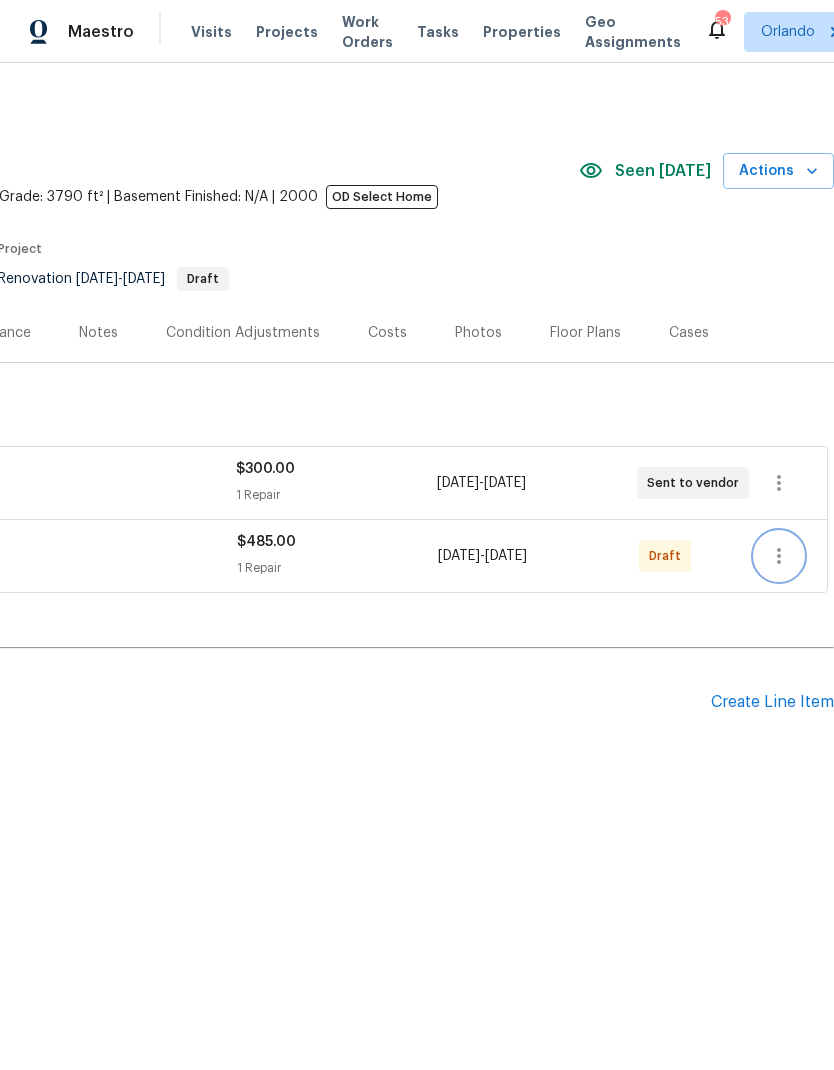 click at bounding box center [779, 556] 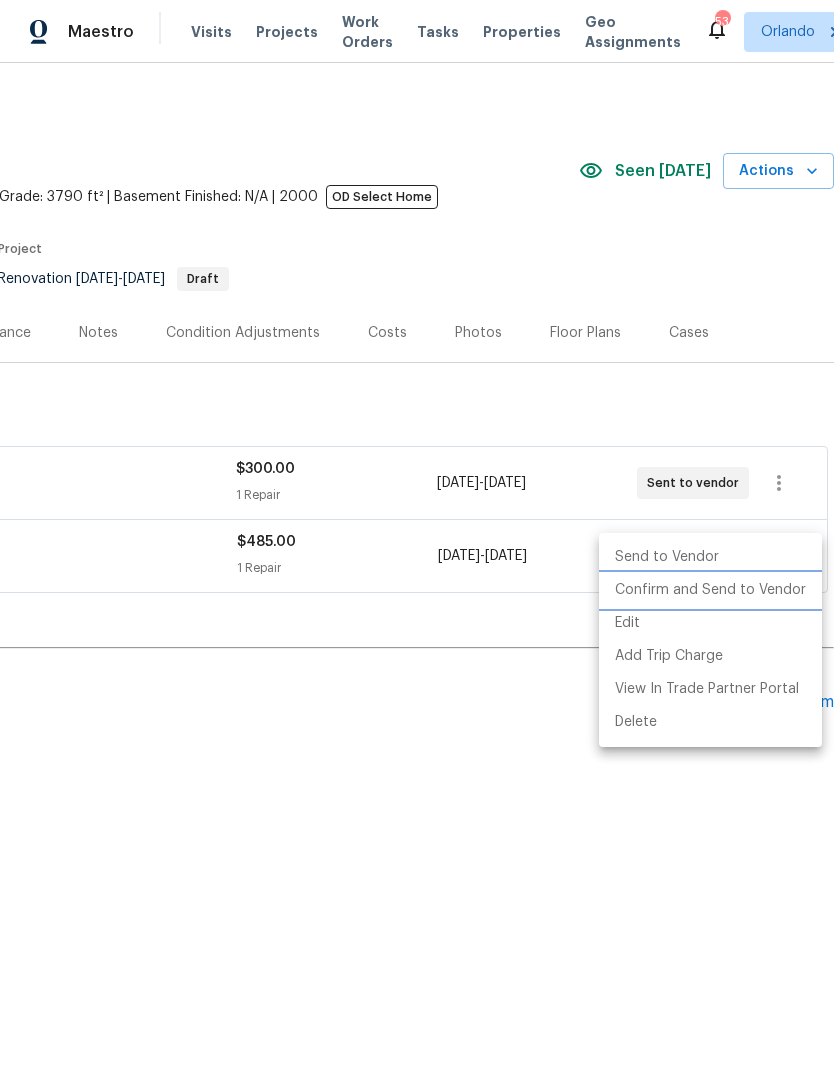 click on "Confirm and Send to Vendor" at bounding box center [710, 590] 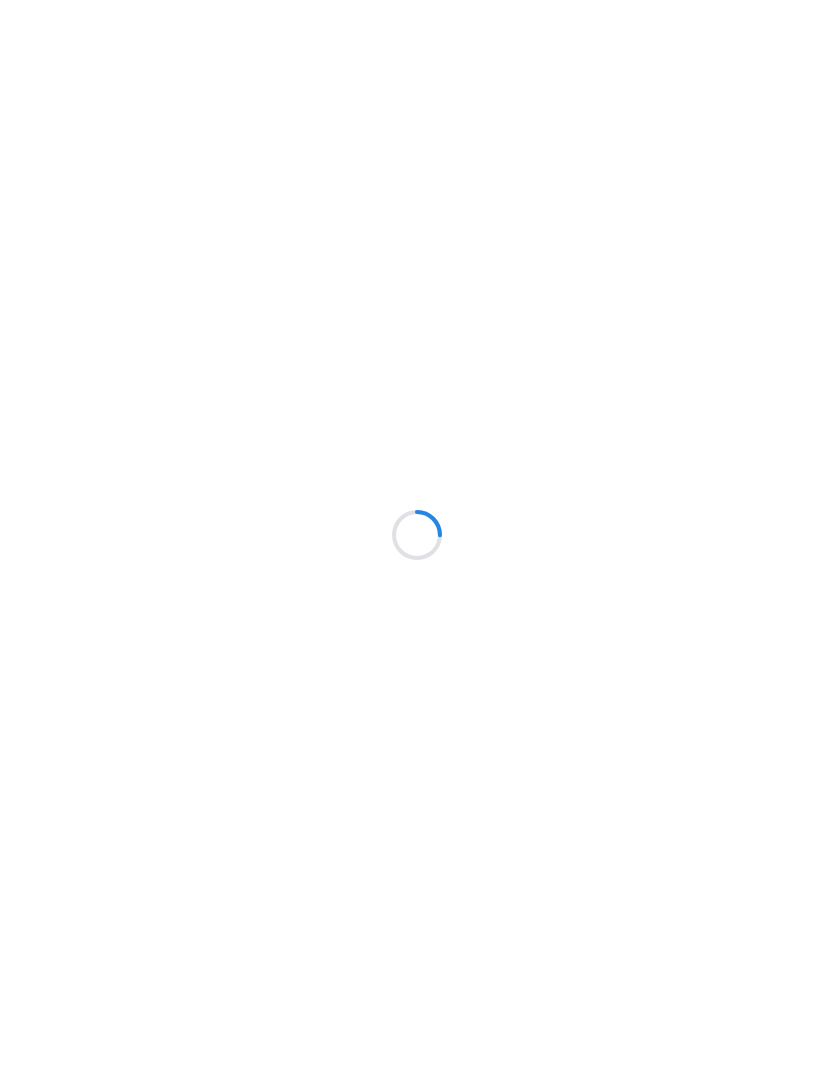 scroll, scrollTop: 0, scrollLeft: 0, axis: both 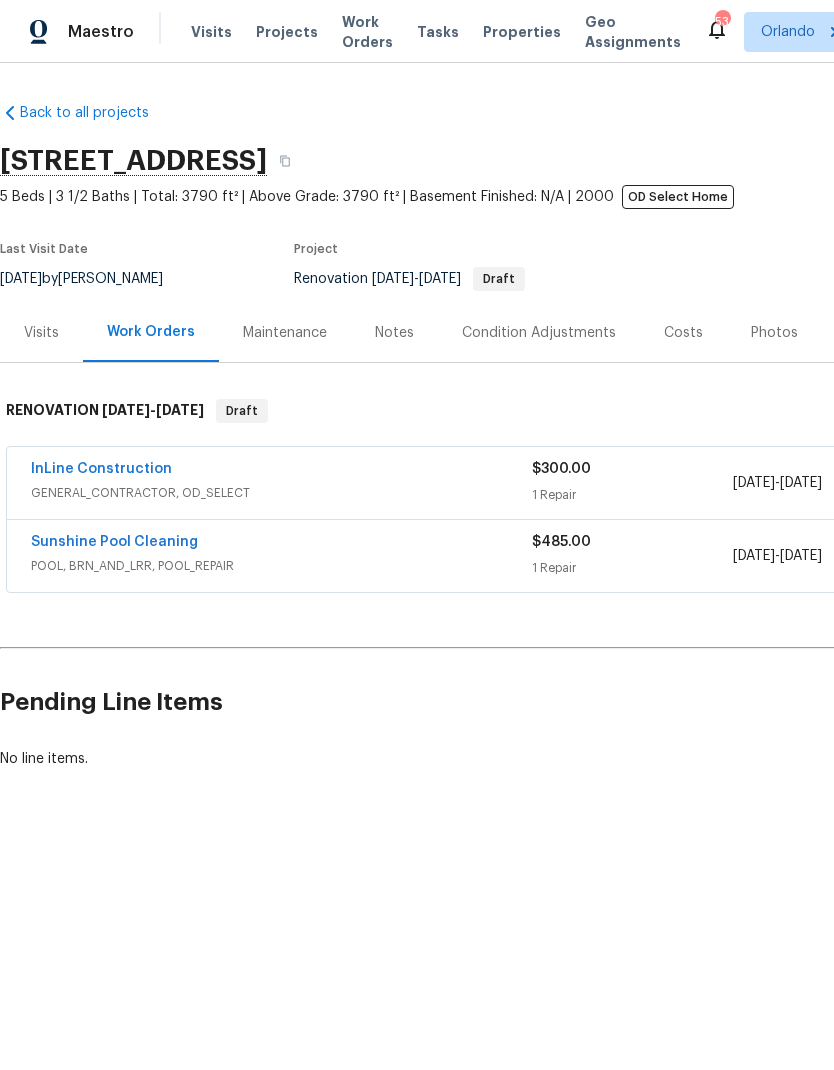 click on "Maintenance" at bounding box center [285, 333] 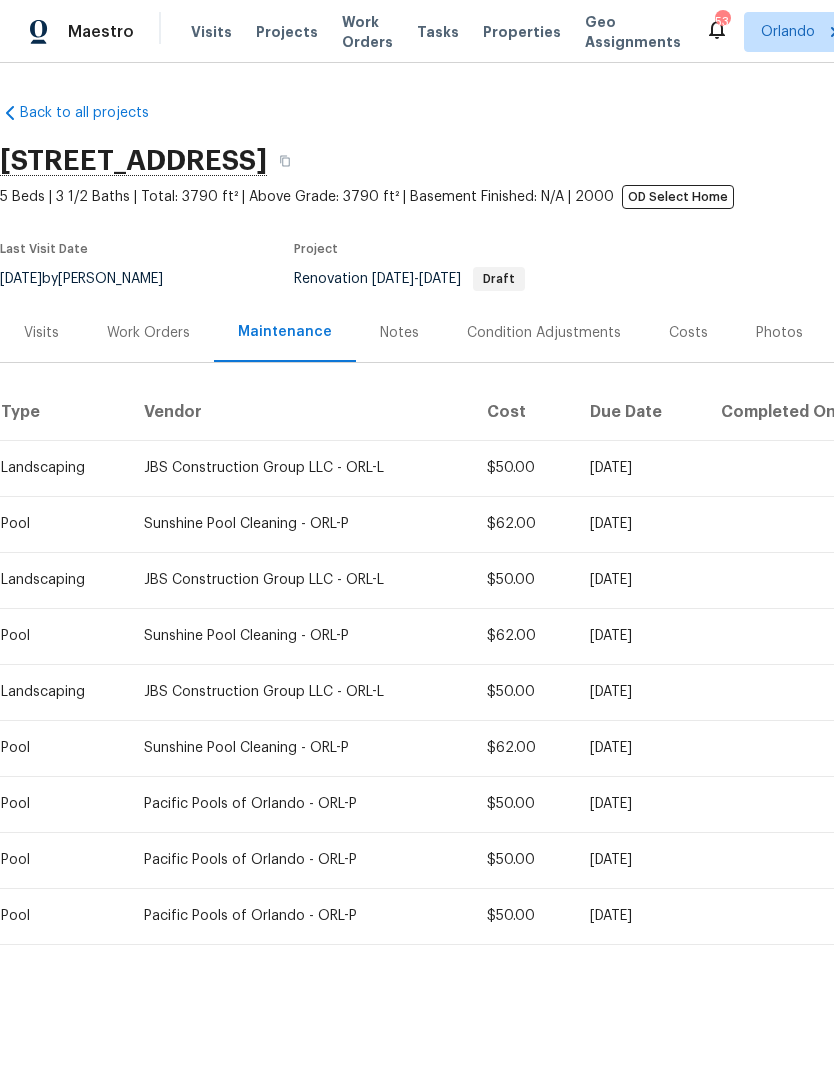 scroll, scrollTop: 0, scrollLeft: 0, axis: both 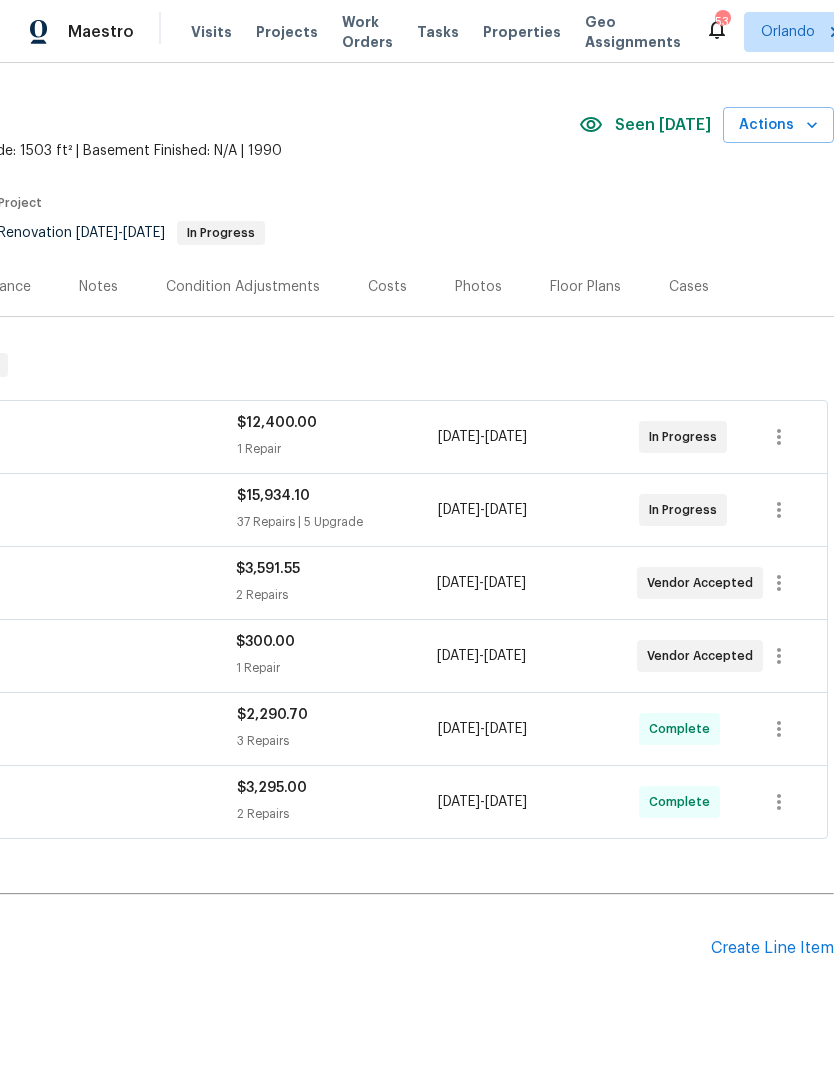 click on "Back to all projects 322 Moffat Loop, Oviedo, FL 32765 3 Beds | 2 Baths | Total: 1503 ft² | Above Grade: 1503 ft² | Basement Finished: N/A | 1990 Seen today Actions Last Visit Date 7/9/2025  by  Austin Jones   Project Renovation   7/7/2025  -  8/7/2025 In Progress Visits Work Orders Maintenance Notes Condition Adjustments Costs Photos Floor Plans Cases RENOVATION   7/7/25  -  8/7/25 In Progress InLine Construction HVAC, ROOF, BRN_AND_LRR, WELLS $12,400.00 1 Repair 7/7/2025  -  8/7/2025 In Progress Veloso Contractors LLC GENERAL_CONTRACTOR $15,934.10 37 Repairs | 5 Upgrade 7/7/2025  -  7/17/2025 In Progress Real Floors Inc. FLOORING $3,591.55 2 Repairs 7/9/2025  -  7/17/2025 Vendor Accepted Divine Care Cleaning Services CLEANING, CLEANING_MAINTENANCE $300.00 1 Repair 7/7/2025  -  8/7/2025 Vendor Accepted Centralized Purchasing PAINTING, APPLIANCE, CABINETS, OD_SELECT $2,290.70 3 Repairs 7/8/2025  -  7/8/2025 Complete PMT Landscaping LLC LANDSCAPING_MAINTENANCE $3,295.00 2 Repairs 7/7/2025  -  7/9/2025" at bounding box center [417, 566] 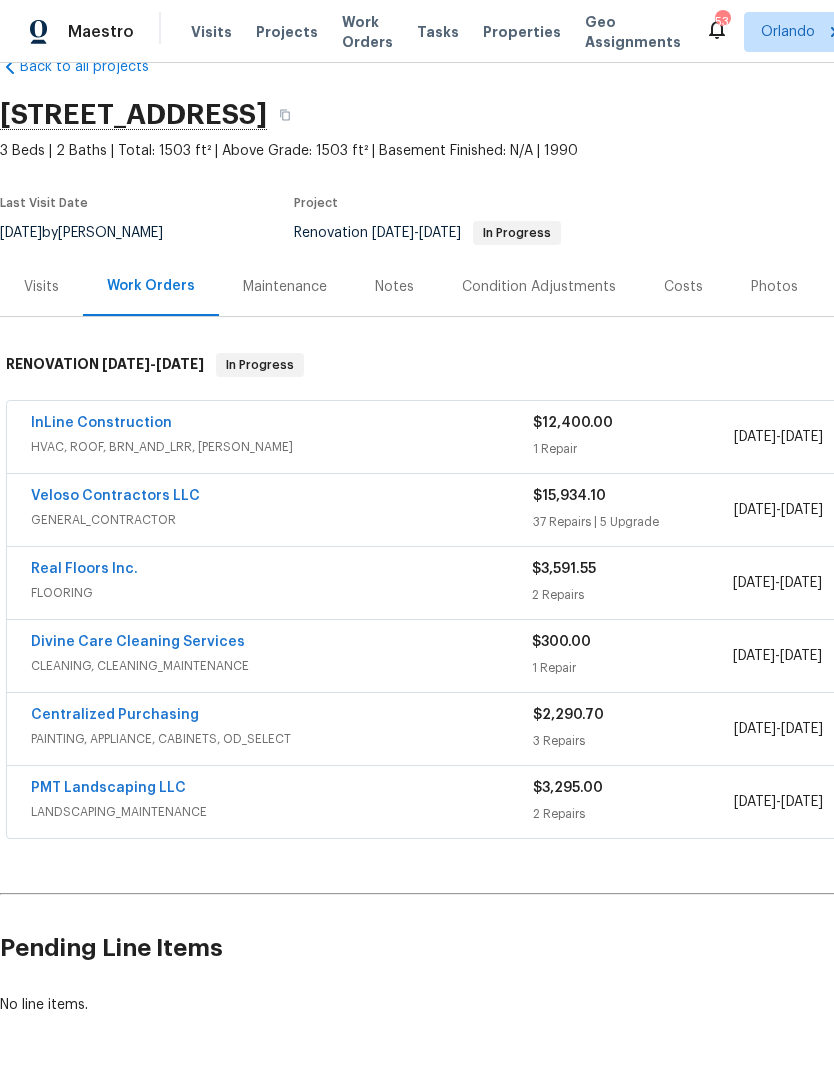 scroll, scrollTop: 46, scrollLeft: 0, axis: vertical 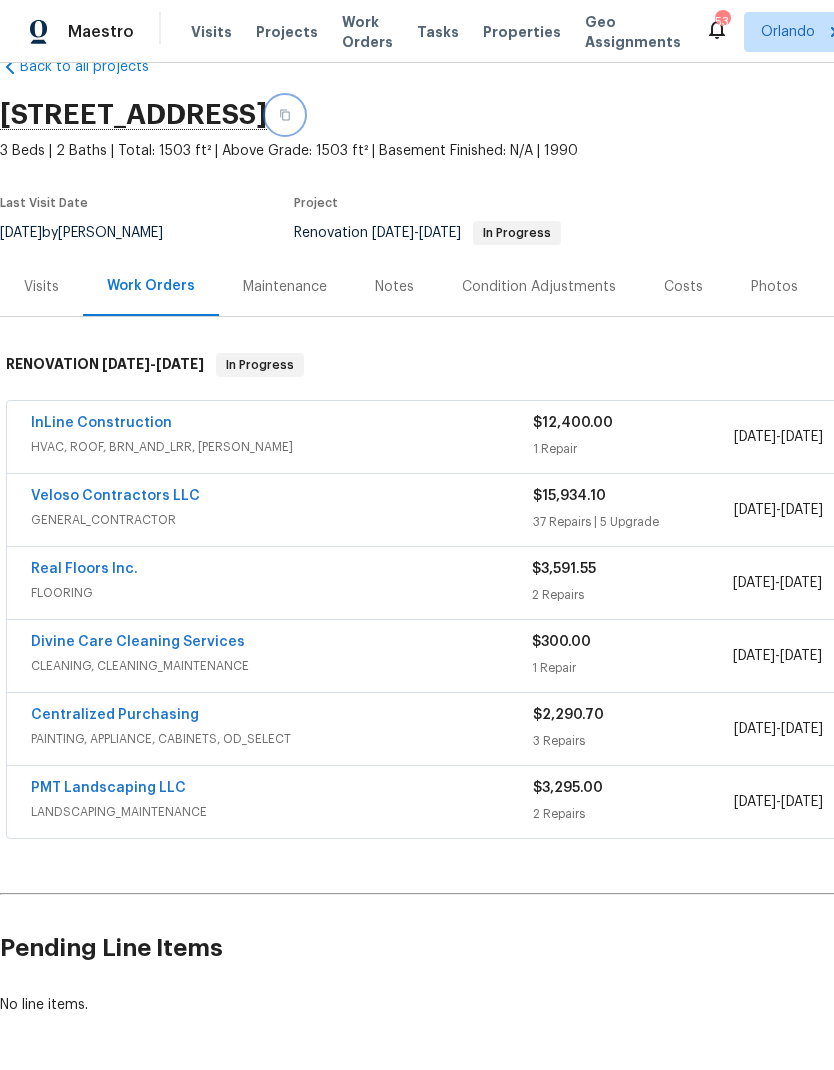 click at bounding box center [285, 115] 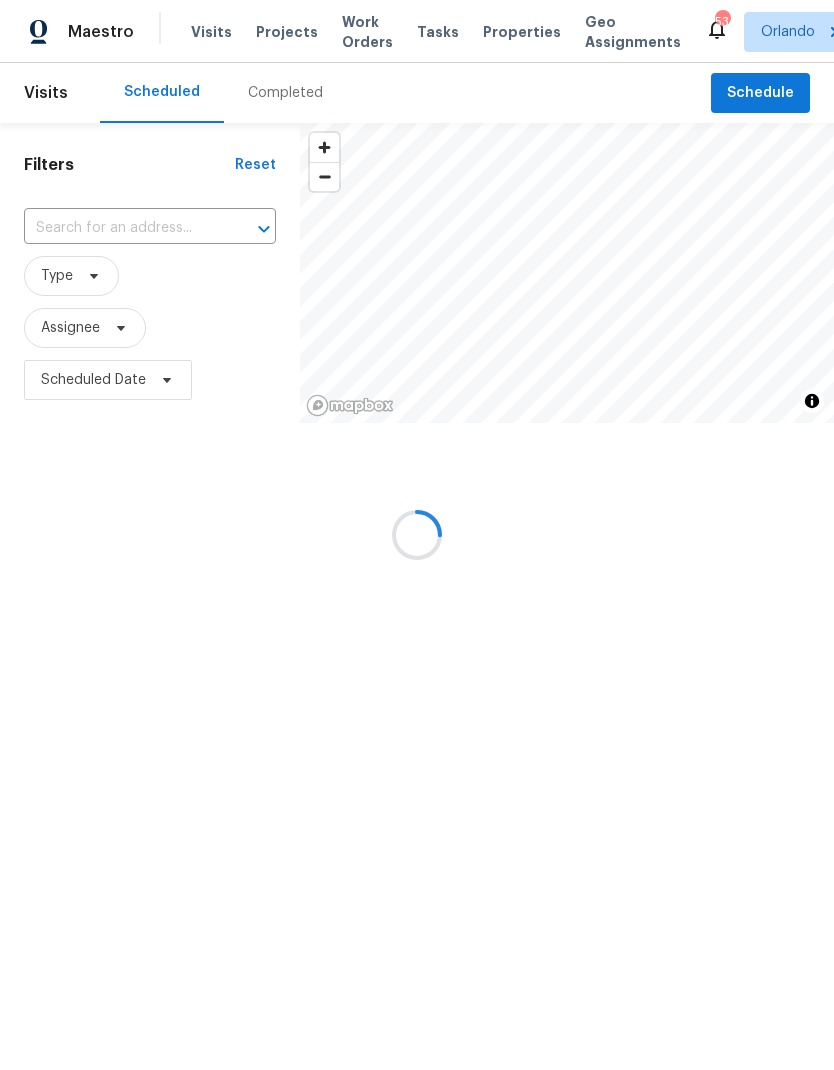 click at bounding box center [122, 228] 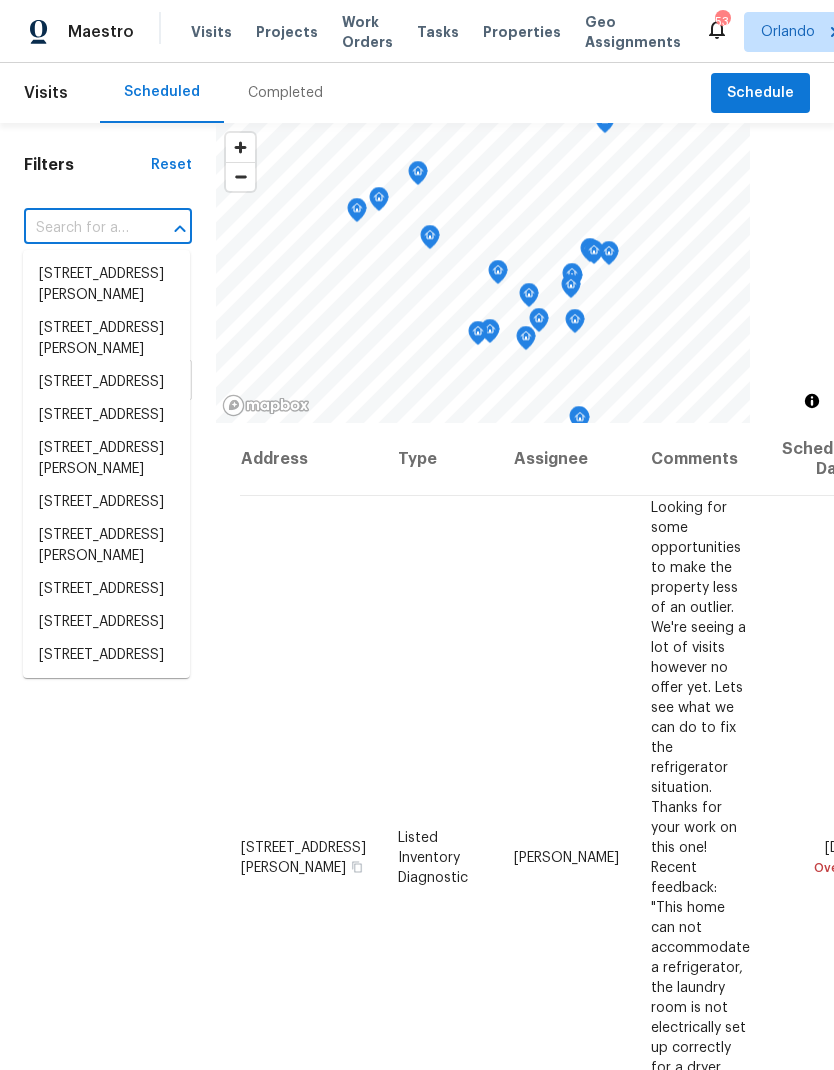 scroll, scrollTop: 0, scrollLeft: 0, axis: both 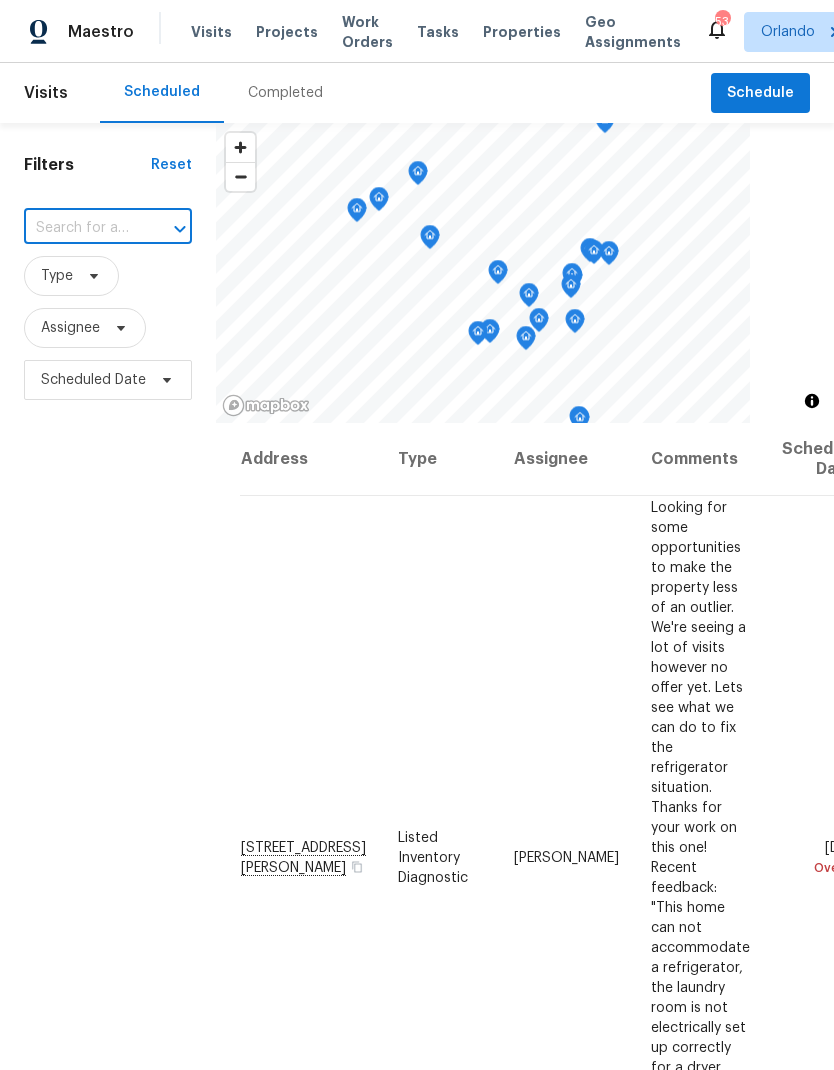 paste on "[STREET_ADDRESS]" 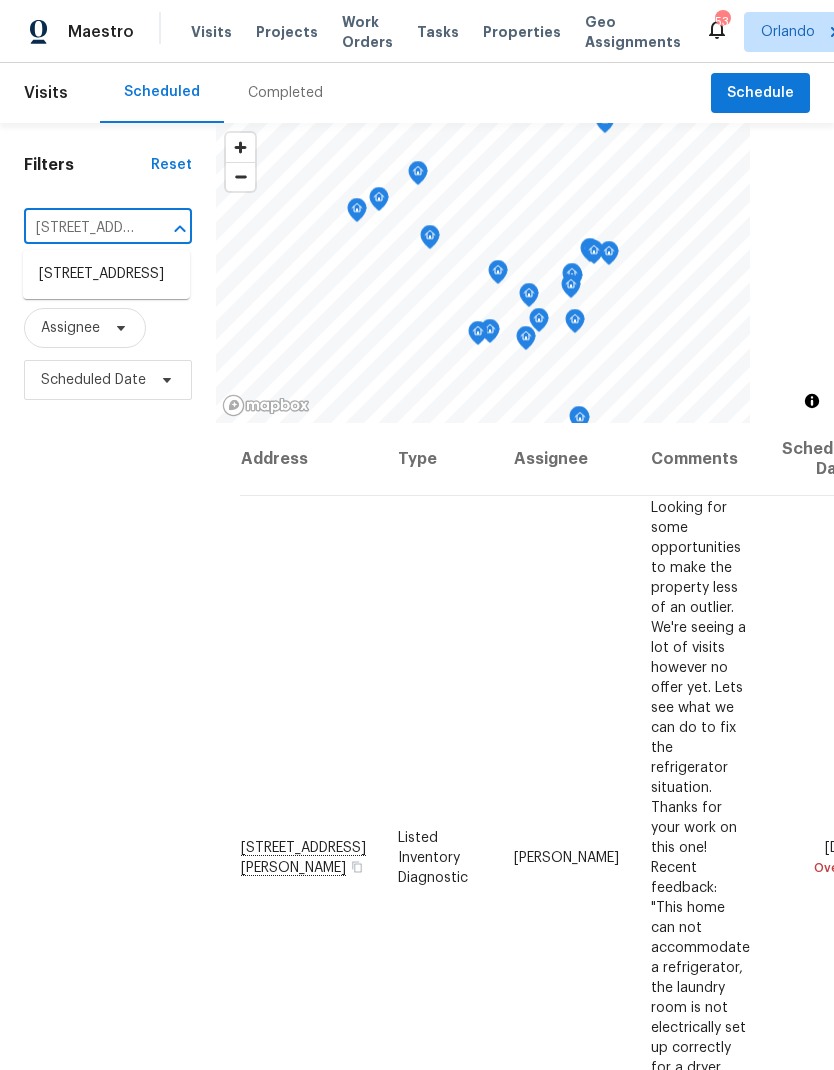 click on "[STREET_ADDRESS]" at bounding box center (106, 274) 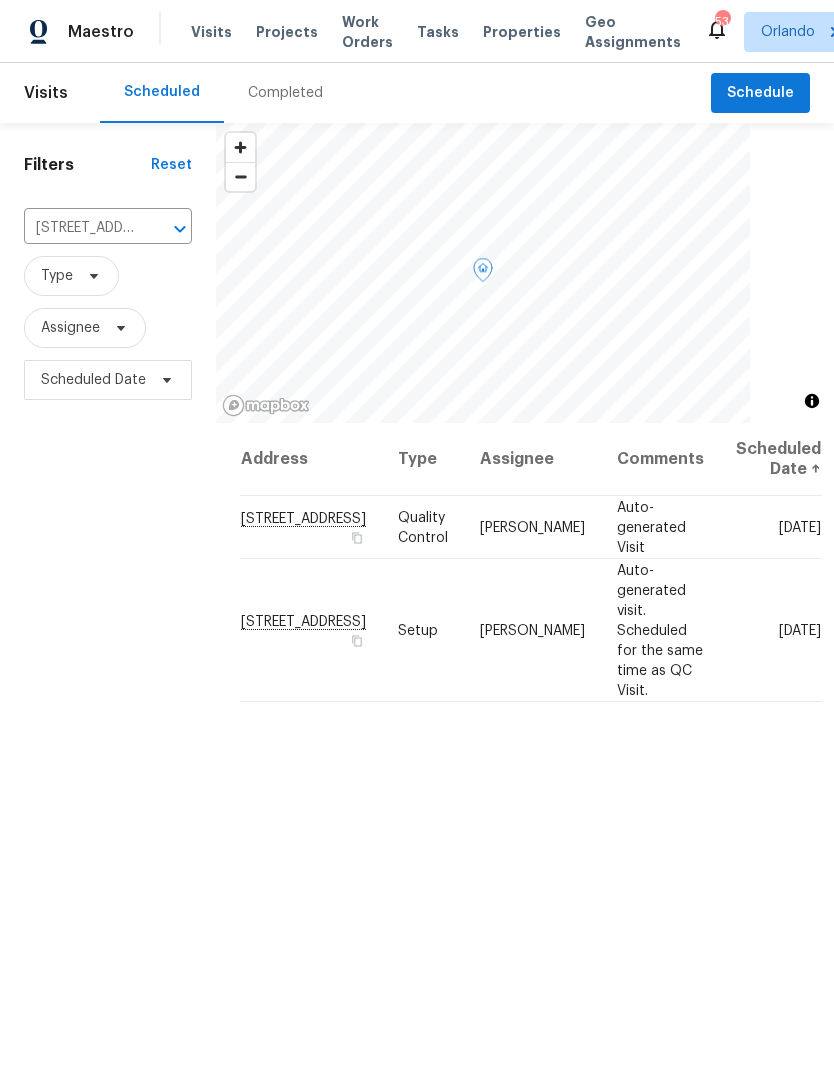 click 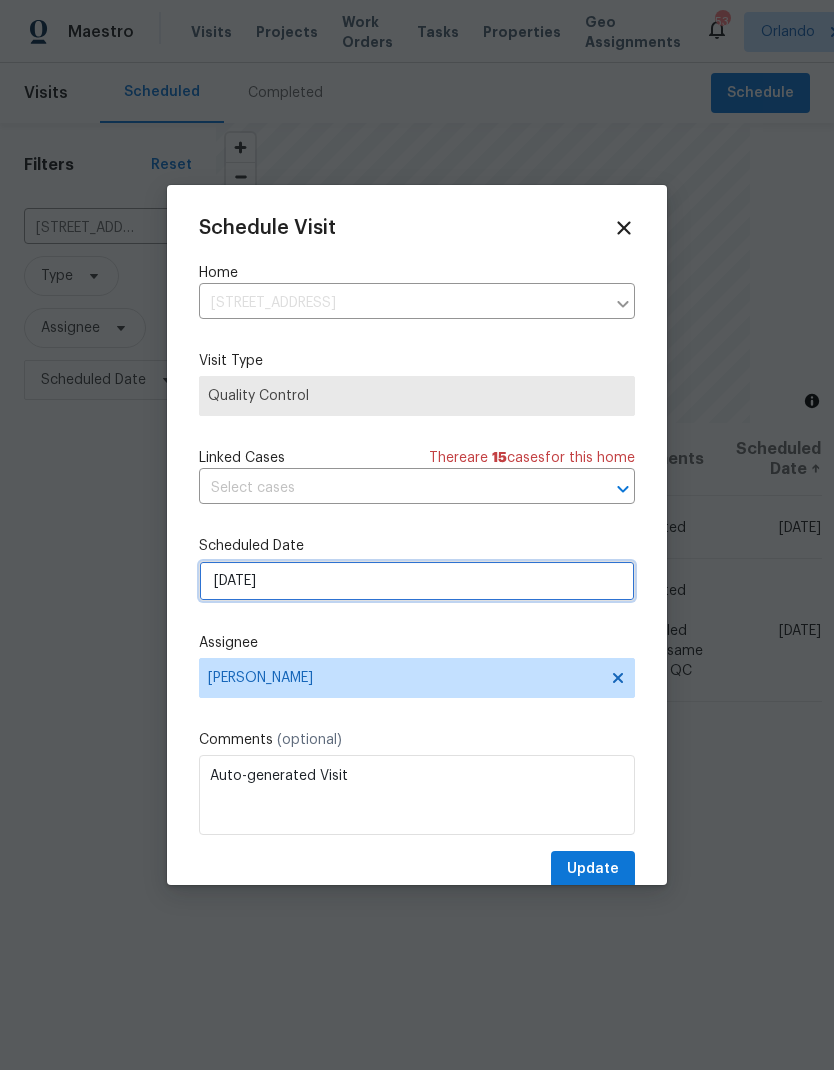 click on "[DATE]" at bounding box center [417, 581] 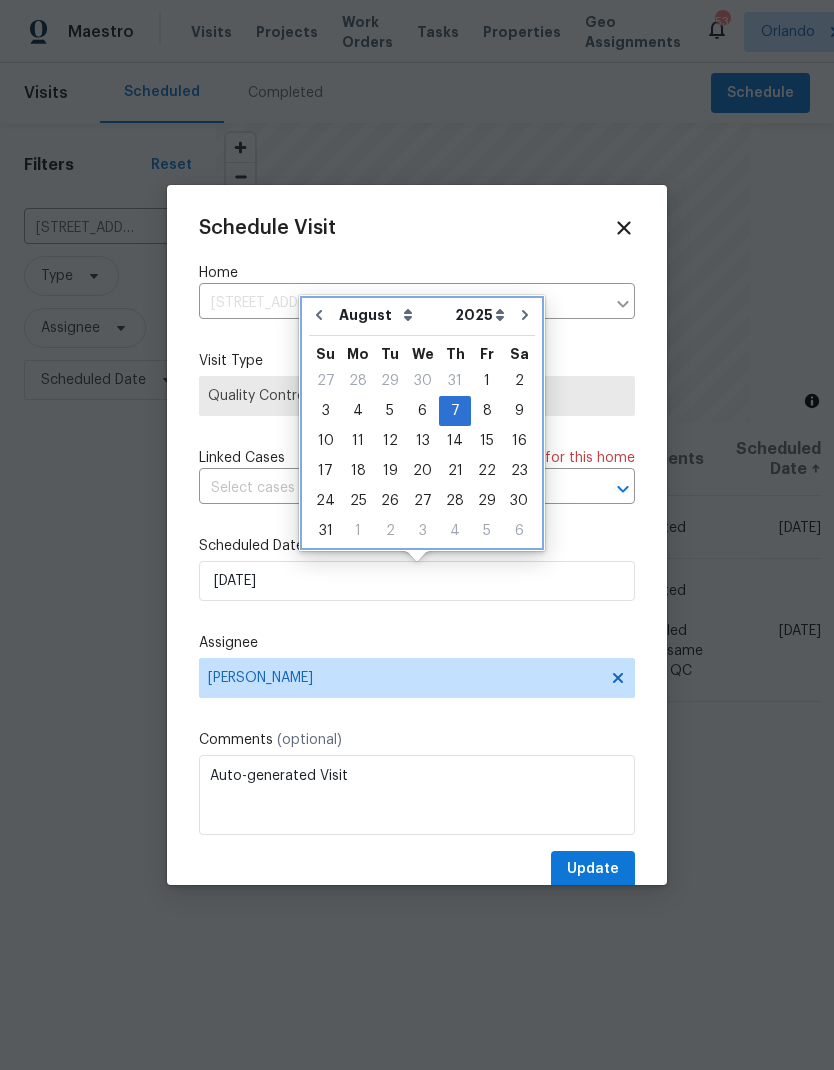 click at bounding box center (319, 315) 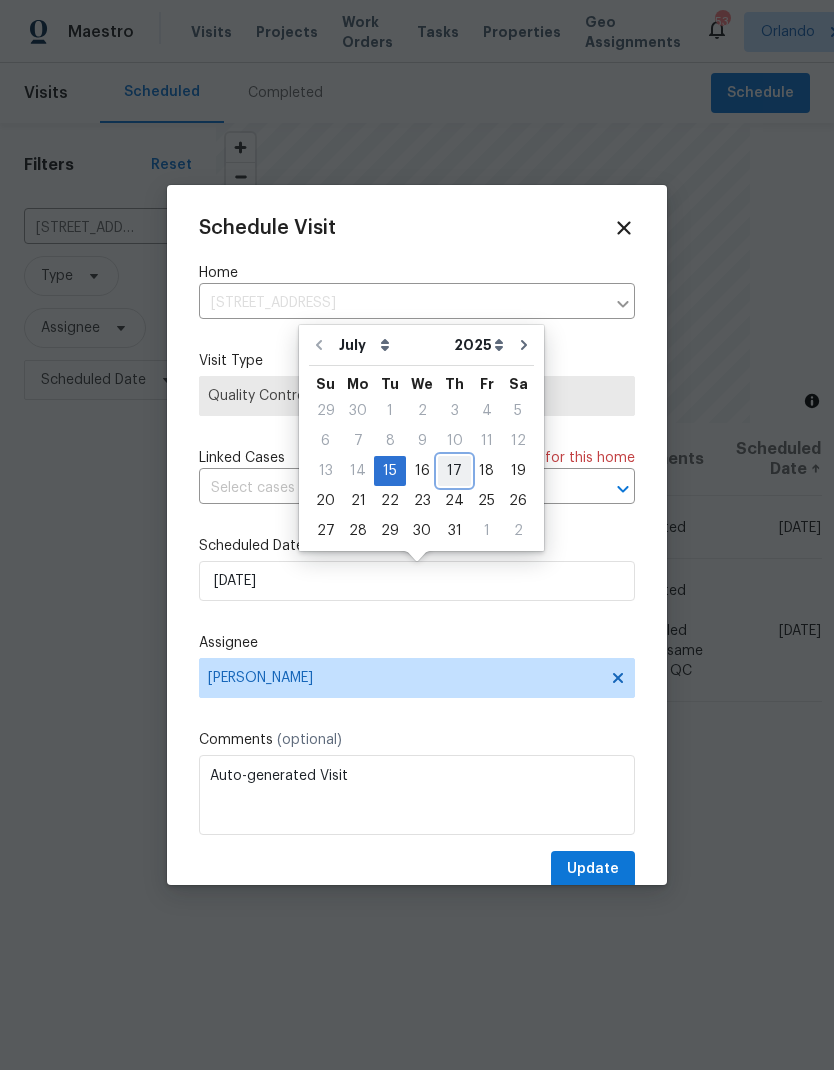 click on "17" at bounding box center [454, 471] 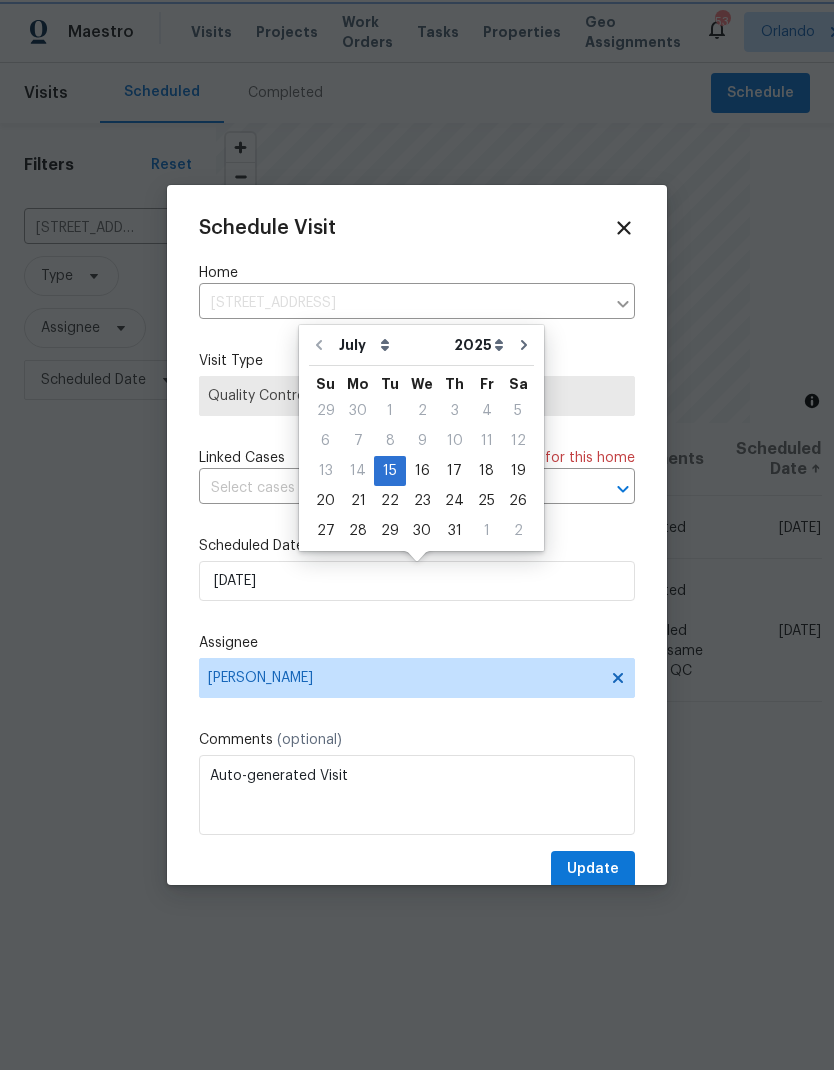 type on "[DATE]" 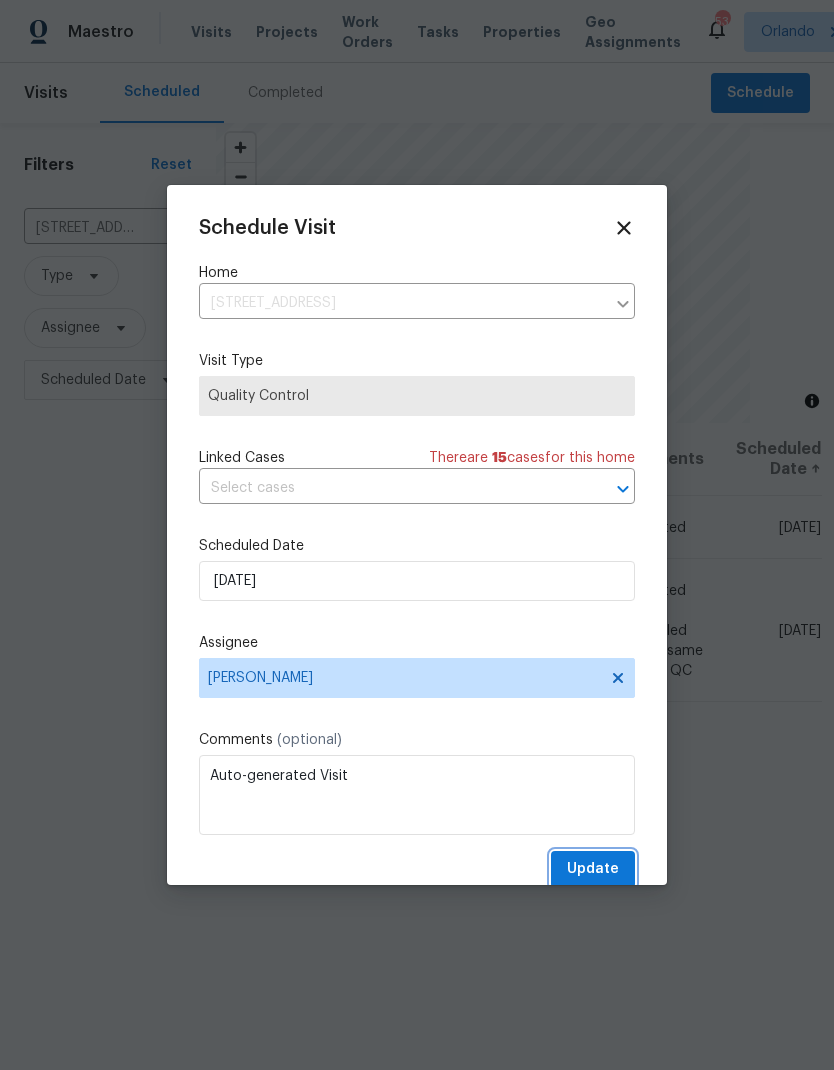 click on "Update" at bounding box center [593, 869] 